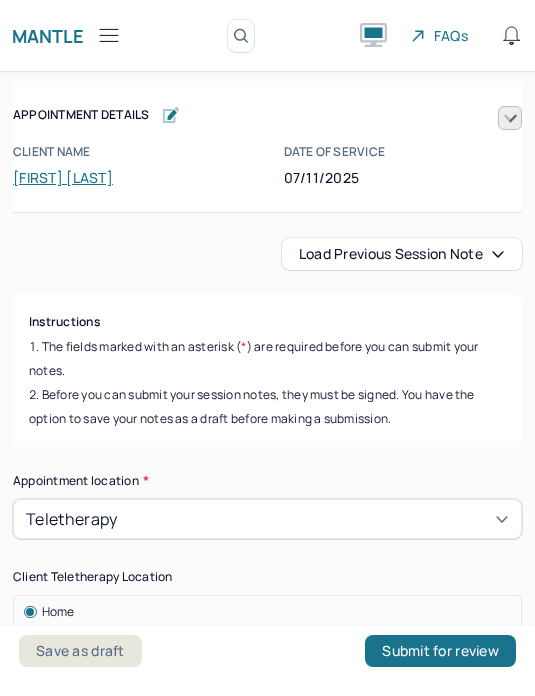scroll, scrollTop: 0, scrollLeft: 0, axis: both 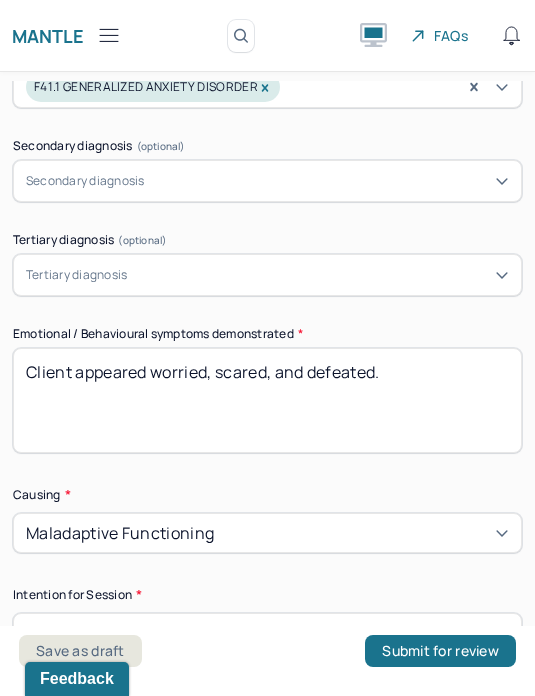 click on "Client appeared worried, scared, and defeated." at bounding box center [267, 400] 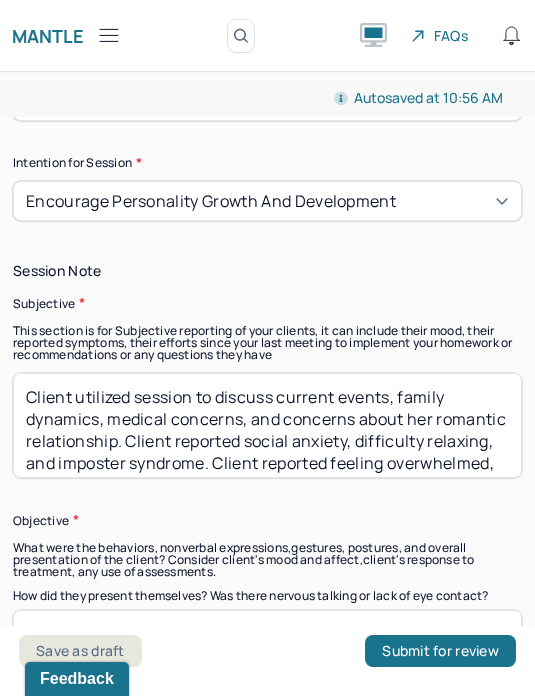 scroll, scrollTop: 1537, scrollLeft: 0, axis: vertical 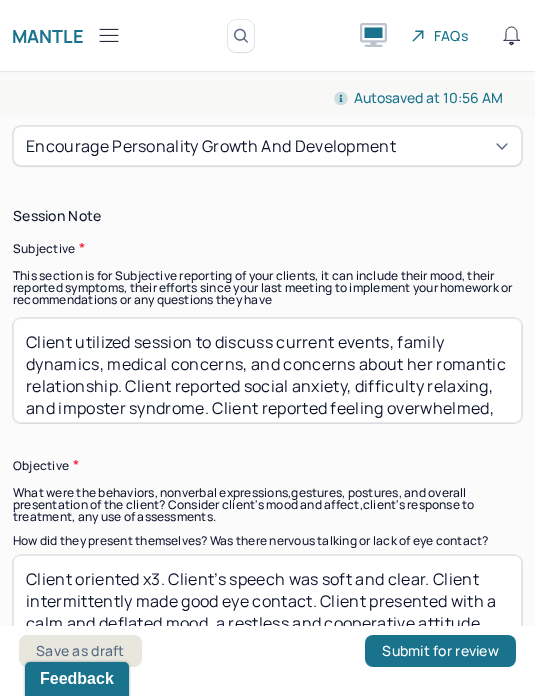 type on "Client appeared frustrated and guilty." 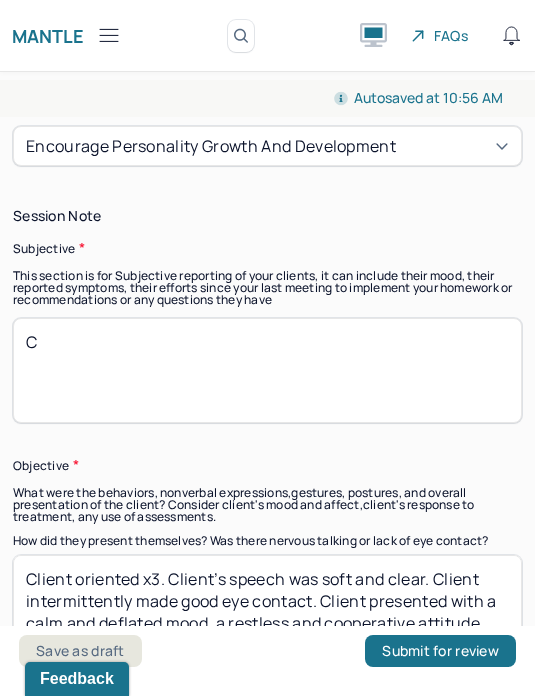 scroll, scrollTop: 0, scrollLeft: 0, axis: both 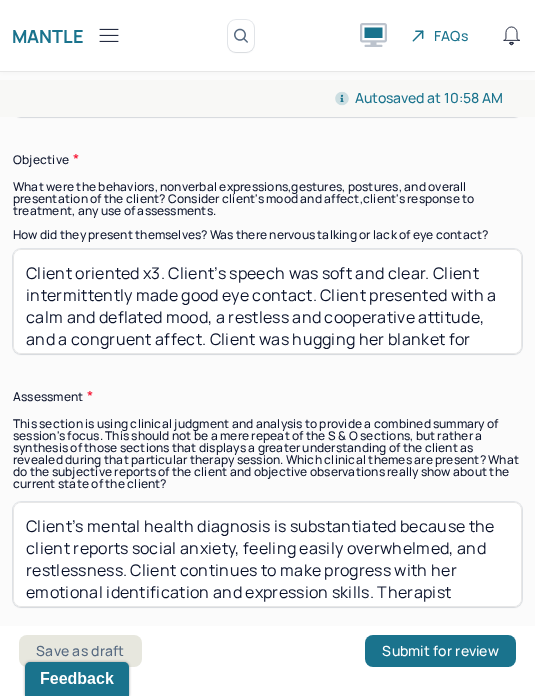 type on "Client utilized session to discuss relationship dynamics, family dynamics, and irritability. Client reported feeling attacked, guilty, scared, unheard, and angry." 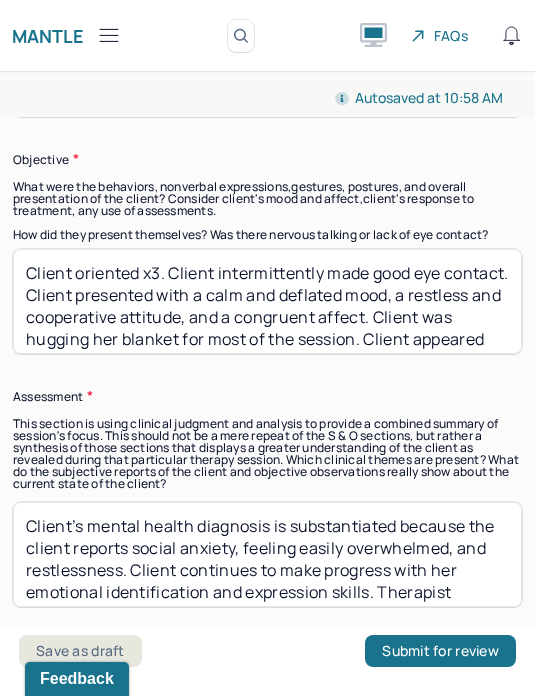 click on "Client oriented x3. Client intermittently made good eye contact. Client presented with a calm and deflated mood, a restless and cooperative attitude, and a congruent affect. Client was hugging her blanket for most of the session. Client appeared distant at times during the session." at bounding box center (267, 301) 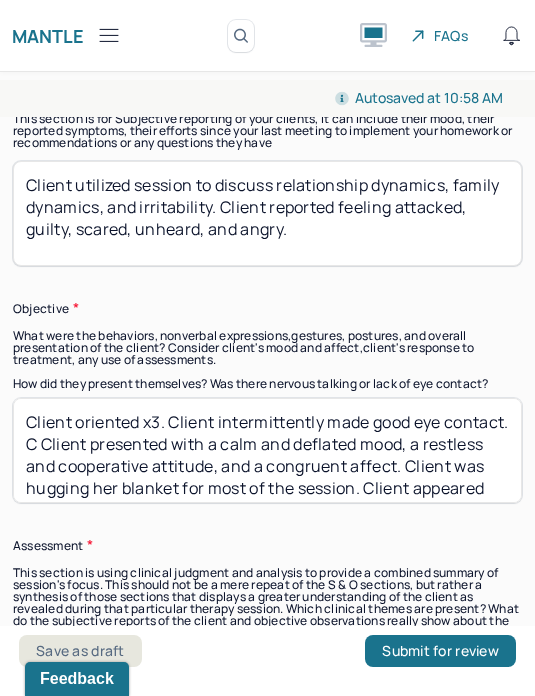 scroll, scrollTop: 1667, scrollLeft: 0, axis: vertical 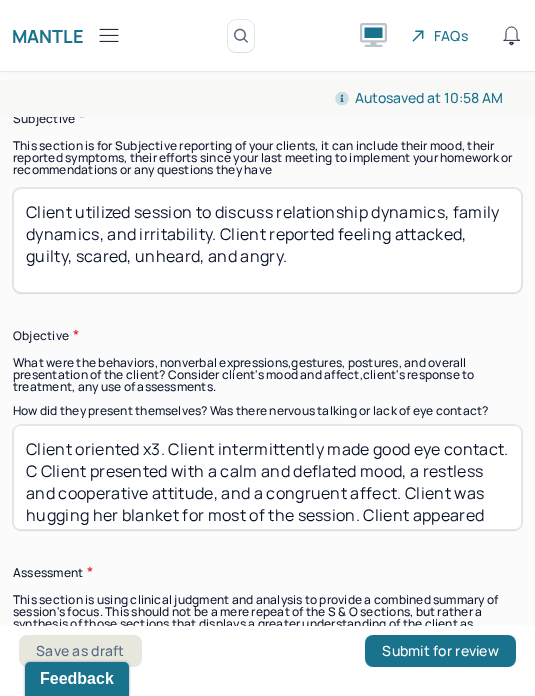type on "Client oriented x3. Client intermittently made good eye contact. C Client presented with a calm and deflated mood, a restless and cooperative attitude, and a congruent affect. Client was hugging her blanket for most of the session. Client appeared distant at times during the session." 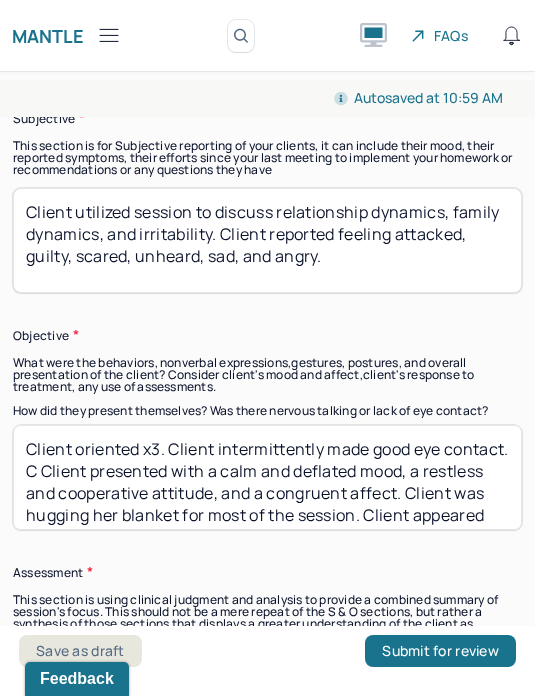scroll, scrollTop: 4, scrollLeft: 0, axis: vertical 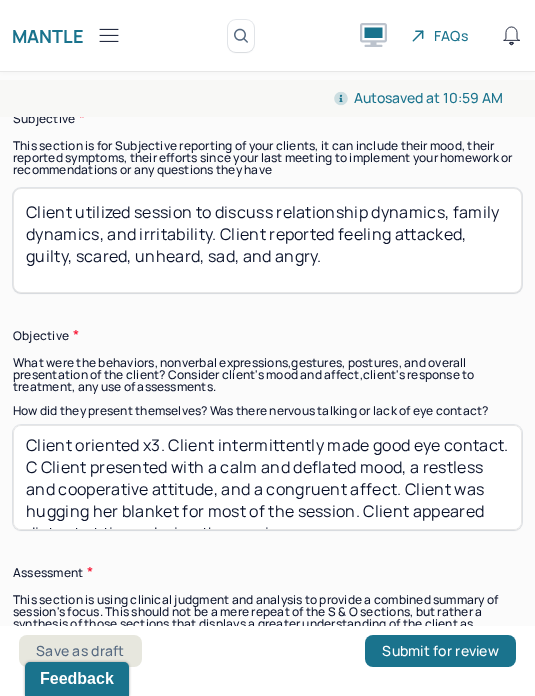type on "Client utilized session to discuss relationship dynamics, family dynamics, and irritability. Client reported feeling attacked, guilty, scared, unheard, sad, and angry." 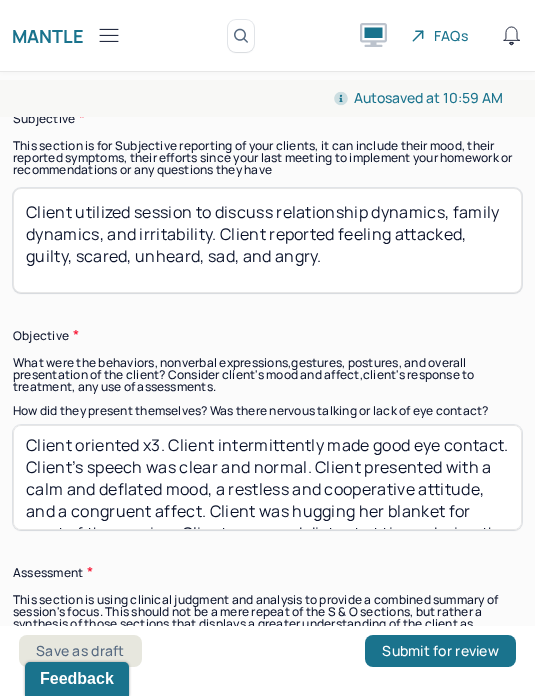 click on "Client oriented x3. Client intermittently made good eye contact. Client’s speech was clear and normal. Client presented with a calm and deflated mood, a restless and cooperative attitude, and a congruent affect. Client was hugging her blanket for most of the session. Client appeared distant at times during the session." at bounding box center (267, 477) 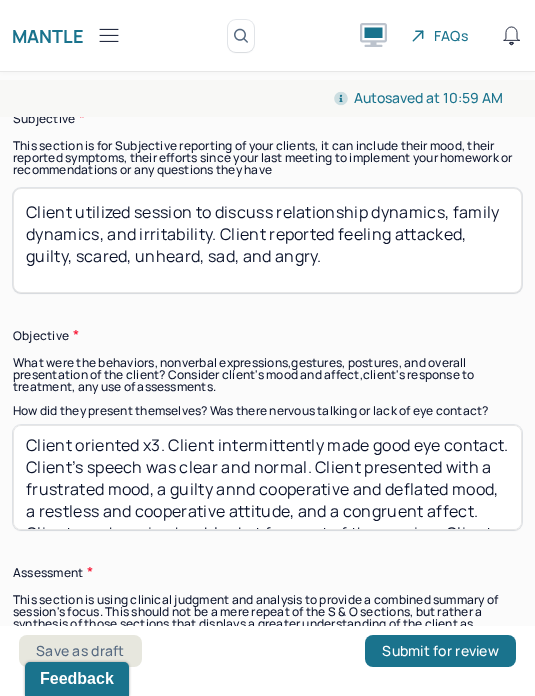 scroll, scrollTop: 21, scrollLeft: 0, axis: vertical 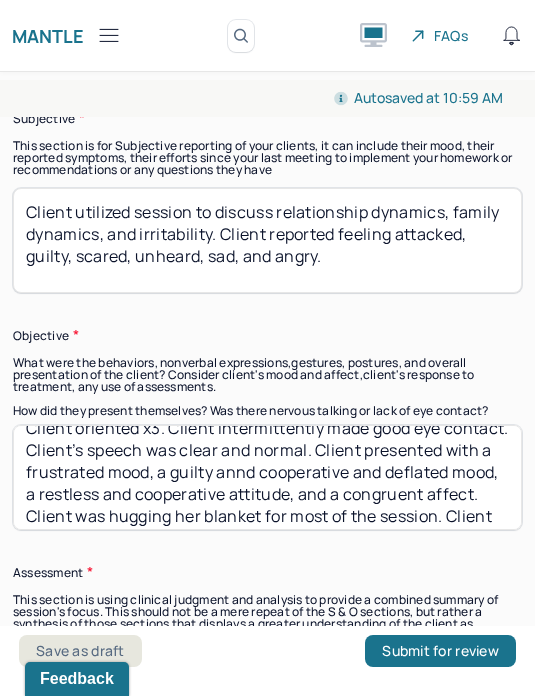 click on "Client oriented x3. Client intermittently made good eye contact. Client’s speech was clear and normal. Client presented with a frustrated mood, a guilty annd cooperative  and deflated mood, a restless and cooperative attitude, and a congruent affect. Client was hugging her blanket for most of the session. Client appeared distant at times during the session." at bounding box center (267, 477) 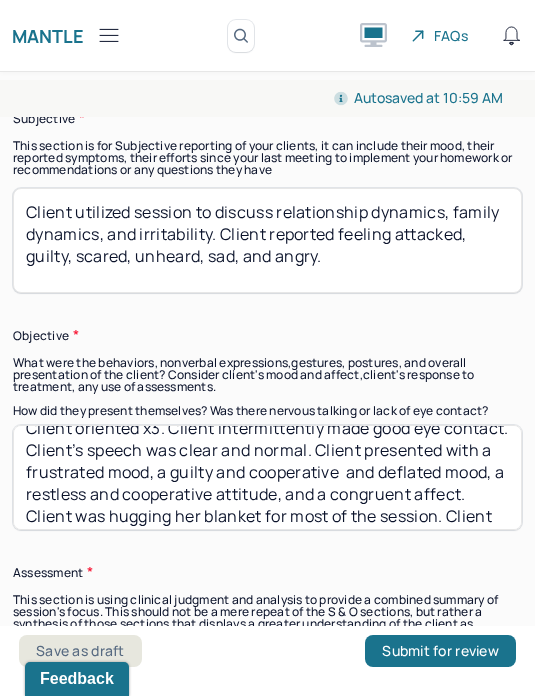 click on "Client oriented x3. Client intermittently made good eye contact. Client’s speech was clear and normal. Client presented with a frustrated mood, a guilty and cooperative  and deflated mood, a restless and cooperative attitude, and a congruent affect. Client was hugging her blanket for most of the session. Client appeared distant at times during the session." at bounding box center [267, 477] 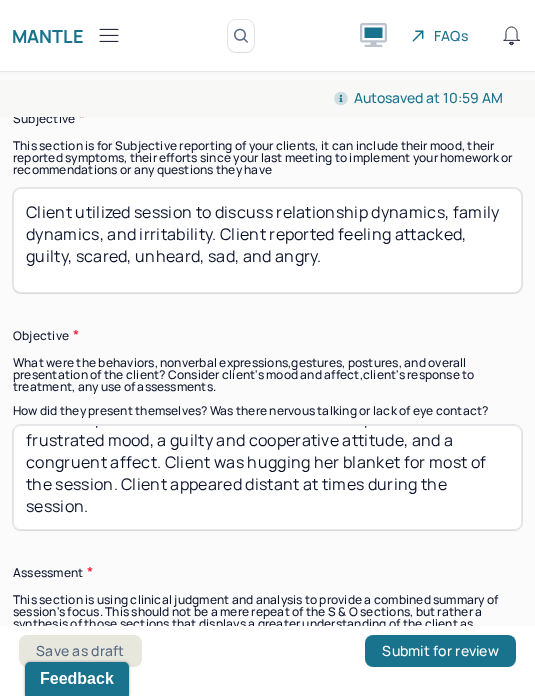 scroll, scrollTop: 58, scrollLeft: 0, axis: vertical 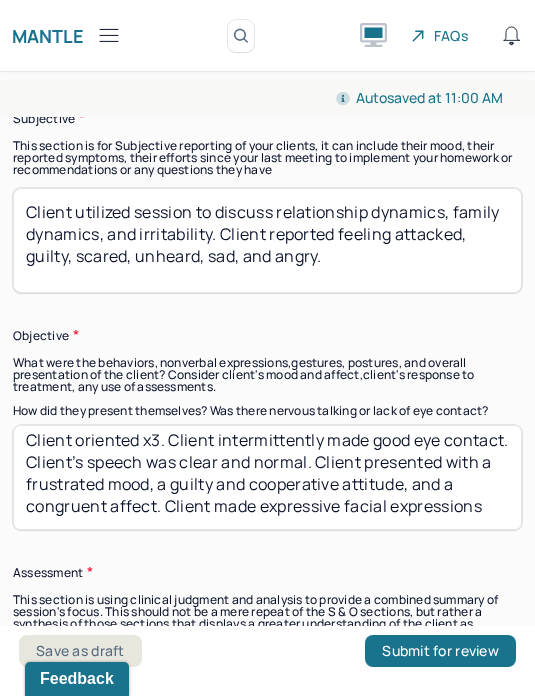 click on "Client oriented x3. Client intermittently made good eye contact. Client’s speech was clear and normal. Client presented with a frustrated mood, a guilty and cooperative attitude, and a congruent affect. Client made expressive facial expressions" at bounding box center (267, 477) 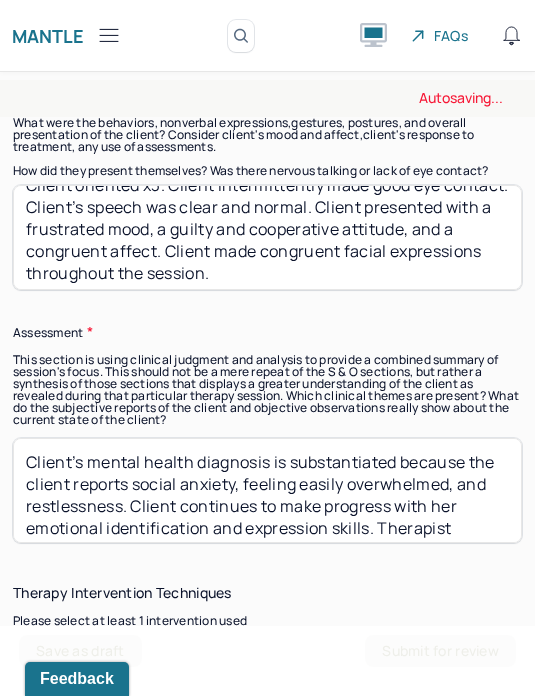 scroll, scrollTop: 1926, scrollLeft: 0, axis: vertical 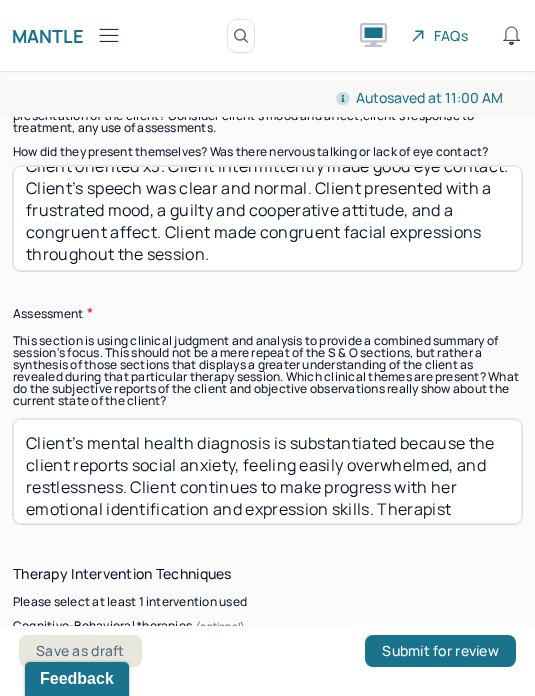 type on "Client oriented x3. Client intermittently made good eye contact. Client’s speech was clear and normal. Client presented with a frustrated mood, a guilty and cooperative attitude, and a congruent affect. Client made congruent facial expressions throughout the session." 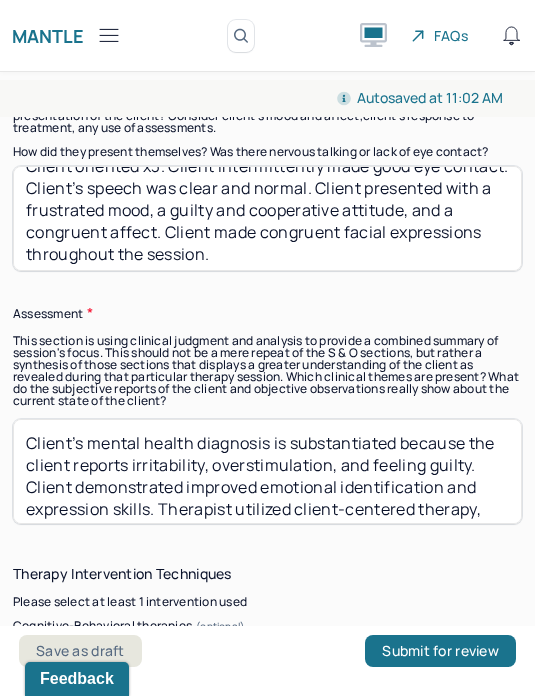 scroll, scrollTop: 1, scrollLeft: 0, axis: vertical 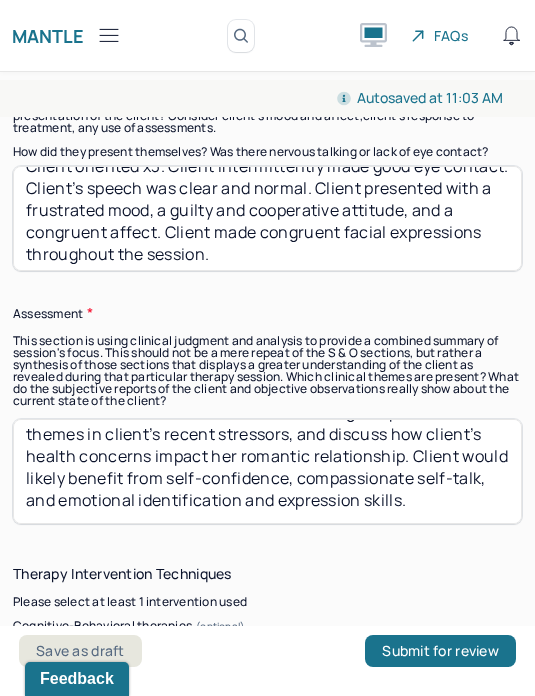 click on "Client’s mental health diagnosis is substantiated because the client reports irritability, overstimulation, and feeling guilty. Client demonstrated improved emotional identification and expression skills during the session. Therapist utilized client-centered therapy, strength-based therapy, trauma-informed CBT, and DBT to validate the client’s feelings, explore emotional themes in client’s recent stressors, and discuss how client’s health concerns impact her romantic relationship. Client would likely benefit from self-confidence, compassionate self-talk, and emotional identification and expression skills." at bounding box center [267, 471] 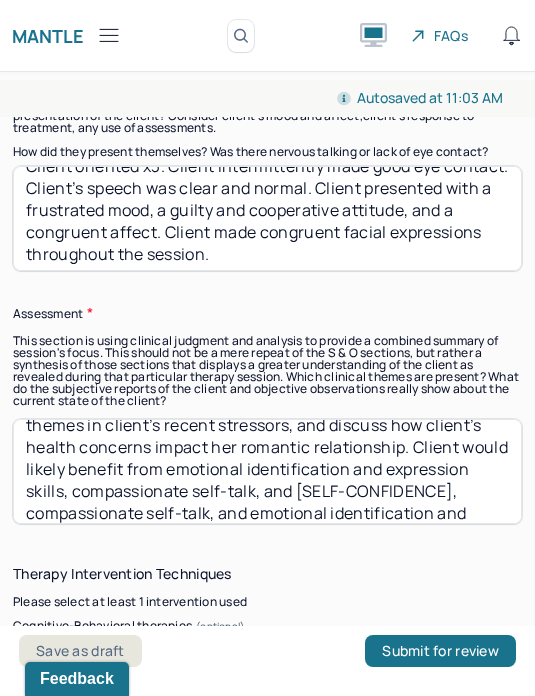 click on "Client’s mental health diagnosis is substantiated because the client reports irritability, overstimulation, and feeling guilty. Client demonstrated improved emotional identification and expression skills during the session. Therapist utilized client-centered therapy, strength-based therapy, trauma-informed CBT, and DBT to validate the client’s feelings, explore emotional themes in client’s recent stressors, and discuss how client’s health concerns impact her romantic relationship. Client would likely benefit from emotional identification and expression skills, compassionate self-talk, and self-confidence, compassionate self-talk, and emotional identification and expression skills." at bounding box center (267, 471) 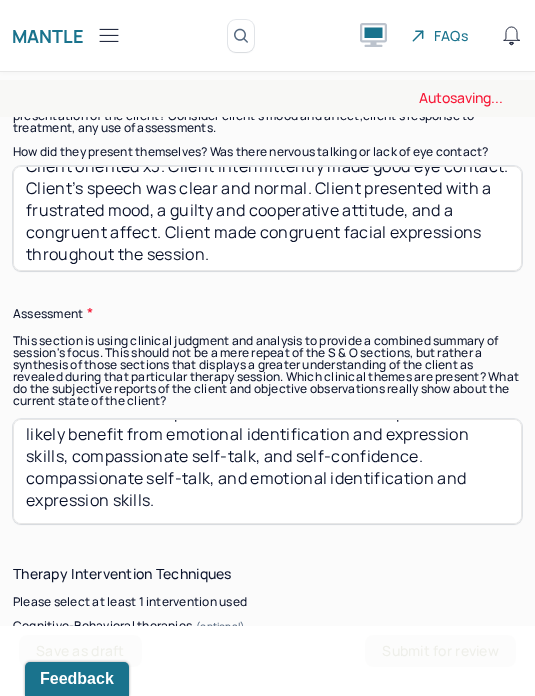 scroll, scrollTop: 196, scrollLeft: 0, axis: vertical 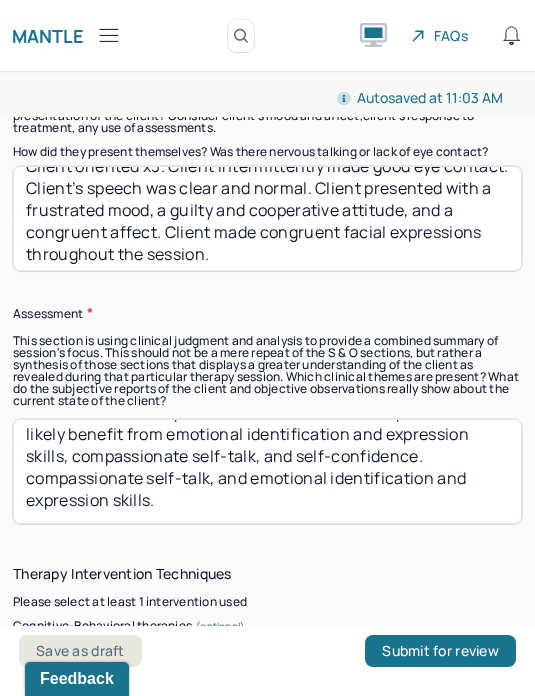 click on "Client’s mental health diagnosis is substantiated because the client reports irritability, overstimulation, and feeling guilty. Client demonstrated improved emotional identification and expression skills during the session. Therapist utilized client-centered therapy, strength-based therapy, trauma-informed CBT, and DBT to validate the client’s feelings, explore emotional themes in client’s recent stressors, and discuss how client’s health concerns impact her romantic relationship. Client would likely benefit from emotional identification and expression skills, compassionate self-talk, and self-confidence.  compassionate self-talk, and emotional identification and expression skills." at bounding box center [267, 471] 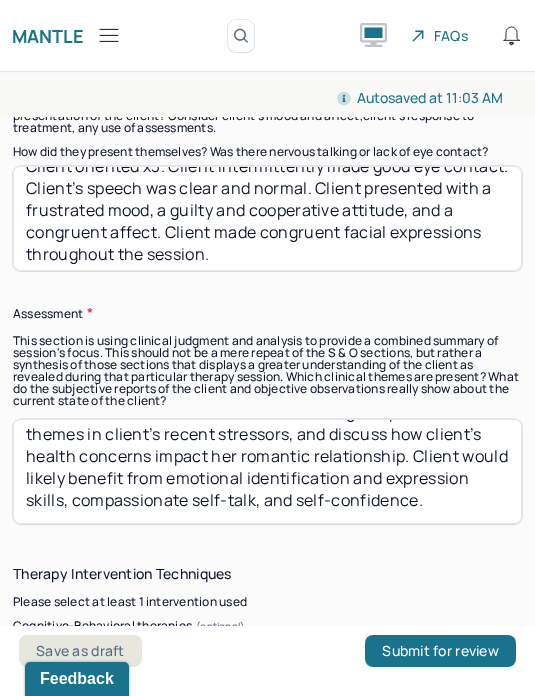 scroll, scrollTop: 150, scrollLeft: 0, axis: vertical 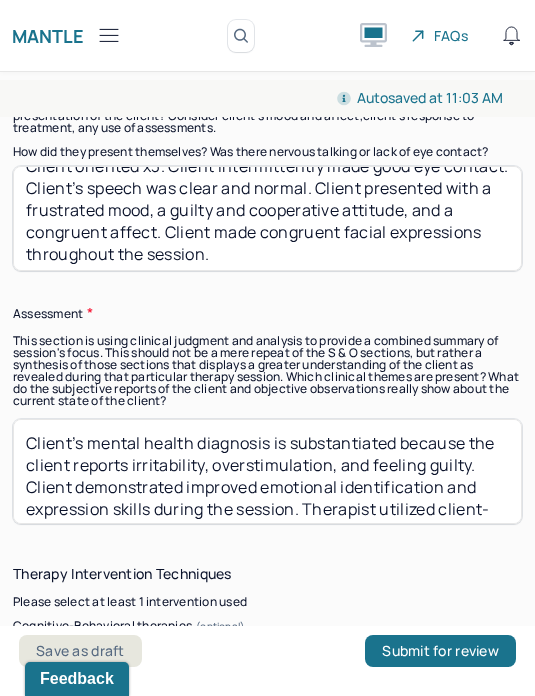 click on "Client’s mental health diagnosis is substantiated because the client reports irritability, overstimulation, and feeling guilty. Client demonstrated improved emotional identification and expression skills during the session. Therapist utilized client-centered therapy, strength-based therapy, trauma-informed CBT, and DBT to validate the client’s feelings, explore emotional themes in client’s recent stressors, and discuss how client’s health concerns impact her romantic relationship." at bounding box center [267, 471] 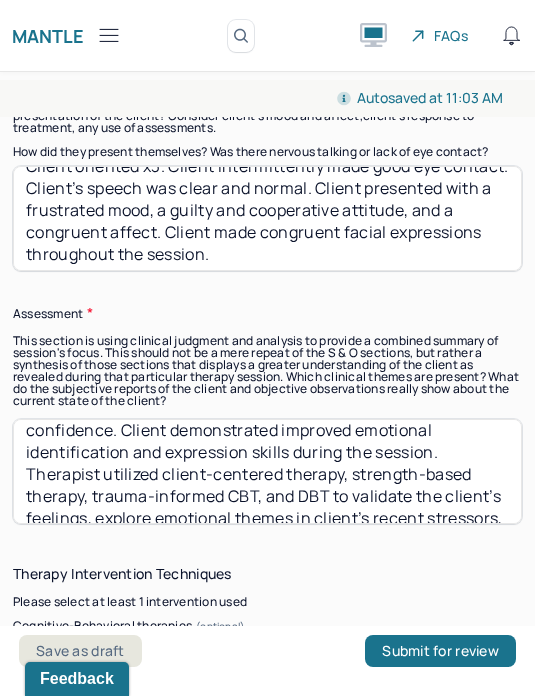 scroll, scrollTop: 103, scrollLeft: 0, axis: vertical 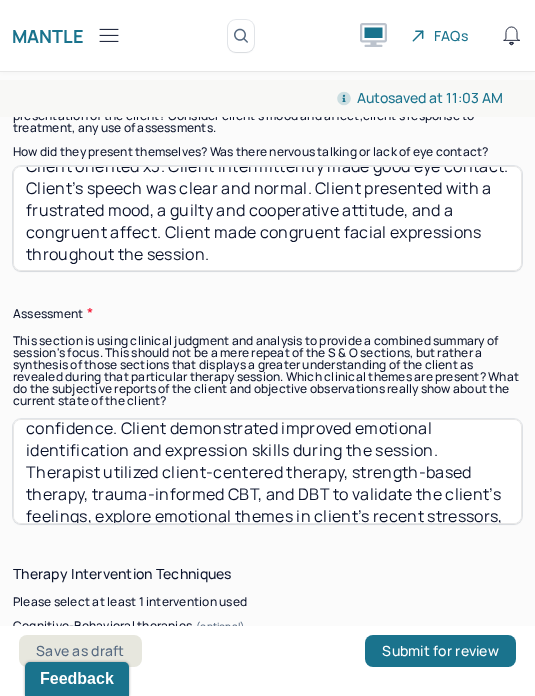click on "Client’s mental health diagnosis is substantiated because the client reports irritability, overstimulation, and feeling guilty. Client would likely benefit from emotional identification and expression skills, compassionate self-talk, and self-confidence. Client demonstrated improved emotional identification and expression skills during the session. Therapist utilized client-centered therapy, strength-based therapy, trauma-informed CBT, and DBT to validate the client’s feelings, explore emotional themes in client’s recent stressors, and discuss how client’s health concerns impact her romantic relationship." at bounding box center (267, 471) 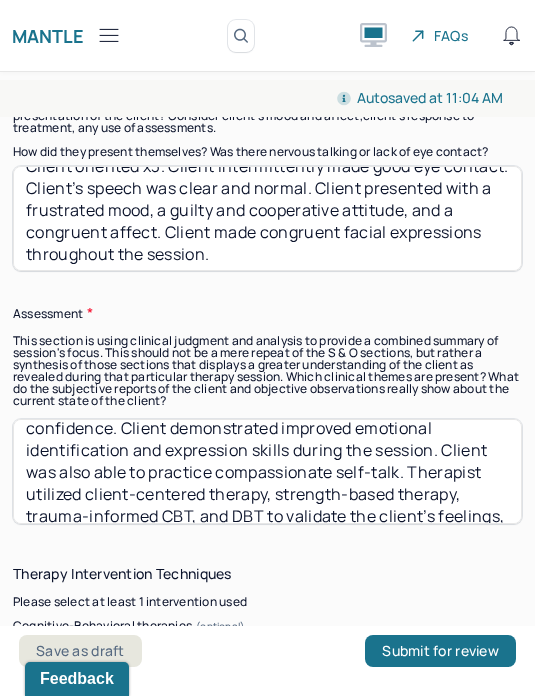 click on "Client’s mental health diagnosis is substantiated because the client reports irritability, overstimulation, and feeling guilty. Client would likely benefit from emotional identification and expression skills, compassionate self-talk, and self-confidence. Client demonstrated improved emotional identification and expression skills during the session. Client was also able to practice compassionate self-talkTherapist utilized client-centered therapy, strength-based therapy, trauma-informed CBT, and DBT to validate the client’s feelings, explore emotional themes in client’s recent stressors, and discuss how client’s health concerns impact her romantic relationship." at bounding box center [267, 471] 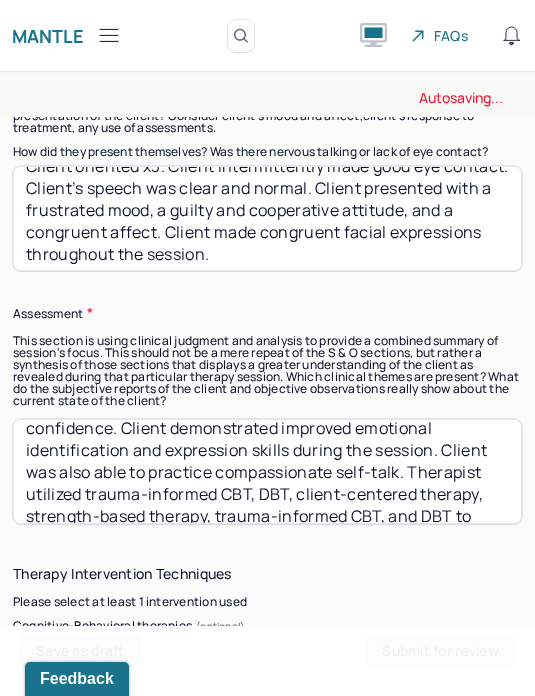 click on "Client’s mental health diagnosis is substantiated because the client reports irritability, overstimulation, and feeling guilty. Client would likely benefit from emotional identification and expression skills, compassionate self-talk, and self-confidence. Client demonstrated improved emotional identification and expression skills during the session. Client was also able to practice compassionate self-talk. Therapist utilized trauma-informed client-centered therapy, strength-based therapy, trauma-informed CBT, and DBT to validate the client’s feelings, explore emotional themes in client’s recent stressors, and discuss how client’s health concerns impact her romantic relationship." at bounding box center [267, 471] 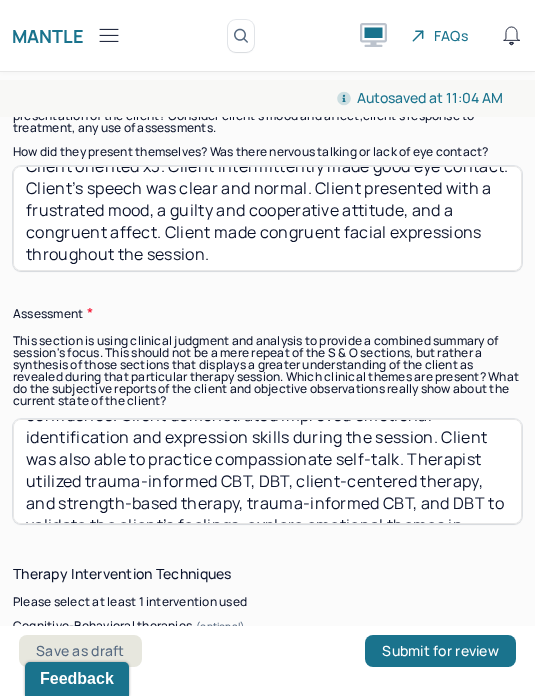 scroll, scrollTop: 120, scrollLeft: 0, axis: vertical 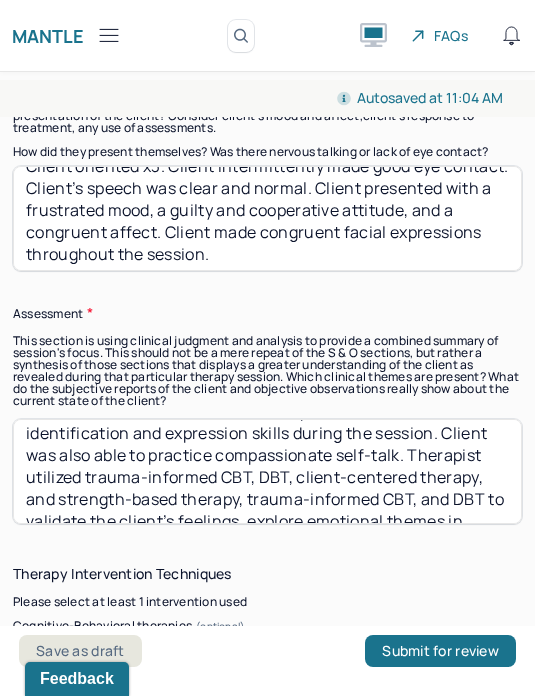 click on "Client’s mental health diagnosis is substantiated because the client reports irritability, overstimulation, and feeling guilty. Client would likely benefit from emotional identification and expression skills, compassionate self-talk, and self-confidence. Client demonstrated improved emotional identification and expression skills during the session. Client was also able to practice compassionate self-talk. Therapist utilized trauma-informed CBT, DBT, client-centered therapy, and strength-based therapy, trauma-informed CBT, and DBT to validate the client’s feelings, explore emotional themes in client’s recent stressors, and discuss how client’s health concerns impact her romantic relationship." at bounding box center [267, 471] 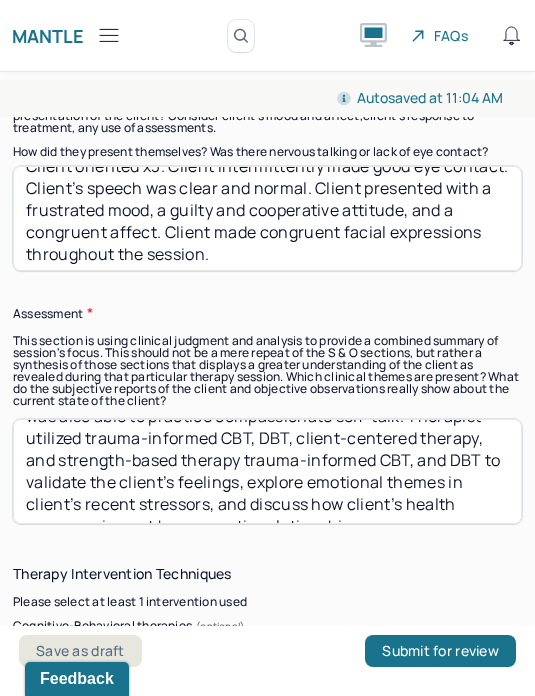 scroll, scrollTop: 164, scrollLeft: 0, axis: vertical 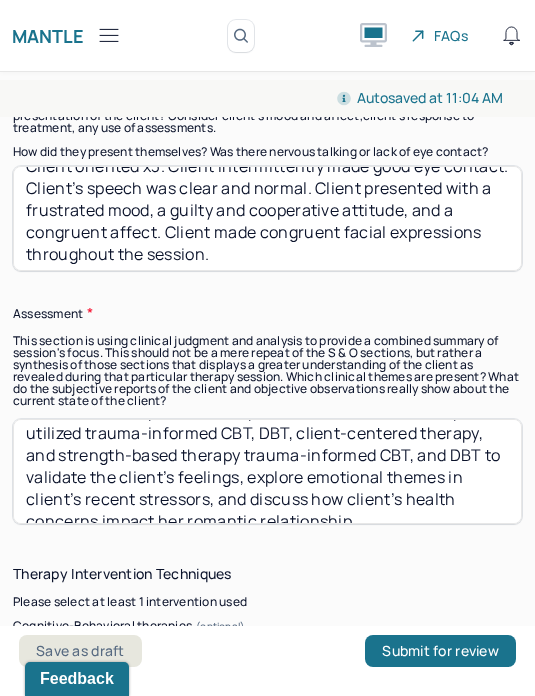 click on "Client’s mental health diagnosis is substantiated because the client reports irritability, overstimulation, and feeling guilty. Client would likely benefit from emotional identification and expression skills, compassionate self-talk, and self-confidence. Client demonstrated improved emotional identification and expression skills during the session. Client was also able to practice compassionate self-talk. Therapist utilized trauma-informed CBT, DBT, client-centered therapy, and strength-based therapy trauma-informed CBT, and DBT to validate the client’s feelings, explore emotional themes in client’s recent stressors, and discuss how client’s health concerns impact her romantic relationship." at bounding box center (267, 471) 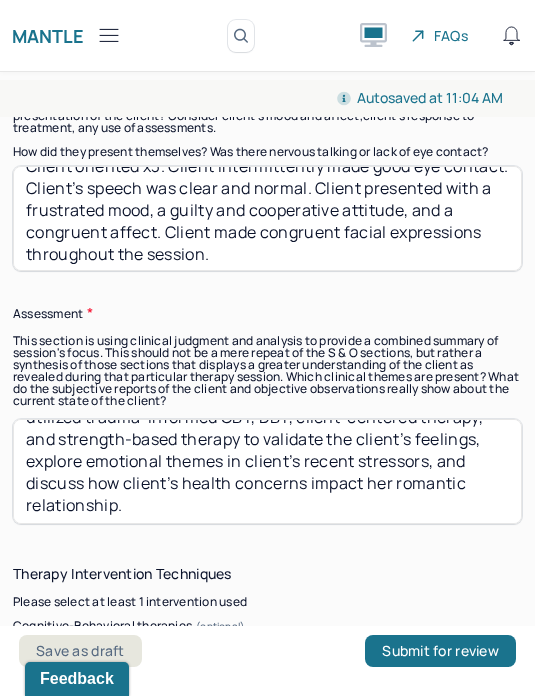 scroll, scrollTop: 179, scrollLeft: 0, axis: vertical 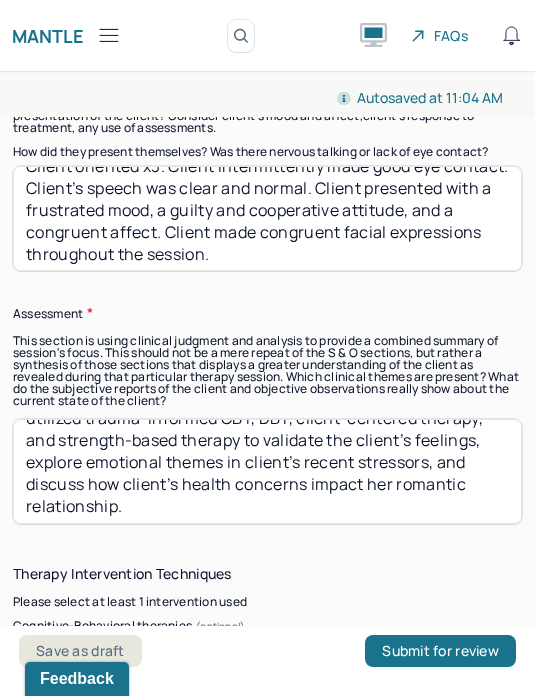 click on "Client’s mental health diagnosis is substantiated because the client reports irritability, overstimulation, and feeling guilty. Client would likely benefit from emotional identification and expression skills, compassionate self-talk, and self-confidence. Client demonstrated improved emotional identification and expression skills during the session. Client was also able to practice compassionate self-talk. Therapist utilized trauma-informed CBT, DBT, client-centered therapy, and strength-based therapy to validate the client’s feelings, explore emotional themes in client’s recent stressors, and discuss how client’s health concerns impact her romantic relationship." at bounding box center [267, 471] 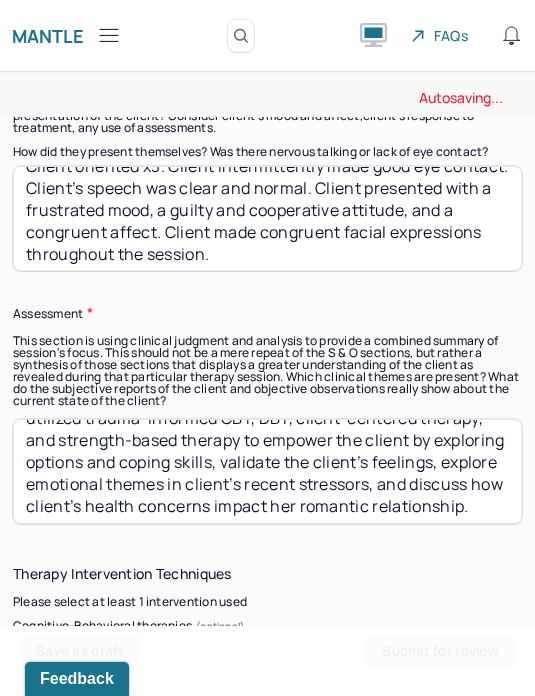 click on "Client’s mental health diagnosis is substantiated because the client reports irritability, overstimulation, and feeling guilty. Client would likely benefit from emotional identification and expression skills, compassionate self-talk, and self-confidence. Client demonstrated improved emotional identification and expression skills during the session. Client was also able to practice compassionate self-talk. Therapist utilized trauma-informed CBT, DBT, client-centered therapy, and strength-based therapy to empower the client by exploring optionsvalidate the client’s feelings, explore emotional themes in client’s recent stressors, and discuss how client’s health concerns impact her romantic relationship." at bounding box center [267, 471] 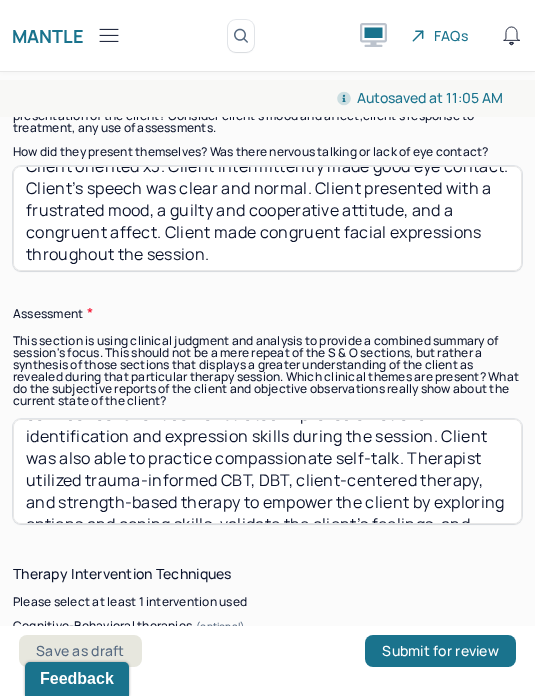 scroll, scrollTop: 115, scrollLeft: 0, axis: vertical 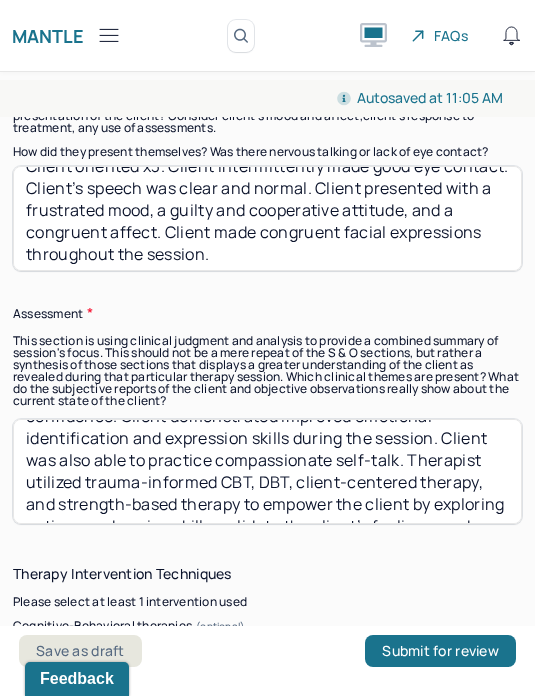 click on "Client’s mental health diagnosis is substantiated because the client reports irritability, overstimulation, and feeling guilty. Client would likely benefit from emotional identification and expression skills, compassionate self-talk, and self-confidence. Client demonstrated improved emotional identification and expression skills during the session. Client was also able to practice compassionate self-talk. Therapist utilized trauma-informed CBT, DBT, client-centered therapy, and strength-based therapy to empower the client by exploring options and coping skills, validate the client’s feelings, and discuss emotional themes in family dynamics." at bounding box center [267, 471] 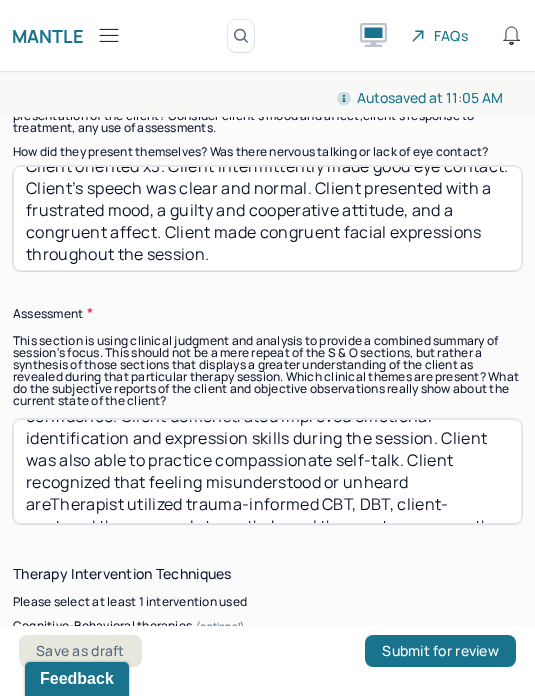 scroll, scrollTop: 116, scrollLeft: 0, axis: vertical 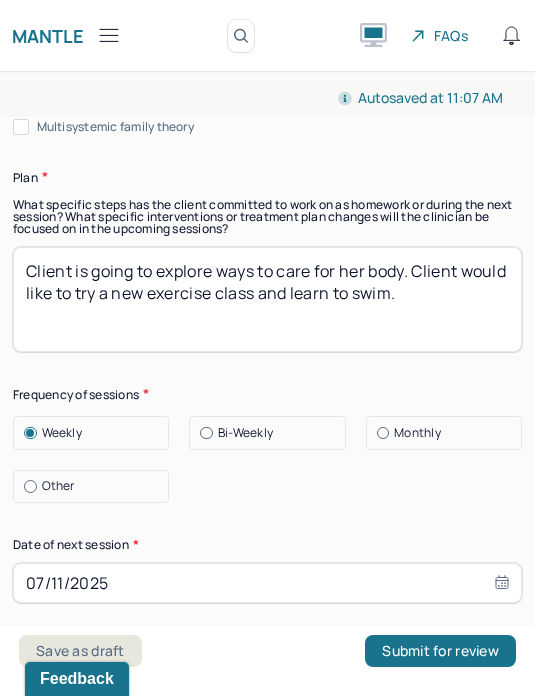 type on "Client’s mental health diagnosis is substantiated because the client reports irritability, overstimulation, and feeling guilty. Client would likely benefit from emotional identification and expression skills, compassionate self-talk, and self-confidence. Client demonstrated improved emotional identification and expression skills during the session. Client was also able to practice compassionate self-talk. Client recognized that feeling misunderstood or unheard are big emotional triggers for her. Therapist utilized trauma-informed CBT, DBT, client-centered therapy, and strength-based therapy to empower the client by exploring options and coping skills, validate the client’s feelings, and discuss emotional themes in family dynamics." 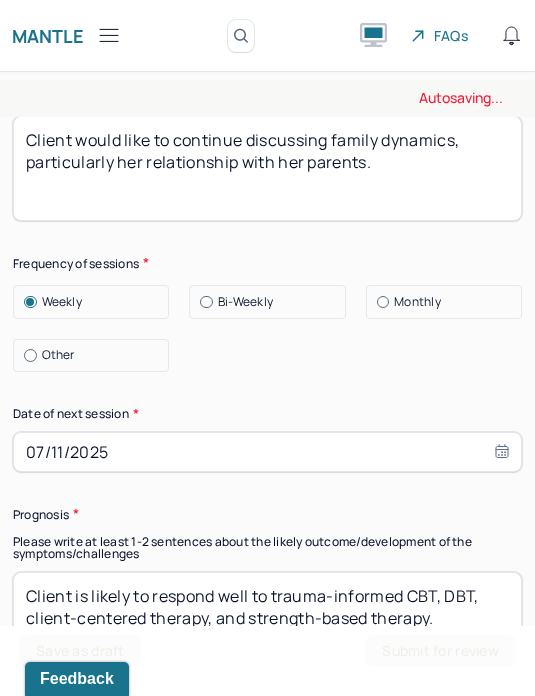 scroll, scrollTop: 3555, scrollLeft: 0, axis: vertical 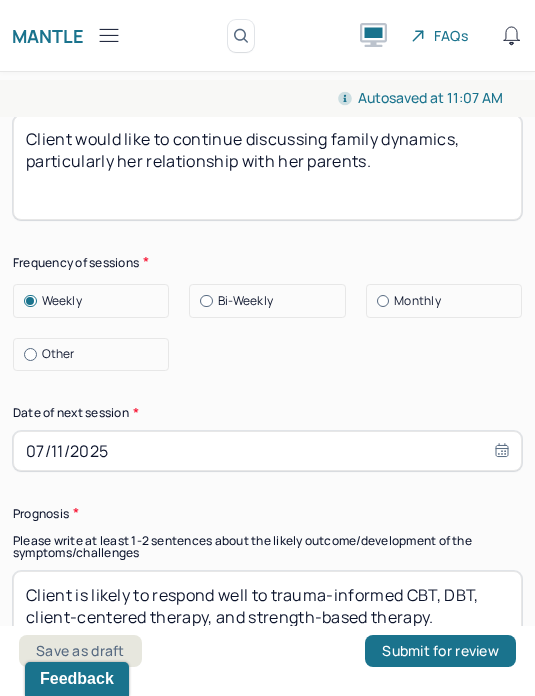 type on "Client would like to continue discussing family dynamics, particularly her relationship with her parents." 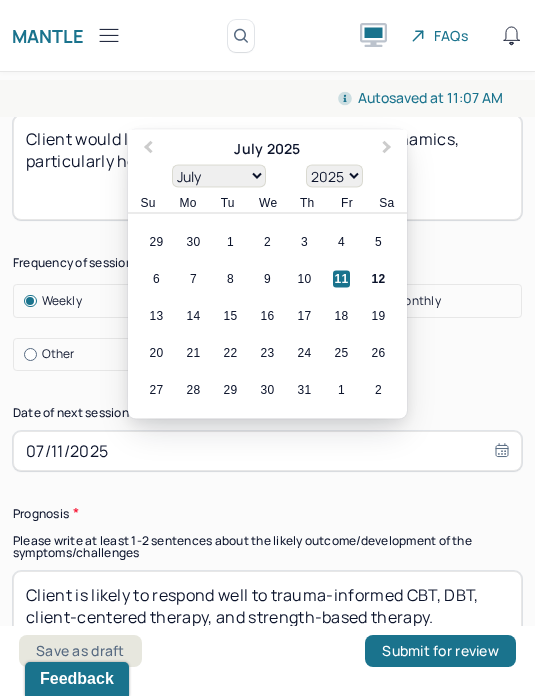 click on "18" at bounding box center [341, 316] 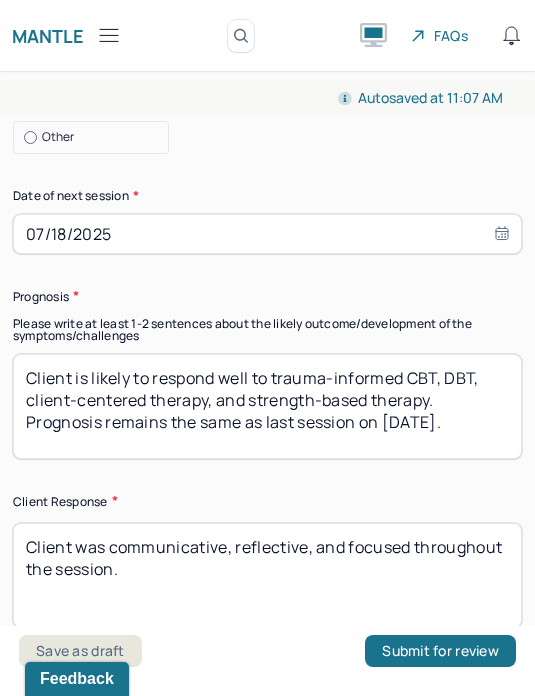 scroll, scrollTop: 3781, scrollLeft: 0, axis: vertical 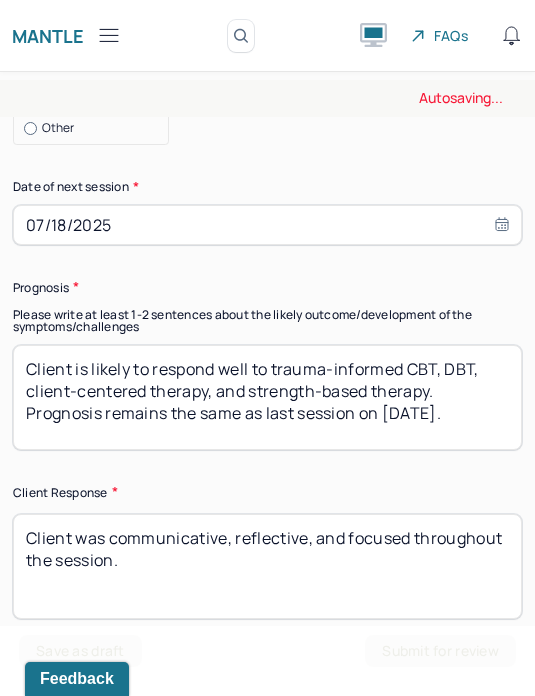 click on "Client is likely to respond well to trauma-informed CBT, DBT, client-centered therapy, and strength-based therapy. Prognosis remains the same as last session on 6/20/25." at bounding box center [267, 397] 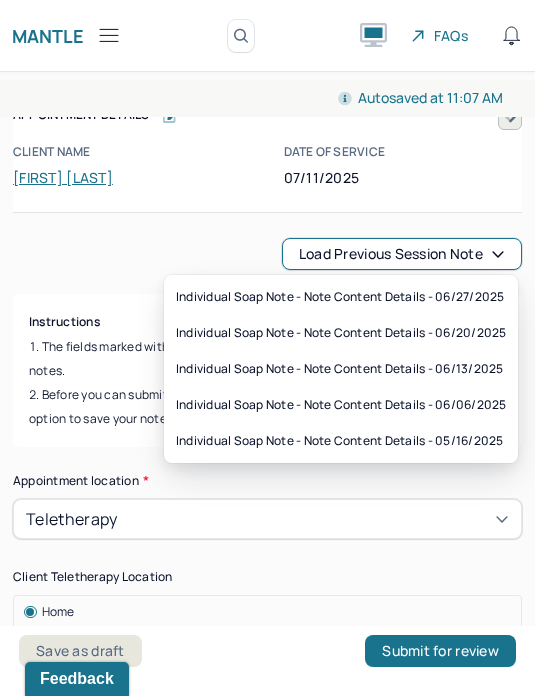 scroll, scrollTop: 0, scrollLeft: 0, axis: both 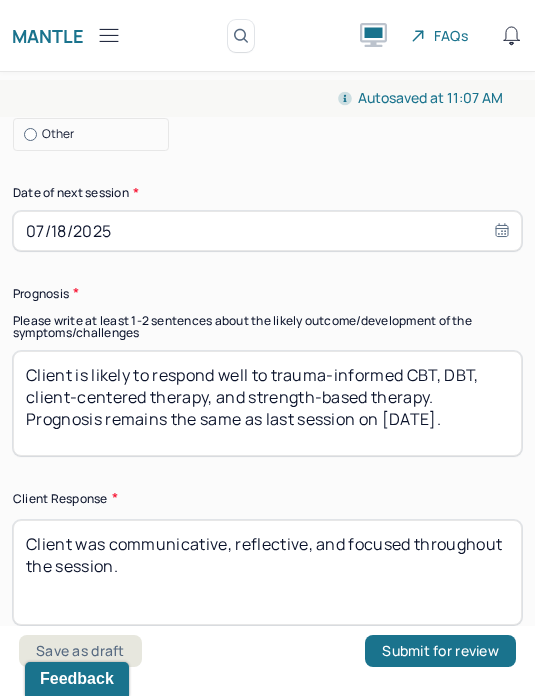 click on "Client is likely to respond well to trauma-informed CBT, DBT, client-centered therapy, and strength-based therapy. Prognosis remains the same as last session on 6/20/25." at bounding box center (267, 403) 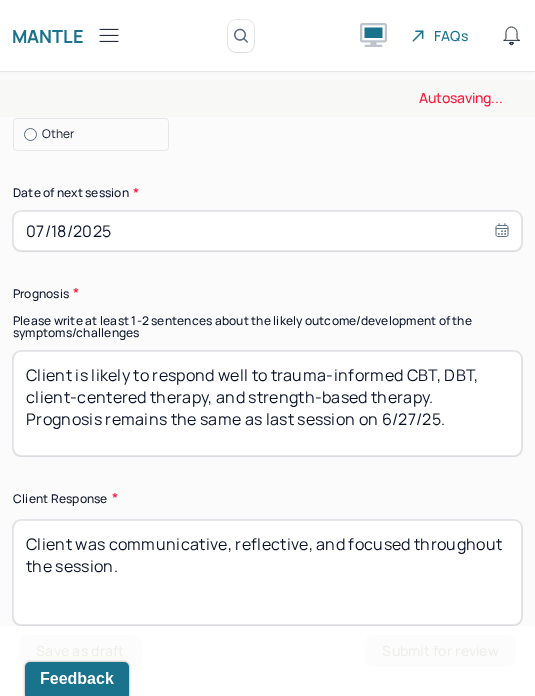 click on "Client is likely to respond well to trauma-informed CBT, DBT, client-centered therapy, and strength-based therapy. Prognosis remains the same as last session on 6/20/25." at bounding box center [267, 403] 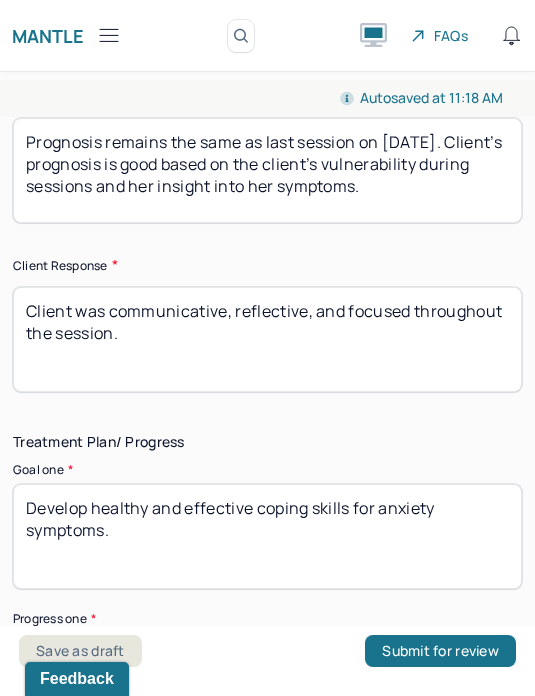 scroll, scrollTop: 4013, scrollLeft: 0, axis: vertical 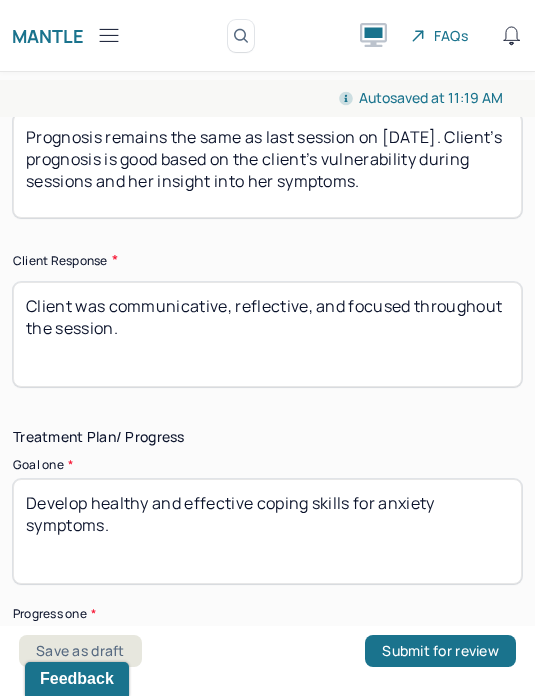 type on "Prognosis remains the same as last session on 6/27/25. Client’s prognosis is good based on the client’s vulnerability during sessions and her insight into her symptoms." 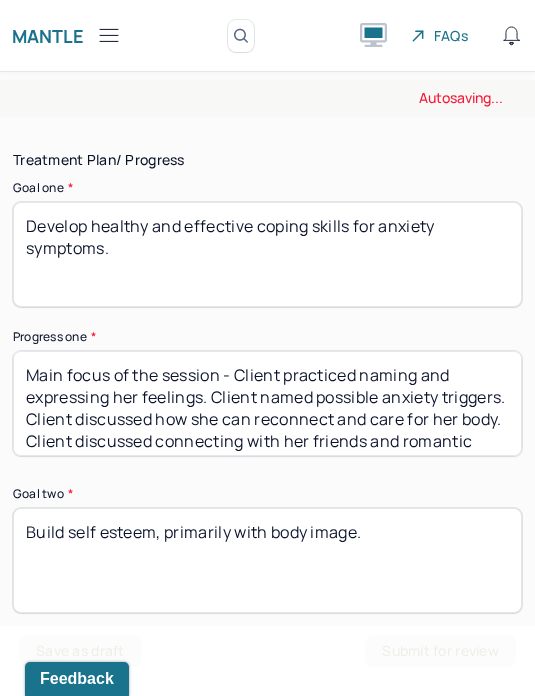 scroll, scrollTop: 4291, scrollLeft: 0, axis: vertical 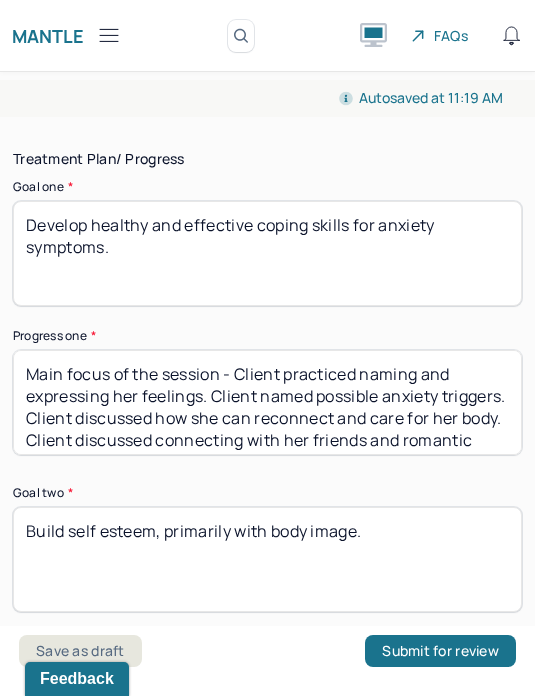 type on "Client was engaged and insightful throughout the session." 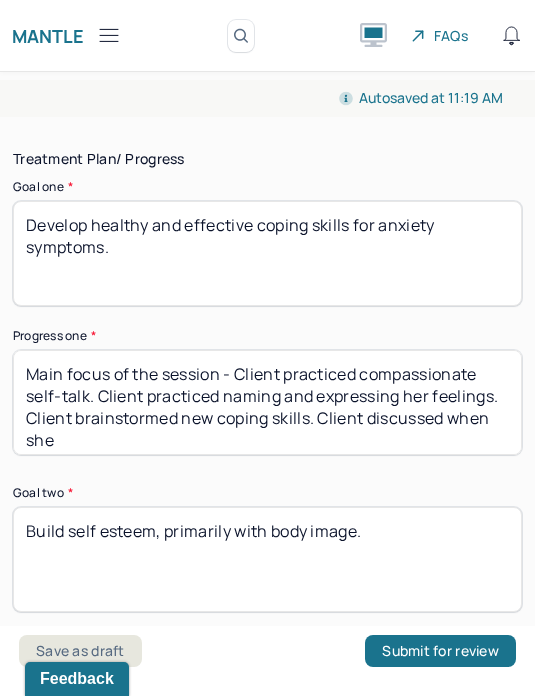 scroll, scrollTop: 1, scrollLeft: 0, axis: vertical 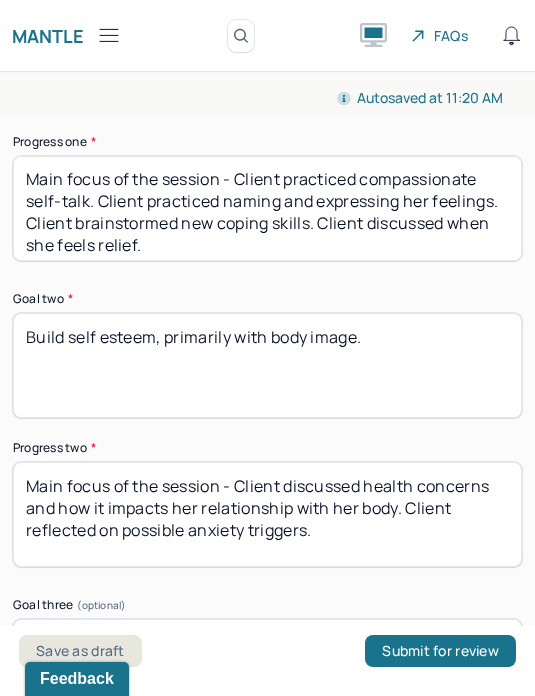 type on "Main focus of the session - Client practiced compassionate self-talk. Client practiced naming and expressing her feelings. Client brainstormed new coping skills. Client discussed when she feels relief." 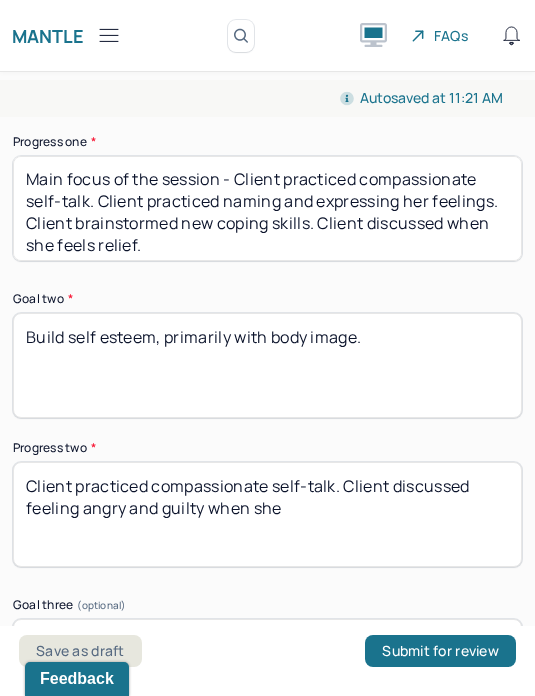 type on "Client practiced compassionate self-talk. Client discussed feeling angry and guilty when she" 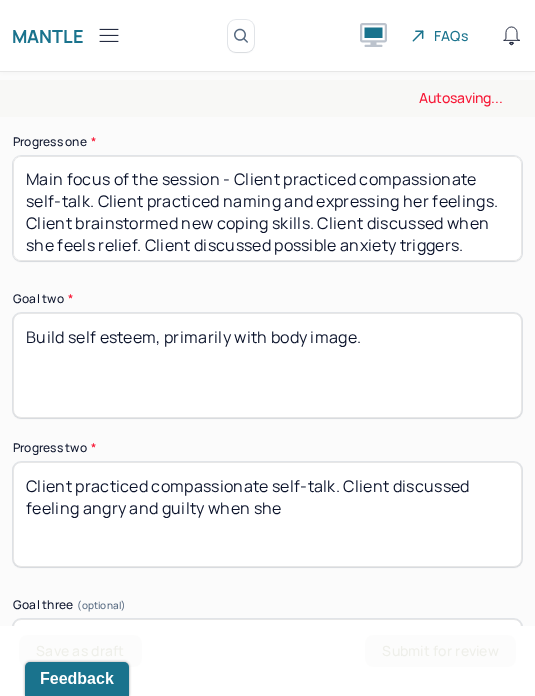 type on "Main focus of the session - Client practiced compassionate self-talk. Client practiced naming and expressing her feelings. Client brainstormed new coping skills. Client discussed when she feels relief. Client discussed possible anxiety triggers." 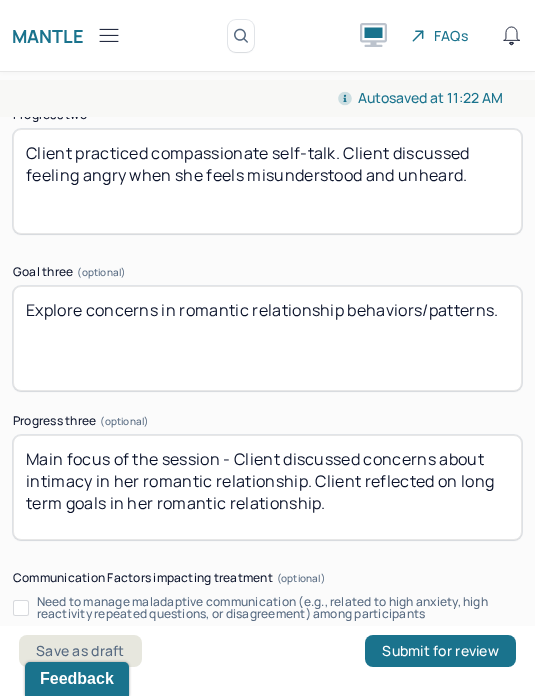 scroll, scrollTop: 4835, scrollLeft: 0, axis: vertical 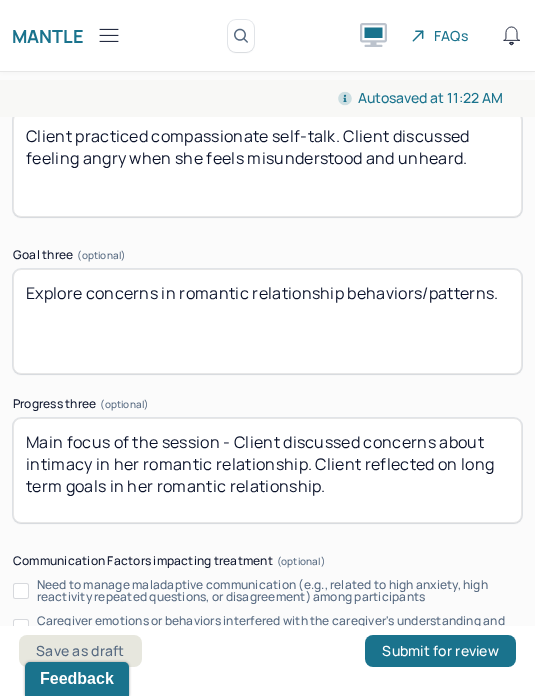type on "Client practiced compassionate self-talk. Client discussed feeling angry when she feels misunderstood and unheard." 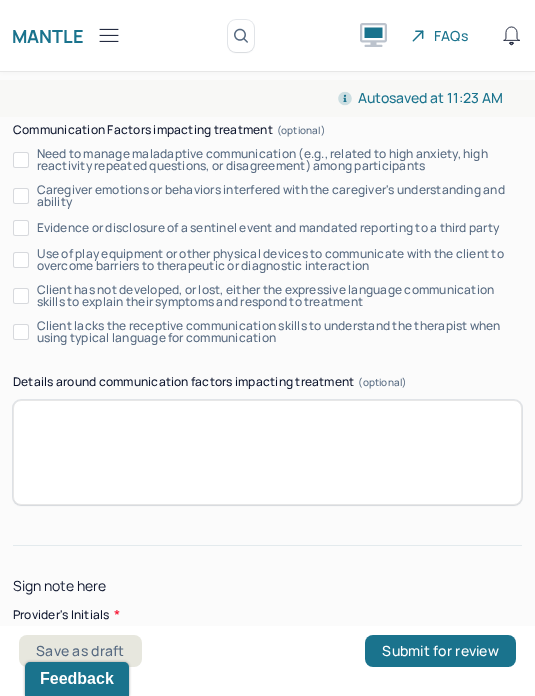 scroll, scrollTop: 5265, scrollLeft: 0, axis: vertical 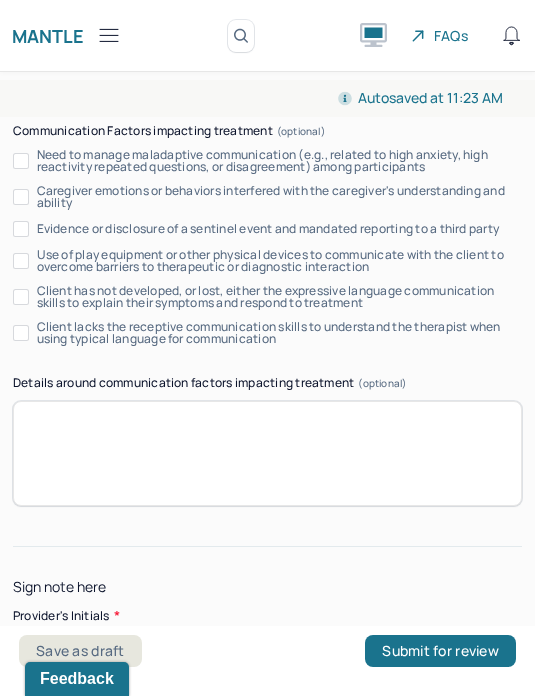 type on "Main focus of the session - Client explored when irritability arises in her romantic relationship. Client discussed how she navigates conflict resolution within her romantic relationship." 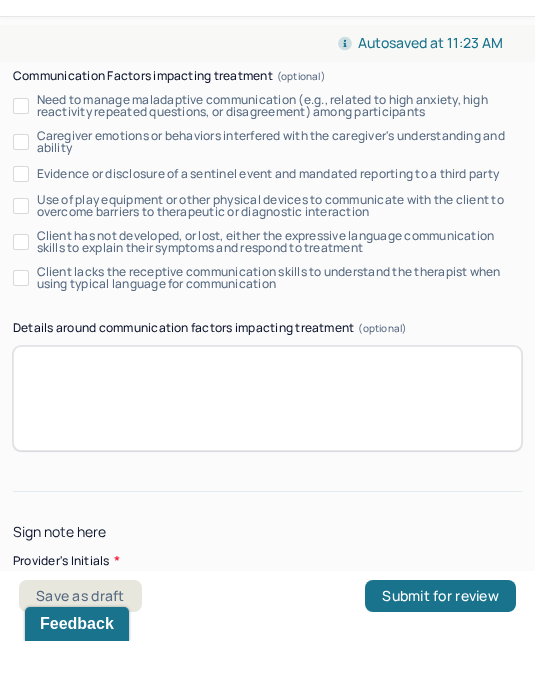 scroll, scrollTop: 74, scrollLeft: 0, axis: vertical 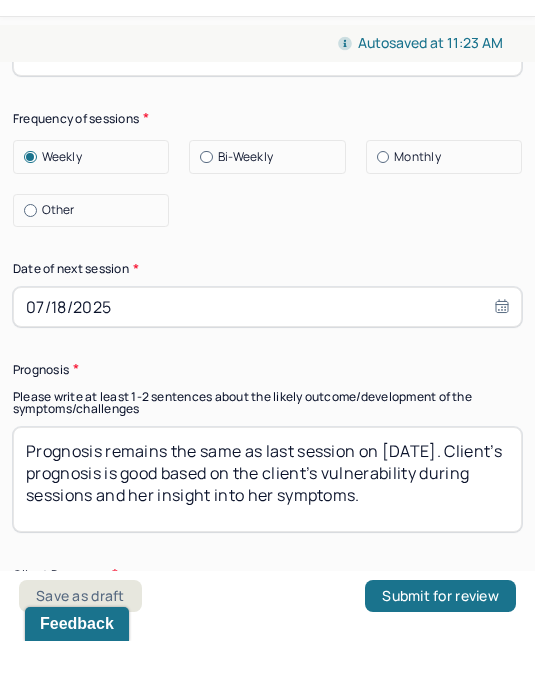 type on "MZ" 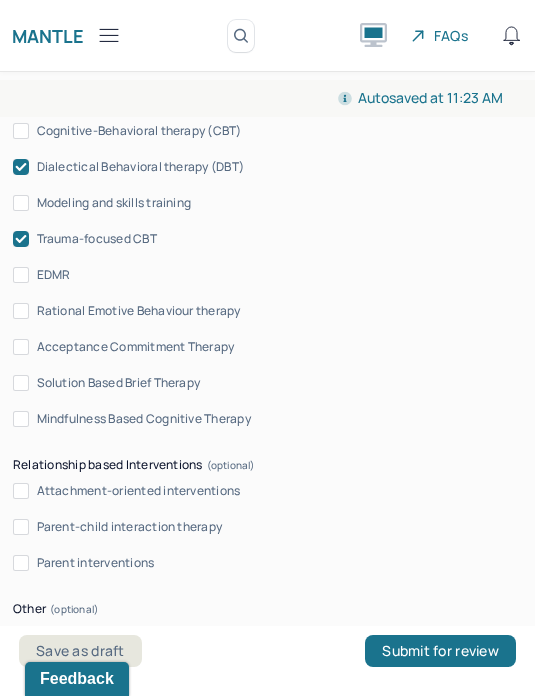 scroll, scrollTop: 2446, scrollLeft: 0, axis: vertical 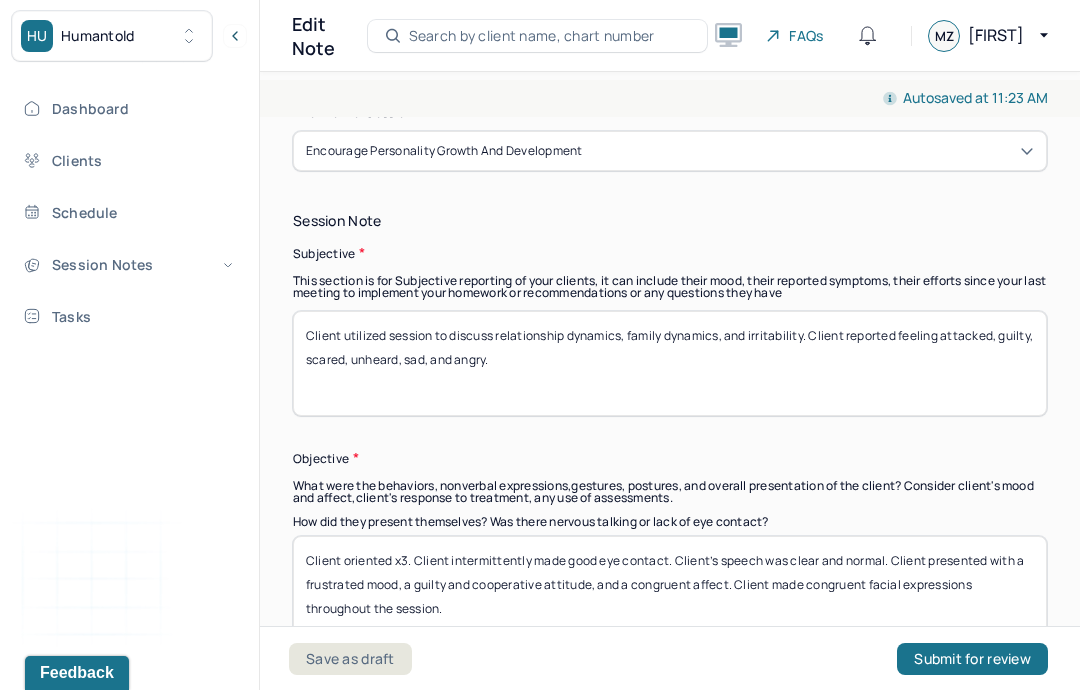 click on "Client utilized session to discuss relationship dynamics, family dynamics, and irritability. Client reported feeling attacked, guilty, scared, unheard, sad, and angry." at bounding box center (670, 363) 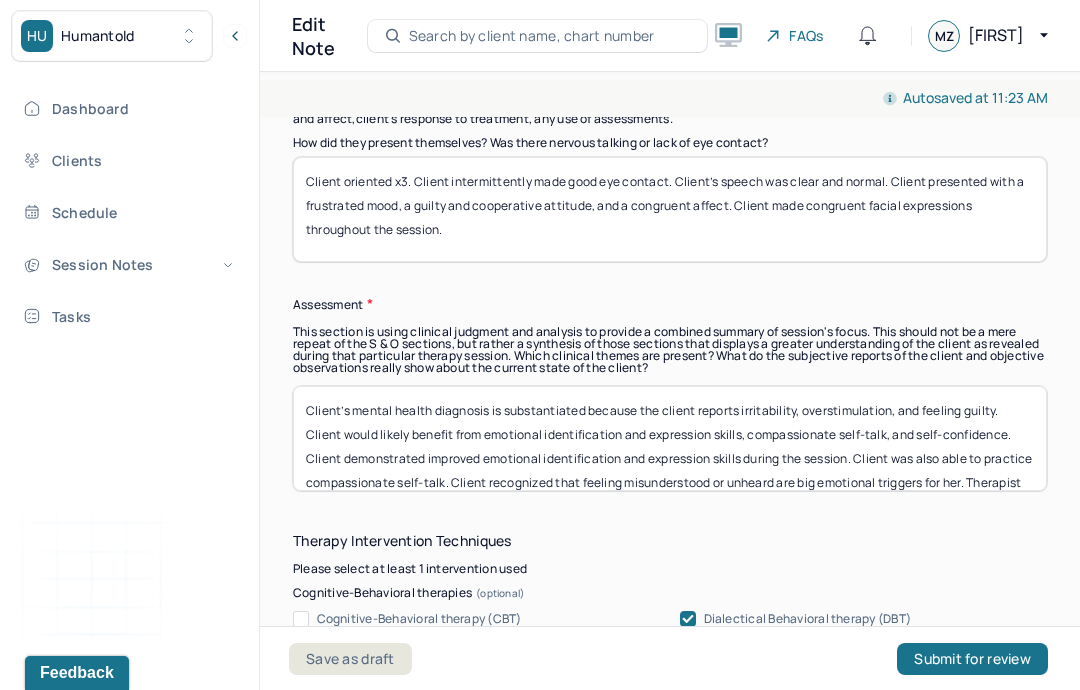 scroll, scrollTop: 1719, scrollLeft: 0, axis: vertical 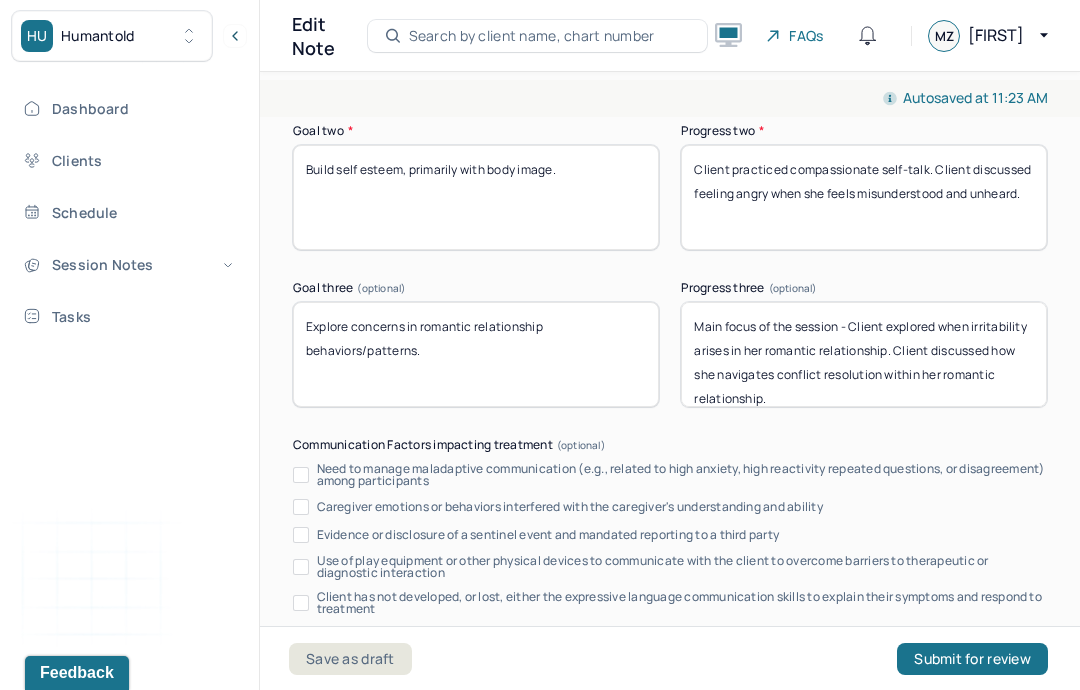 click on "Main focus of the session - Client explored when irritability arises in her romantic relationship. Client discussed how she navigates conflict resolution within her romantic relationship." at bounding box center (864, 354) 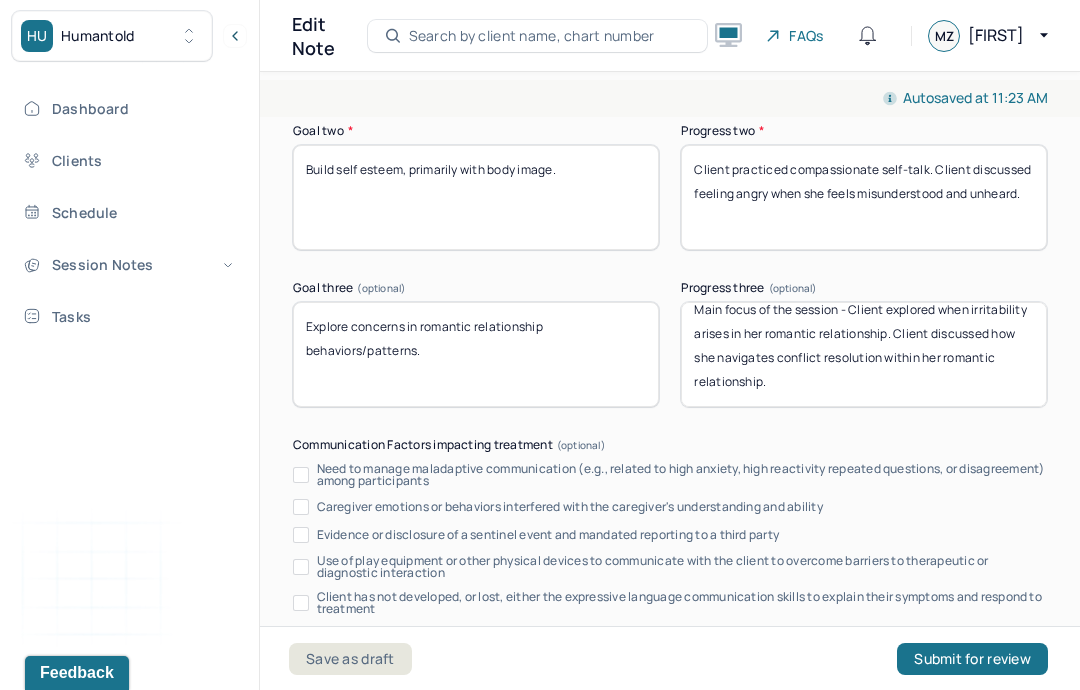 scroll, scrollTop: 16, scrollLeft: 0, axis: vertical 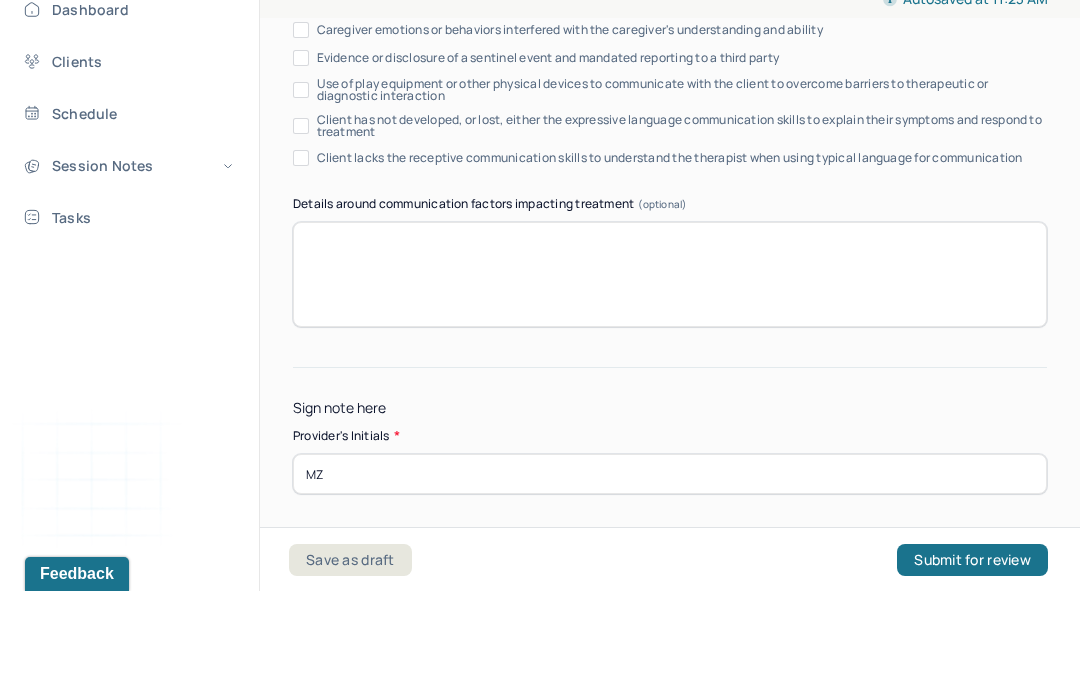 click on "Submit for review" at bounding box center (972, 659) 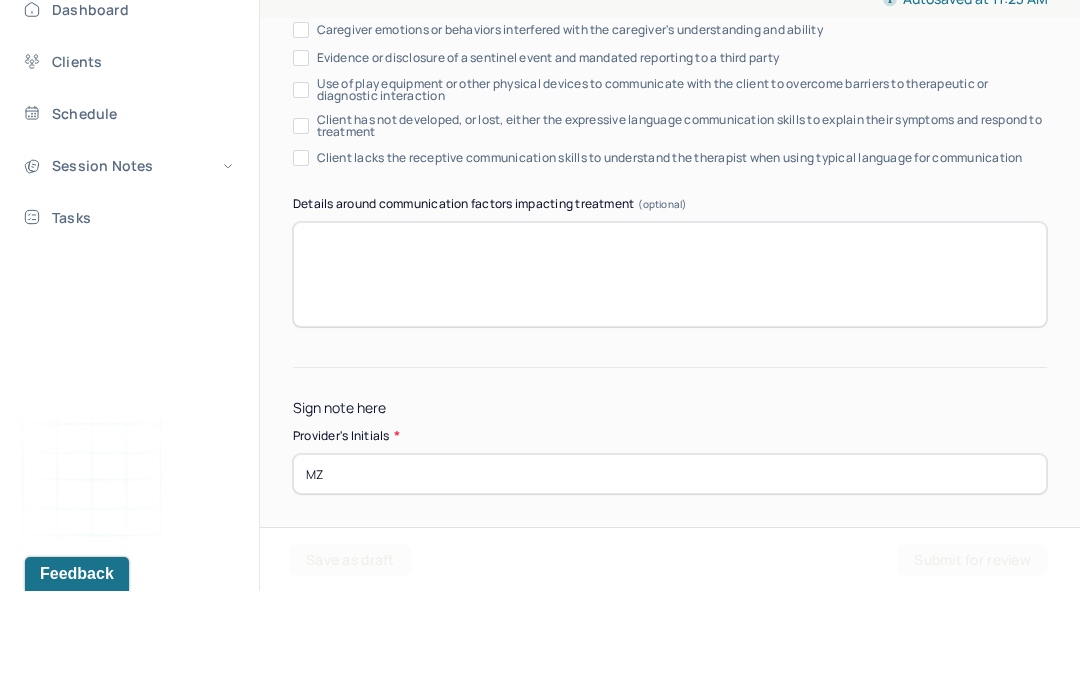 scroll, scrollTop: 80, scrollLeft: 0, axis: vertical 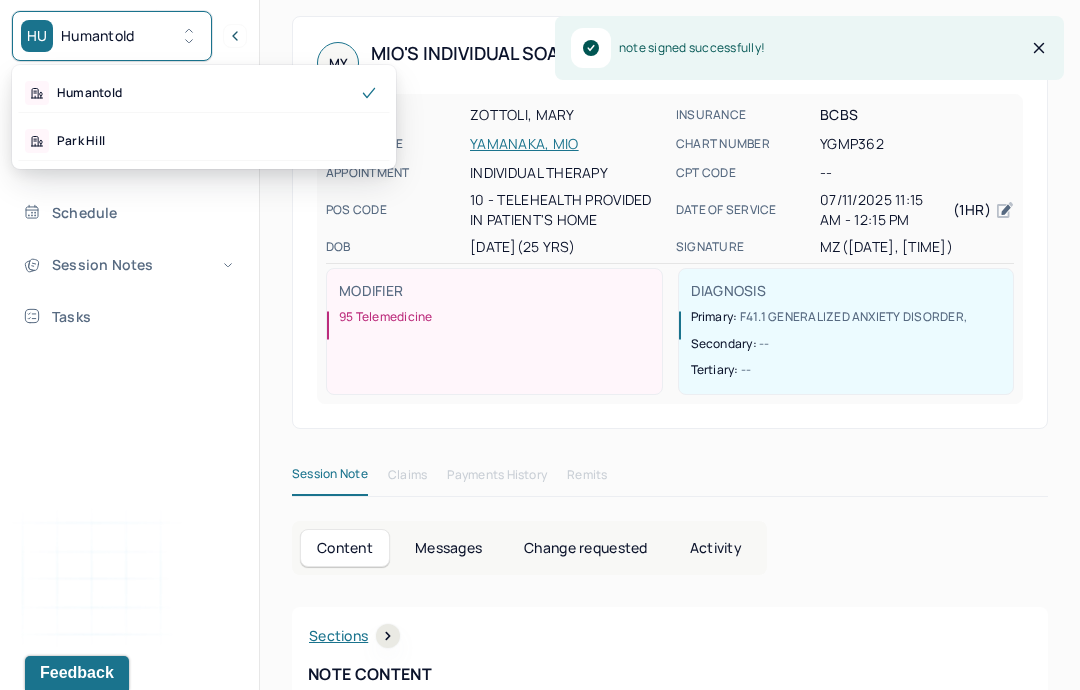 click on "Park Hill" at bounding box center [204, 141] 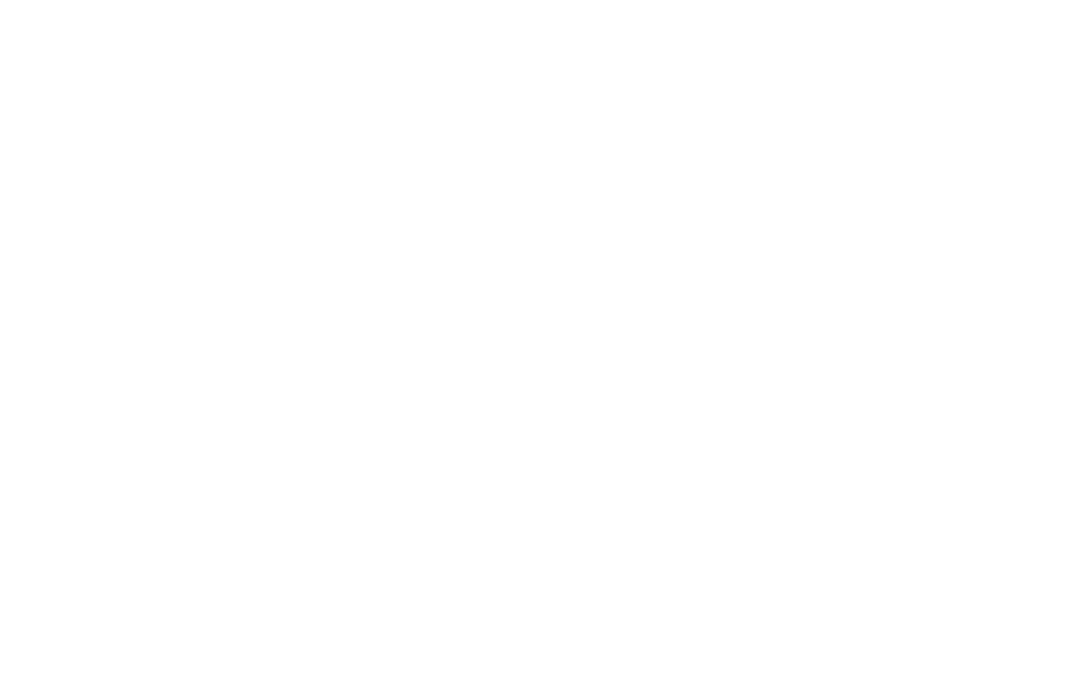 scroll, scrollTop: 0, scrollLeft: 0, axis: both 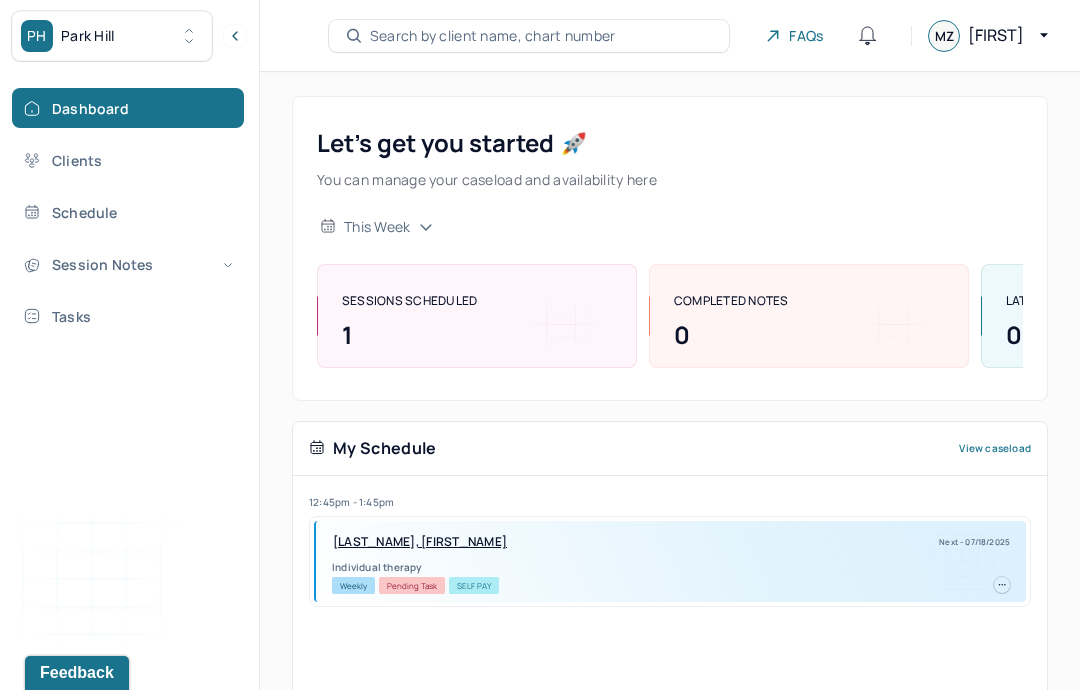 click on "Session Notes" at bounding box center [128, 264] 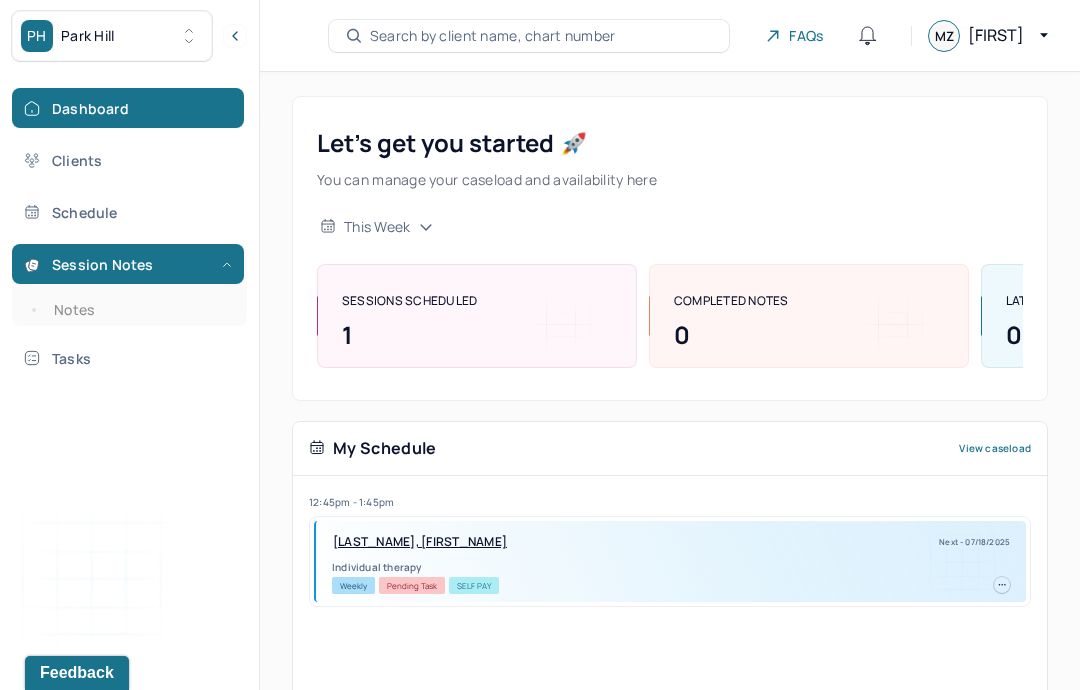 click on "Notes" at bounding box center [139, 310] 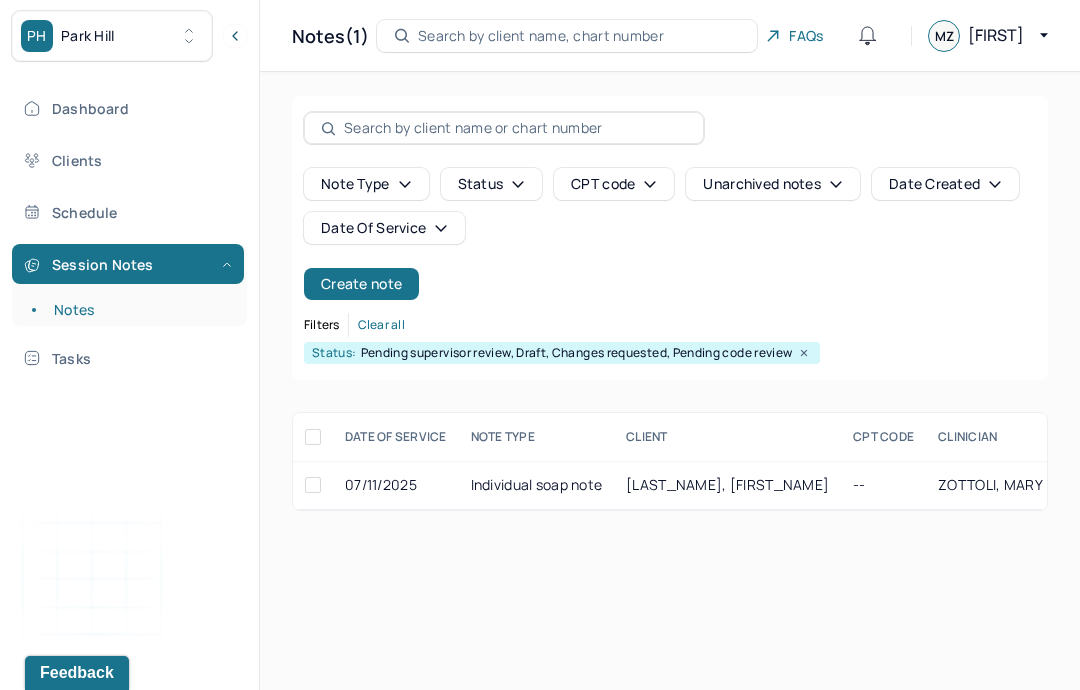 click on "Individual soap note" at bounding box center (537, 485) 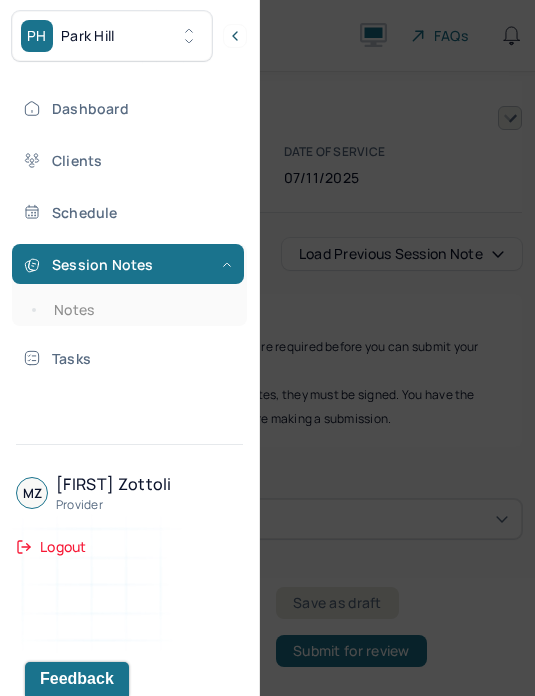 click at bounding box center (267, 348) 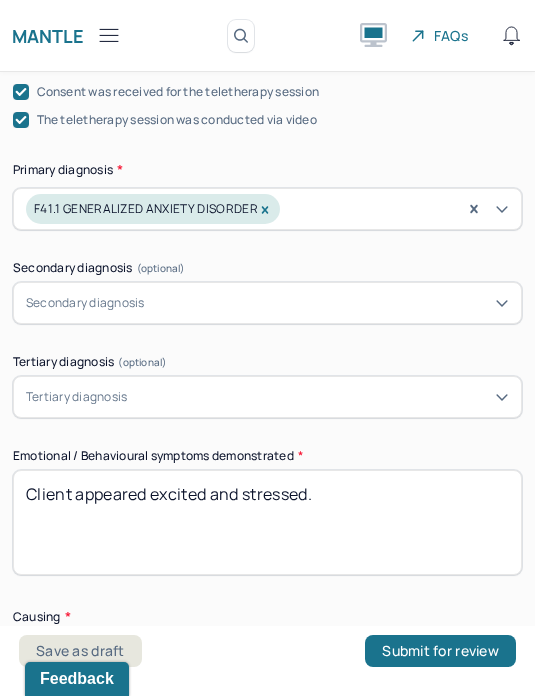 scroll, scrollTop: 972, scrollLeft: 0, axis: vertical 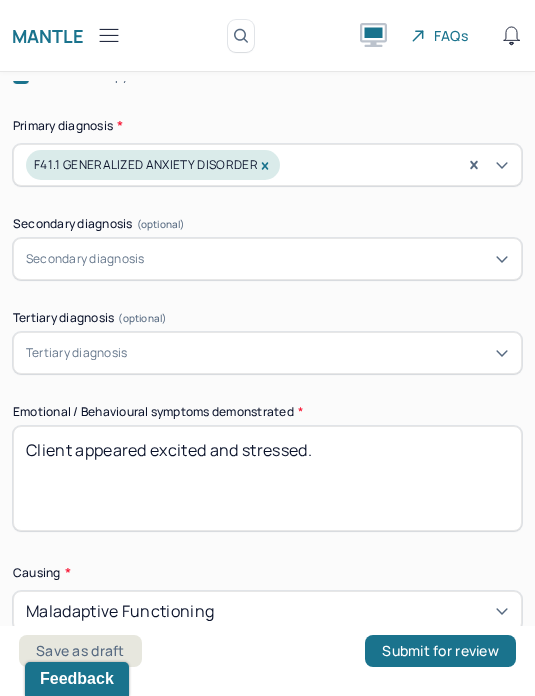click on "Client appeared excited and stressed." at bounding box center [267, 478] 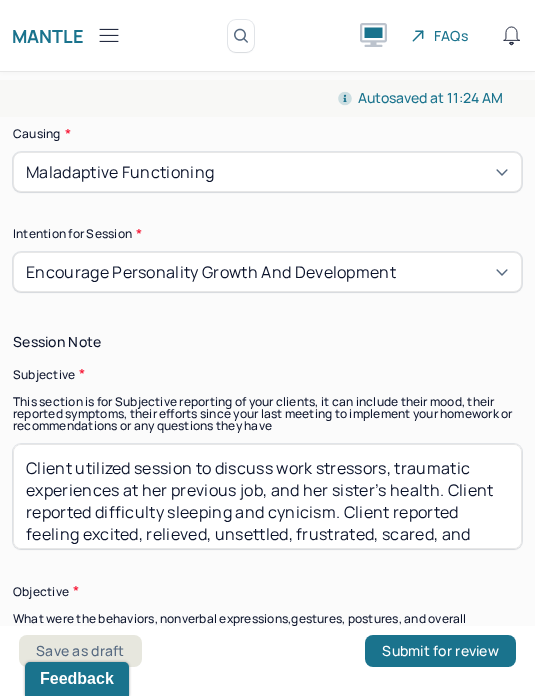 scroll, scrollTop: 1413, scrollLeft: 0, axis: vertical 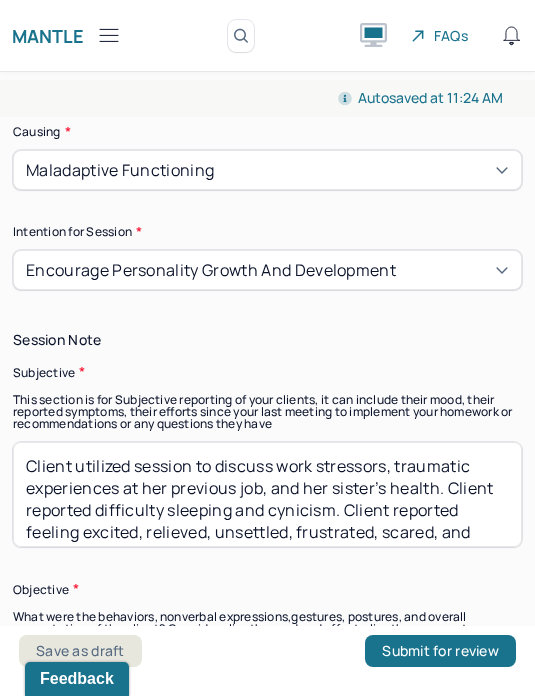 type on "Client appeared fatigued and worried." 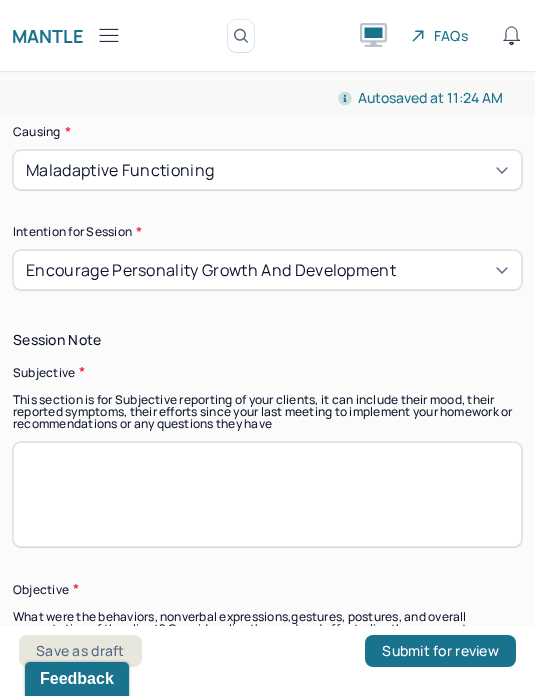 scroll, scrollTop: 0, scrollLeft: 0, axis: both 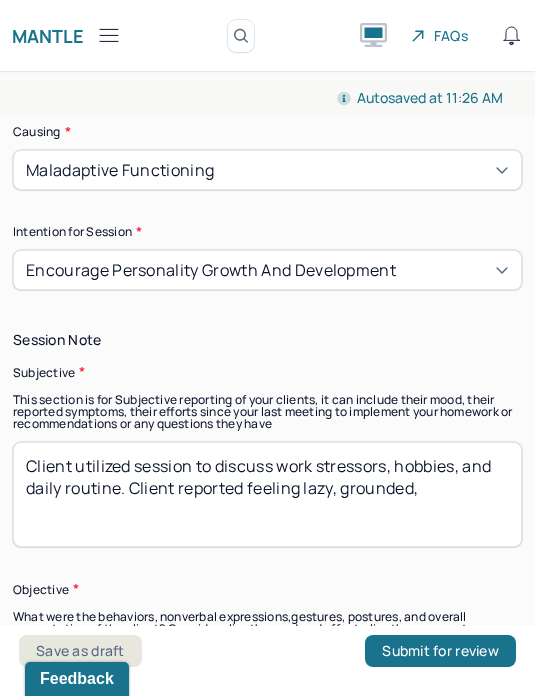 click on "Client utilized session to discuss work stressors, hobbies, and daily routine. Client reported feeling lazy, grounded," at bounding box center (267, 494) 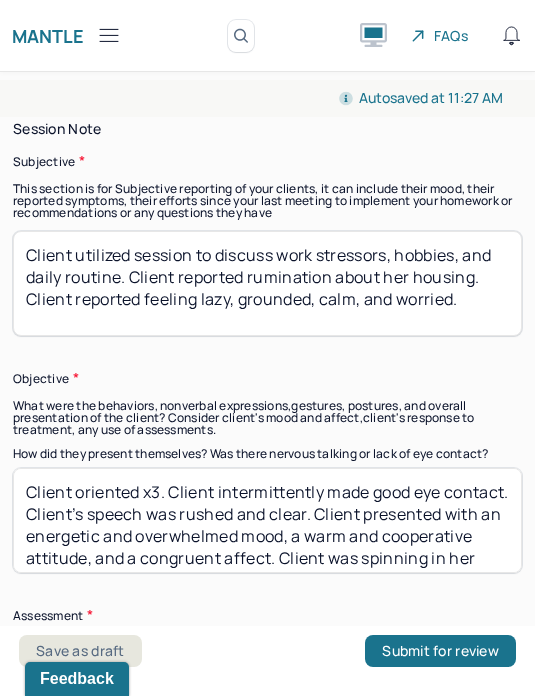 scroll, scrollTop: 1638, scrollLeft: 0, axis: vertical 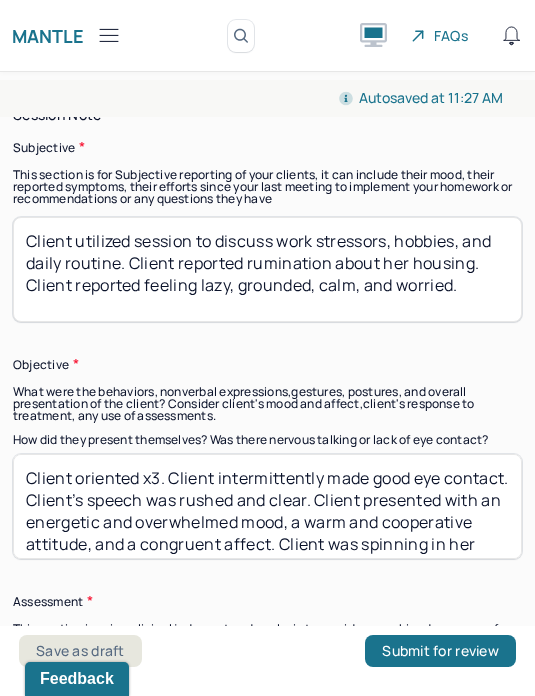 click on "Client oriented x3. Client intermittently made good eye contact. Client’s speech was rushed and clear. Client presented with an energetic and overwhelmed mood, a warm and cooperative attitude, and a congruent affect. Client was spinning in her computer chair throughout the session. Client appeared tearful when therapist validated the client’s feelings about her previous job experiences." at bounding box center (267, 506) 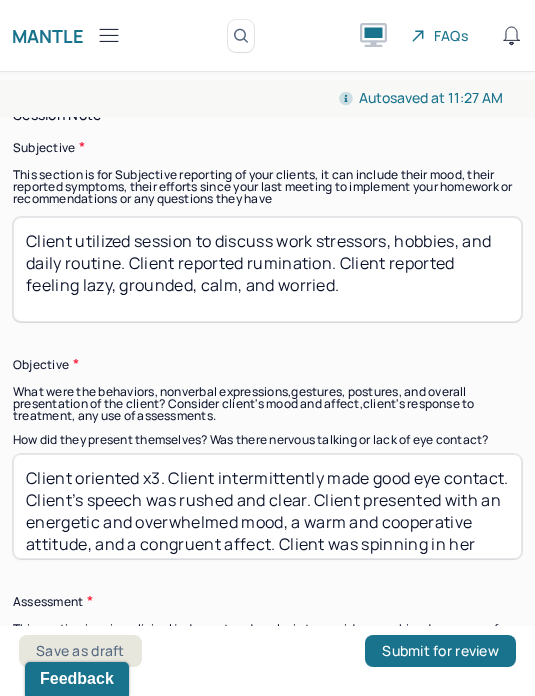 type on "Client utilized session to discuss work stressors, hobbies, and daily routine. Client reported rumination. Client reported feeling lazy, grounded, calm, and worried." 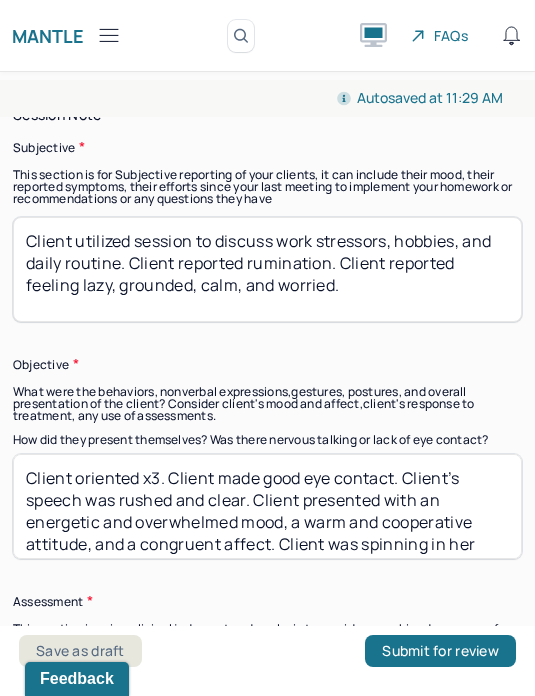 click on "Client oriented x3. Client made good eye contact. Client’s speech was rushed and clear. Client presented with an energetic and overwhelmed mood, a warm and cooperative attitude, and a congruent affect. Client was spinning in her computer chair throughout the session. Client appeared tearful when therapist validated the client’s feelings about her previous job experiences." at bounding box center [267, 506] 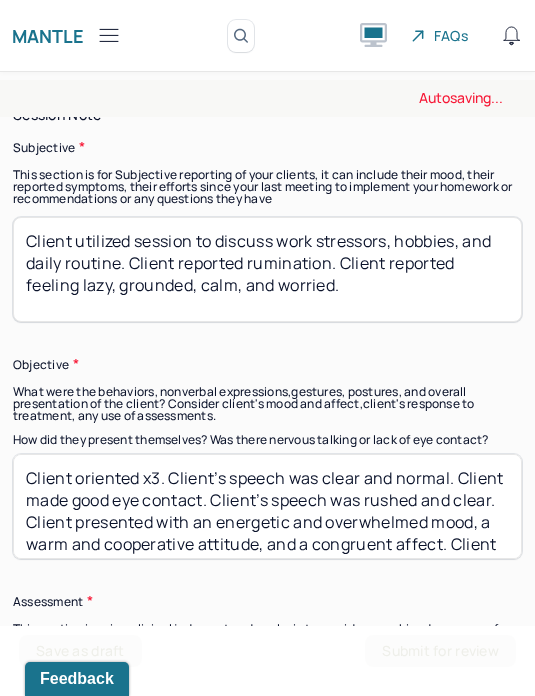 click on "Client oriented x3. Client made good eye contact. Client’s speech was rushed and clear. Client presented with an energetic and overwhelmed mood, a warm and cooperative attitude, and a congruent affect. Client was spinning in her computer chair throughout the session. Client appeared tearful when therapist validated the client’s feelings about her previous job experiences." at bounding box center [267, 506] 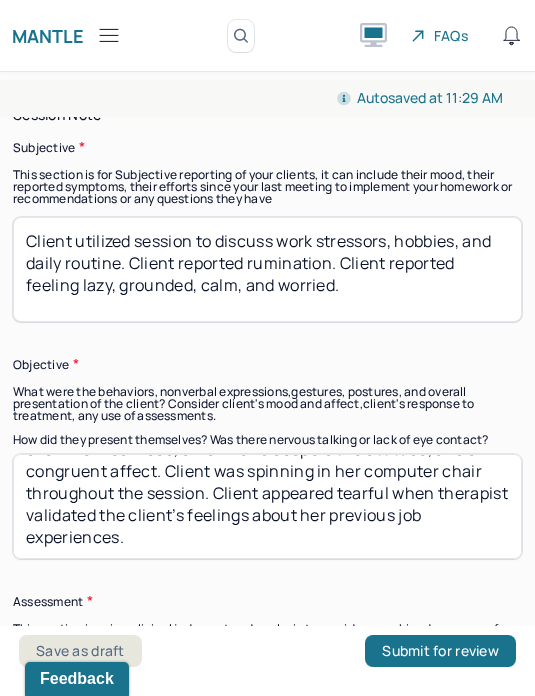 scroll, scrollTop: 69, scrollLeft: 0, axis: vertical 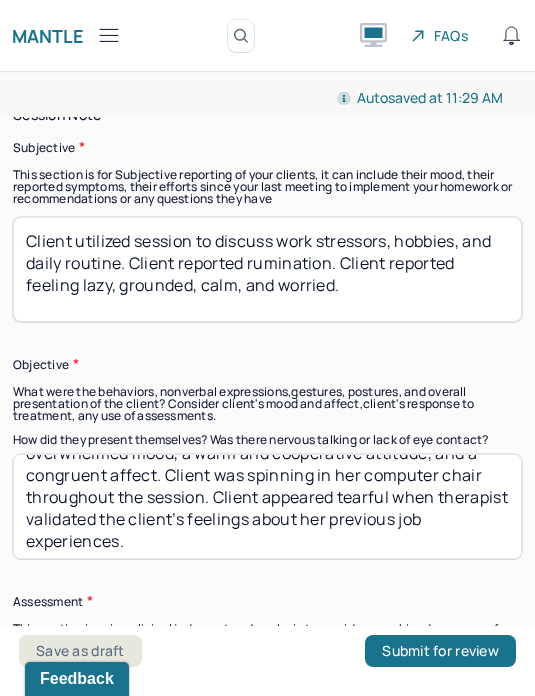 click on "Client oriented x3. Client’s speech was clear and normal. Client made good eye contact. Client presented with an energetic and overwhelmed mood, a warm and cooperative attitude, and a congruent affect. Client was spinning in her computer chair throughout the session. Client appeared tearful when therapist validated the client’s feelings about her previous job experiences." at bounding box center (267, 506) 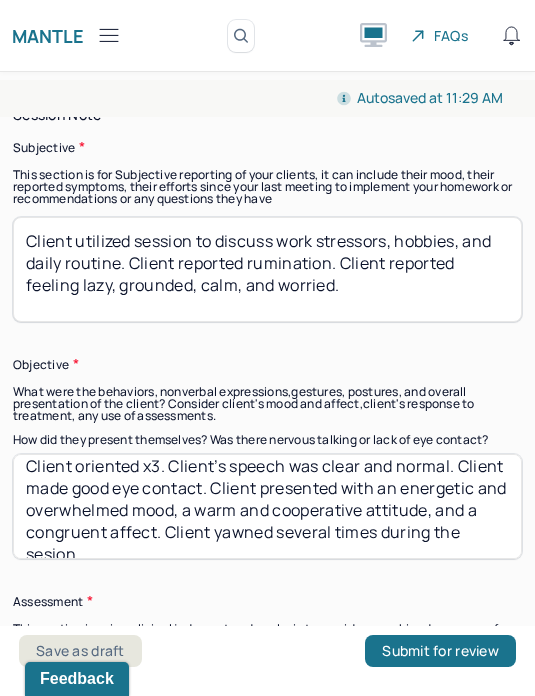 scroll, scrollTop: 24, scrollLeft: 0, axis: vertical 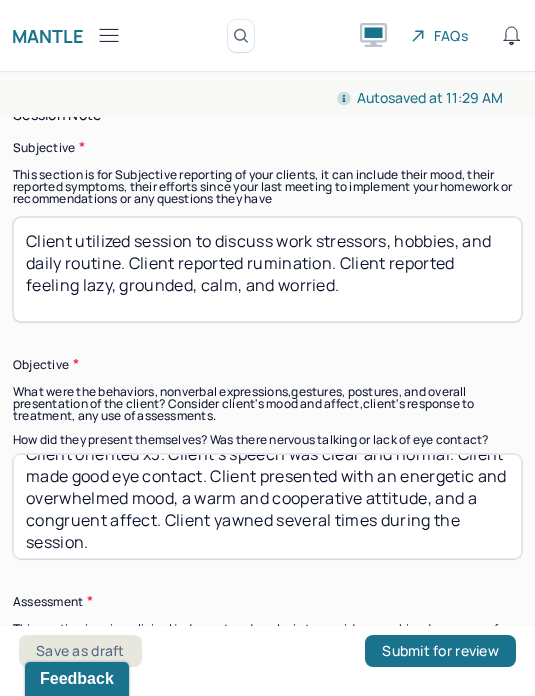 click on "Client oriented x3. Client’s speech was clear and normal. Client made good eye contact. Client presented with an energetic and overwhelmed mood, a warm and cooperative attitude, and a congruent affect. Client yawned several times during the session." at bounding box center [267, 506] 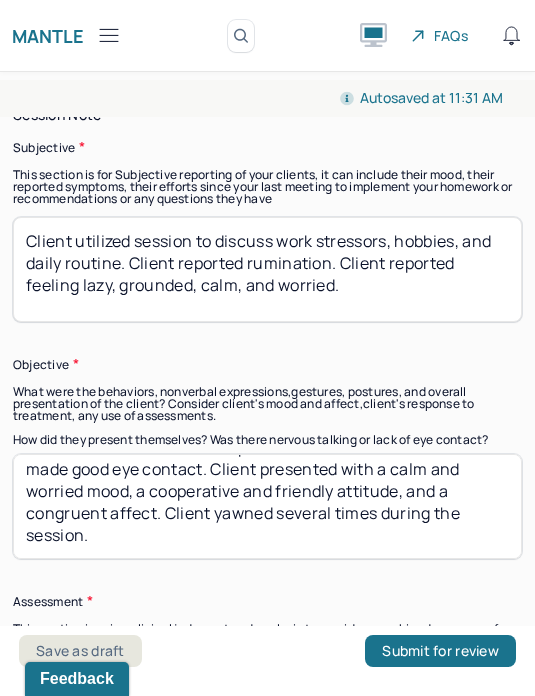 scroll, scrollTop: 35, scrollLeft: 0, axis: vertical 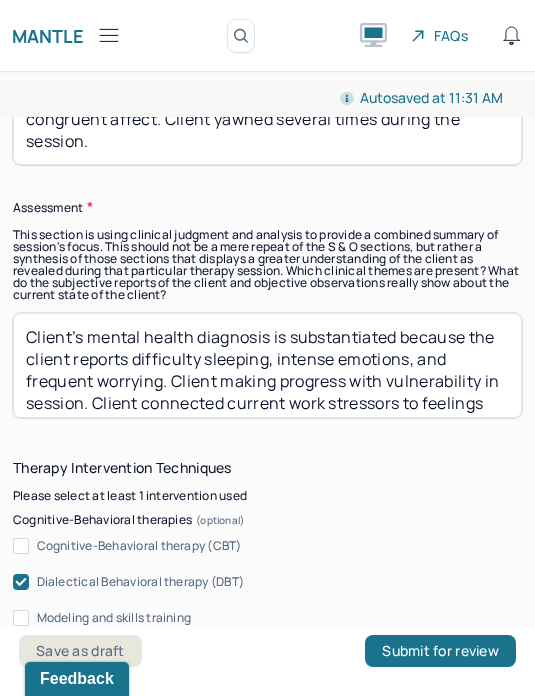 type on "Client oriented x3. Client’s speech was clear and normal. Client made good eye contact. Client presented with a calm and worried mood, a cooperative and friendly attitude, and a congruent affect. Client yawned several times during the session." 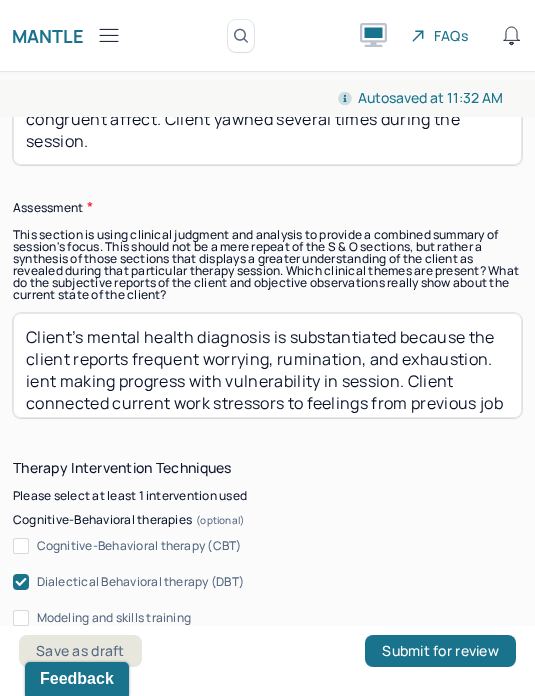 click on "Client’s mental health diagnosis is substantiated because the client reports frequent worrying, rumination, and  sleeping, intense emotions, and frequent worrying. Client making progress with vulnerability in session. Client connected current work stressors to feelings from previous job experiences. Client also demonstrated improvement with emotional identification and expression. Therapist used client-based therapy, trauma-informed CBT, DBT, and strength-based therapy to validate the client’s feelings, discuss the client’s values, and process emotional themes from client’s previous work experiences." at bounding box center (267, 365) 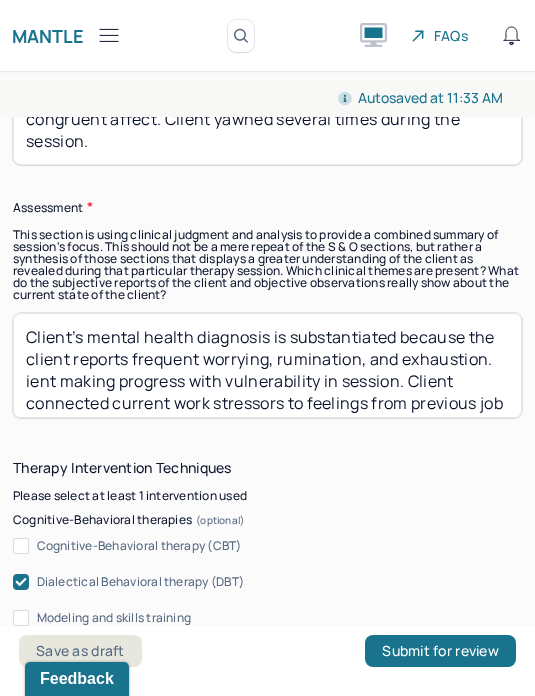 click on "Client’s mental health diagnosis is substantiated because the client reports frequent worrying, rumination, and exhaustion. ient making progress with vulnerability in session. Client connected current work stressors to feelings from previous job experiences. Client also demonstrated improvement with emotional identification and expression. Therapist used client-based therapy, trauma-informed CBT, DBT, and strength-based therapy to validate the client’s feelings, discuss the client’s values, and process emotional themes from client’s previous work experiences." at bounding box center (267, 365) 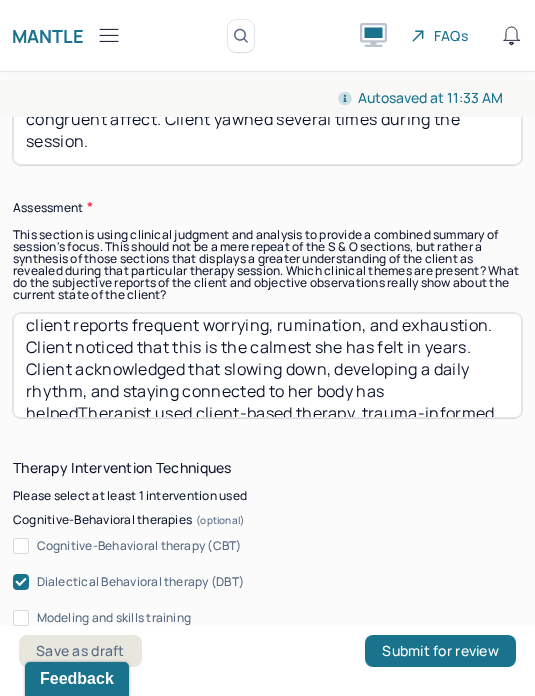 scroll, scrollTop: 47, scrollLeft: 0, axis: vertical 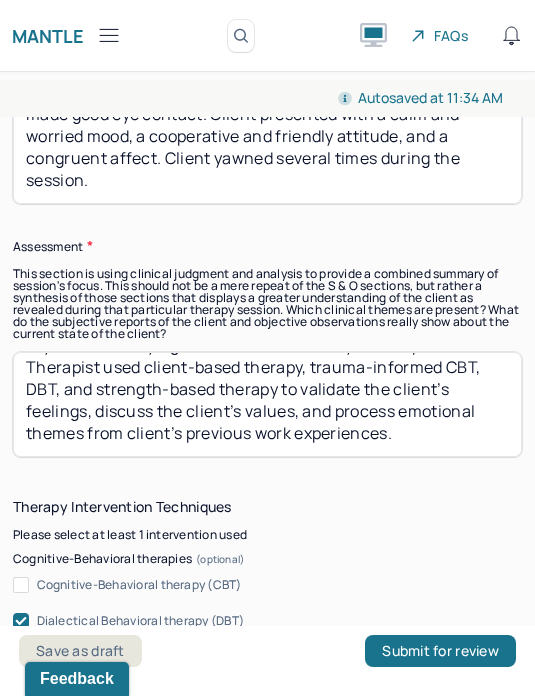 click on "Client’s mental health diagnosis is substantiated because the client reports frequent worrying, rumination, and exhaustion. Client noticed that this is the calmest she has felt in years. Client acknowledged that slowing down, developing a daily rhythm, and staying connected to her body has helped. Therapist used client-based therapy, trauma-informed CBT, DBT, and strength-based therapy to validate the client’s feelings, discuss the client’s values, and process emotional themes from client’s previous work experiences." at bounding box center [267, 404] 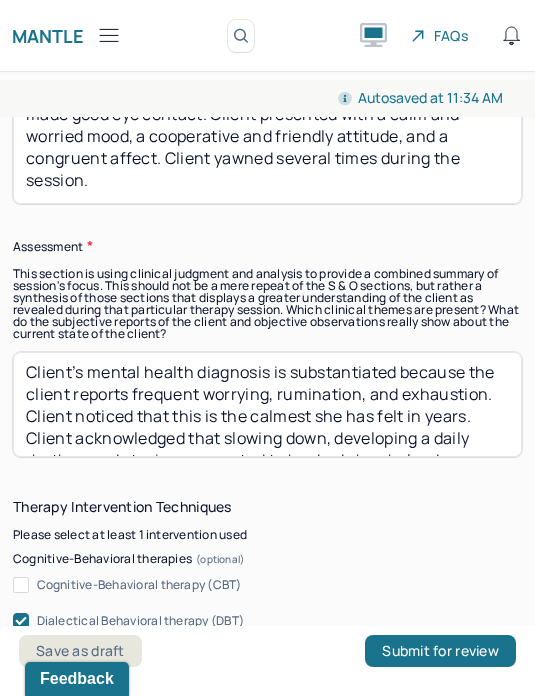 scroll, scrollTop: 6, scrollLeft: 0, axis: vertical 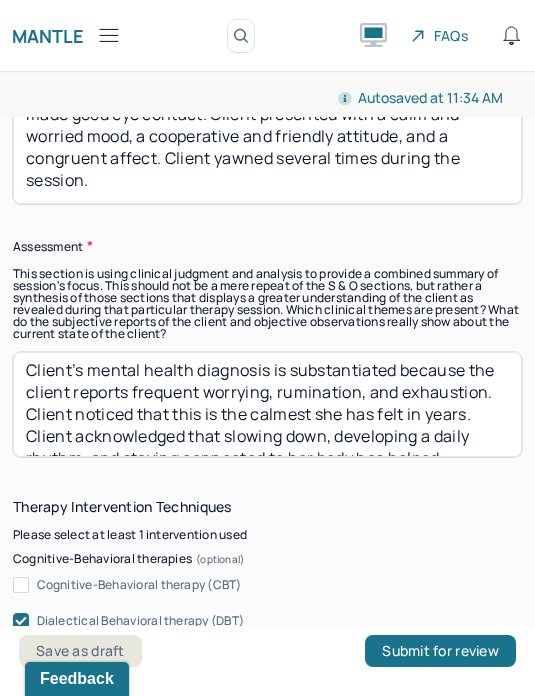 click on "Client’s mental health diagnosis is substantiated because the client reports frequent worrying, rumination, and exhaustion. Client noticed that this is the calmest she has felt in years. Client acknowledged that slowing down, developing a daily rhythm, and staying connected to her body has helped. Therapist used client-based therapy, trauma-informed CBT, DBT, and strength-based therapy to validate the client’s feelings, discuss the client’s values, and process emotional themes from client’s previous work experiences." at bounding box center [267, 404] 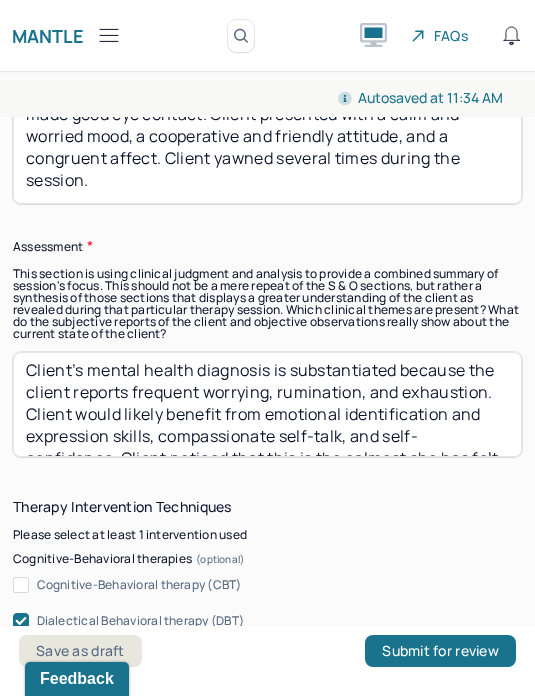 scroll, scrollTop: 24, scrollLeft: 0, axis: vertical 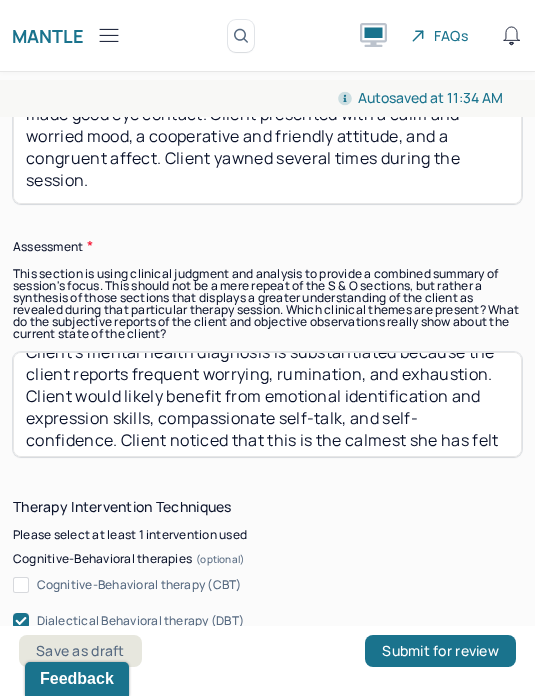 click on "Client’s mental health diagnosis is substantiated because the client reports frequent worrying, rumination, and exhaustion.  Client would likely benefit from emotional identification and expression skills, compassionate self-talk, and self-confidence. Client noticed that this is the calmest she has felt in years. Client acknowledged that slowing down, developing a daily rhythm, and staying connected to her body has helped. Therapist used client-based therapy, trauma-informed CBT, DBT, and strength-based therapy to validate the client’s feelings, discuss the client’s values, and process emotional themes from client’s previous work experiences." at bounding box center (267, 404) 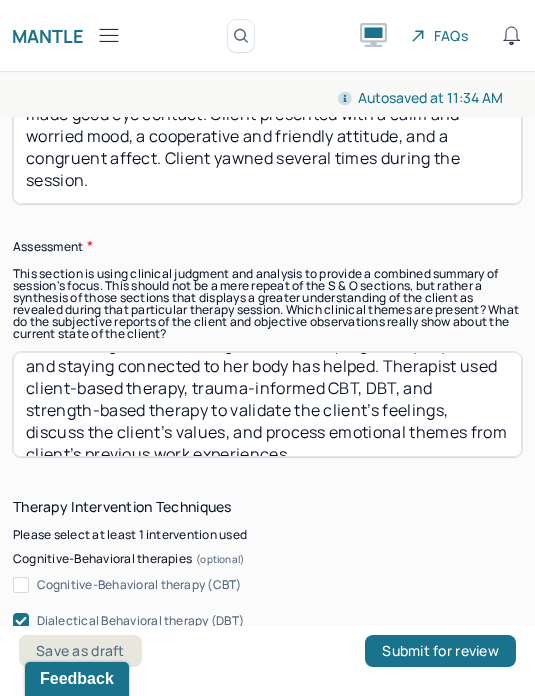 scroll, scrollTop: 143, scrollLeft: 0, axis: vertical 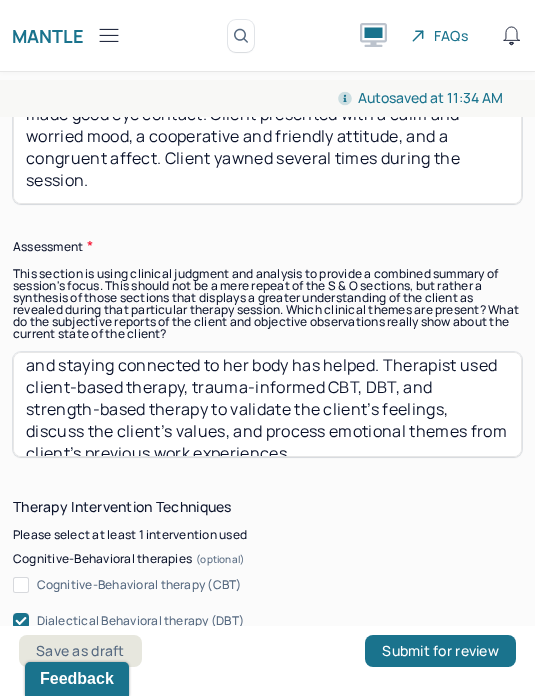 click on "Client’s mental health diagnosis is substantiated because the client reports frequent worrying, rumination, and exhaustion.  Client would likely benefit from emotional identification and expression skills, compassionate self-talk, and self-care. Client noticed that this is the calmest she has felt in years. Client acknowledged that slowing down, developing a daily rhythm, and staying connected to her body has helped. Therapist used client-based therapy, trauma-informed CBT, DBT, and strength-based therapy to validate the client’s feelings, discuss the client’s values, and process emotional themes from client’s previous work experiences." at bounding box center [267, 404] 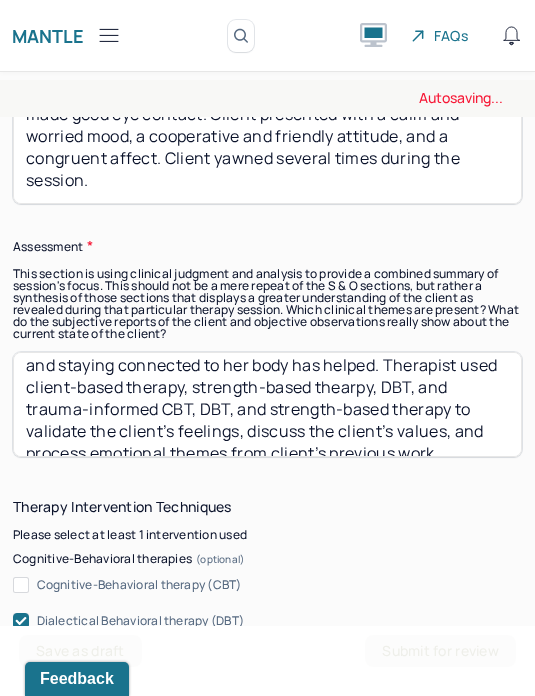 click on "Client’s mental health diagnosis is substantiated because the client reports frequent worrying, rumination, and exhaustion.  Client would likely benefit from emotional identification and expression skills, compassionate self-talk, and self-care. Client noticed that this is the calmest she has felt in years. Client acknowledged that slowing down, developing a daily rhythm, and staying connected to her body has helped. Therapist used client-based therapy, trauma-informed CBT, DBT, and strength-based therapy to validate the client’s feelings, discuss the client’s values, and process emotional themes from client’s previous work experiences." at bounding box center (267, 404) 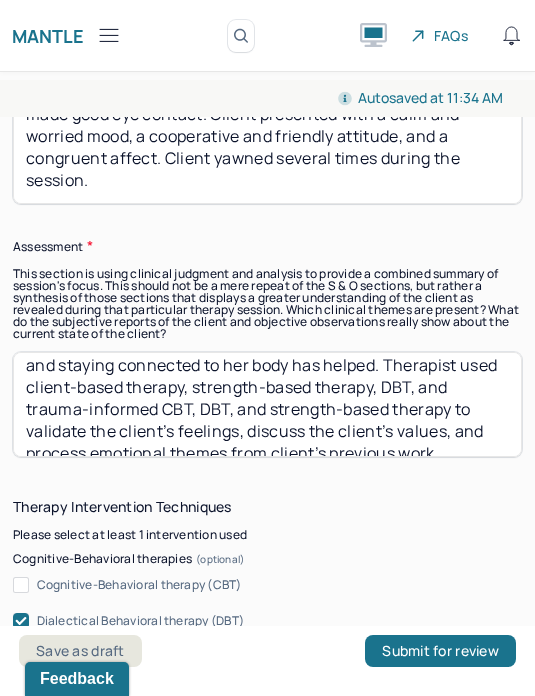 click on "Client’s mental health diagnosis is substantiated because the client reports frequent worrying, rumination, and exhaustion.  Client would likely benefit from emotional identification and expression skills, compassionate self-talk, and self-care. Client noticed that this is the calmest she has felt in years. Client acknowledged that slowing down, developing a daily rhythm, and staying connected to her body has helped. Therapist used client-based therapy, strength-based thearpy, DBT, and trauma-informed CBT, DBT, and strength-based therapy to validate the client’s feelings, discuss the client’s values, and process emotional themes from client’s previous work experiences." at bounding box center (267, 404) 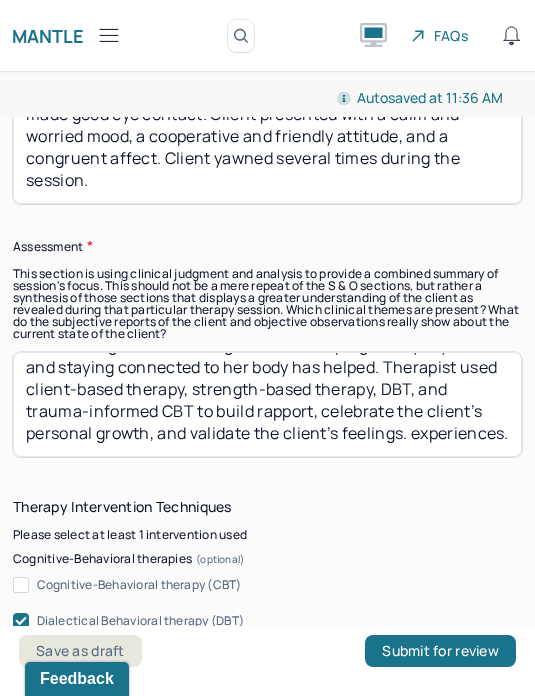 scroll, scrollTop: 173, scrollLeft: 0, axis: vertical 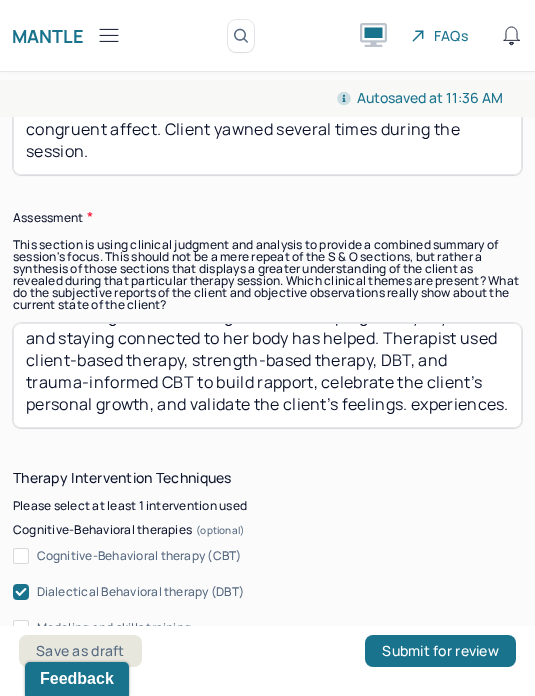 click on "Client’s mental health diagnosis is substantiated because the client reports frequent worrying, rumination, and exhaustion.  Client would likely benefit from emotional identification and expression skills, compassionate self-talk, and self-care. Client noticed that this is the calmest she has felt in years. Client acknowledged that slowing down, developing a daily rhythm, and staying connected to her body has helped. Therapist used client-based therapy, strength-based therapy, DBT, and trauma-informed CBT to build rapport, celebrate the client’s personal growth, and validate the client’s feelings. experiences." at bounding box center (267, 375) 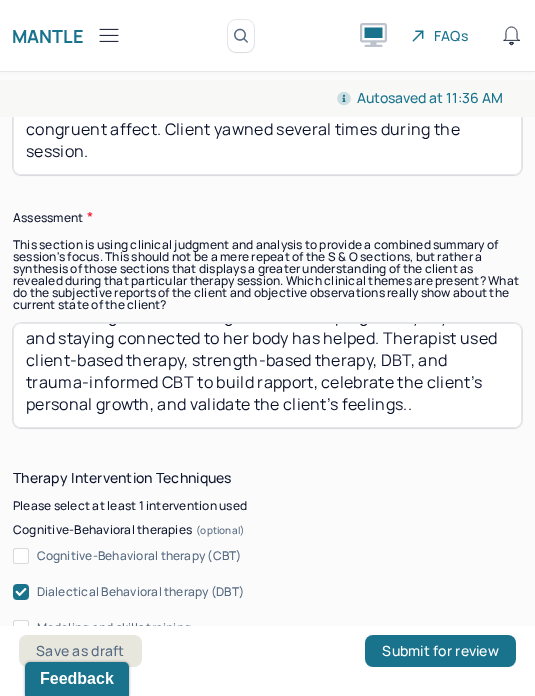 scroll, scrollTop: 150, scrollLeft: 0, axis: vertical 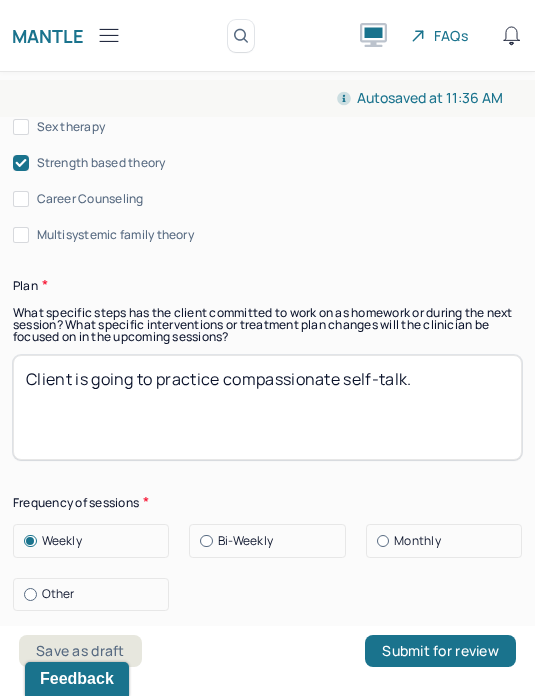 type on "Client’s mental health diagnosis is substantiated because the client reports frequent worrying, rumination, and exhaustion.  Client would likely benefit from emotional identification and expression skills, compassionate self-talk, and self-care. Client noticed that this is the calmest she has felt in years. Client acknowledged that slowing down, developing a daily rhythm, and staying connected to her body has helped. Therapist used client-based therapy, strength-based therapy, DBT, and trauma-informed CBT to build rapport, celebrate the client’s personal growth, and validate the client’s feelings." 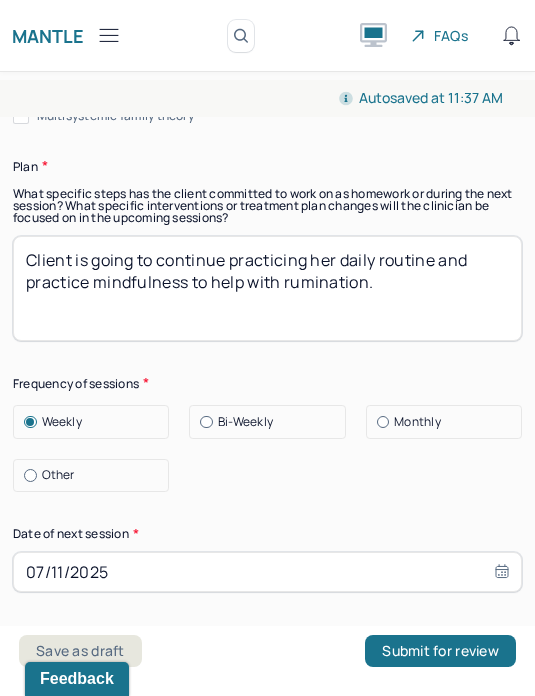 scroll, scrollTop: 3460, scrollLeft: 0, axis: vertical 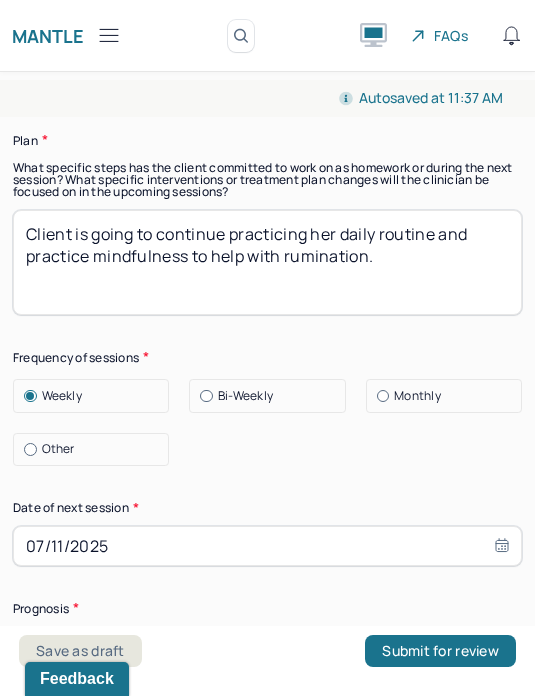 type on "Client is going to continue practicing her daily routine and practice mindfulness to help with rumination." 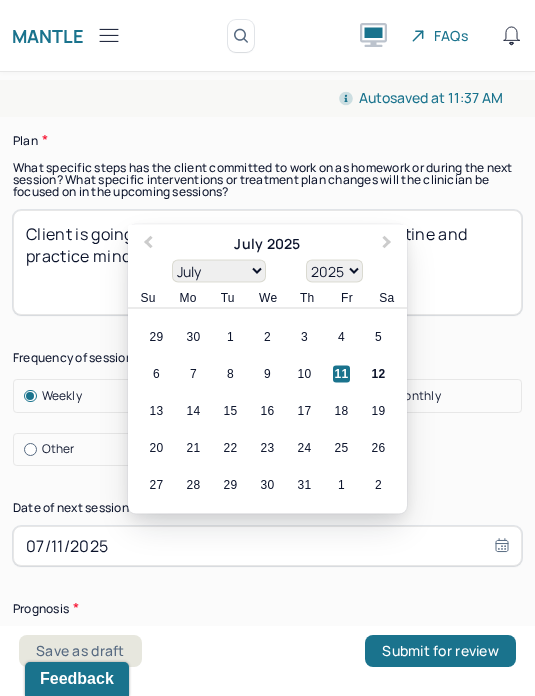 click on "18" at bounding box center [341, 411] 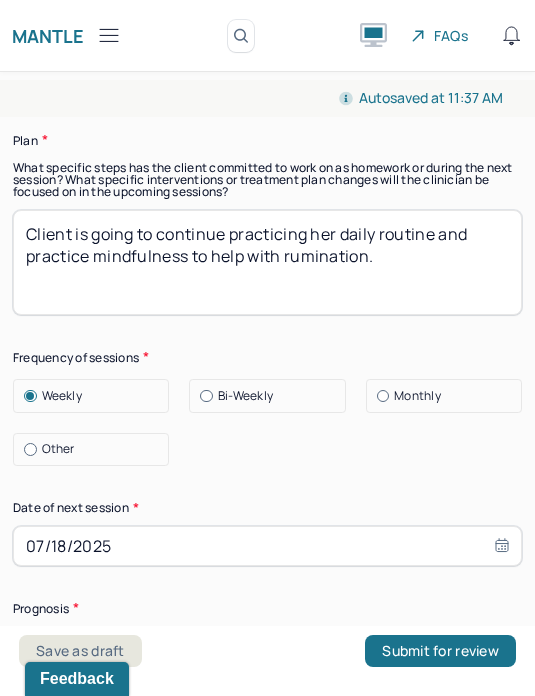 type on "07/18/2025" 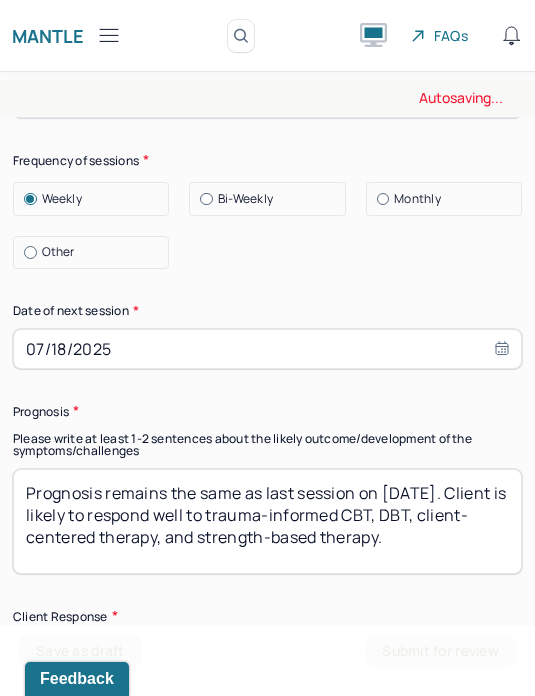 scroll, scrollTop: 3680, scrollLeft: 0, axis: vertical 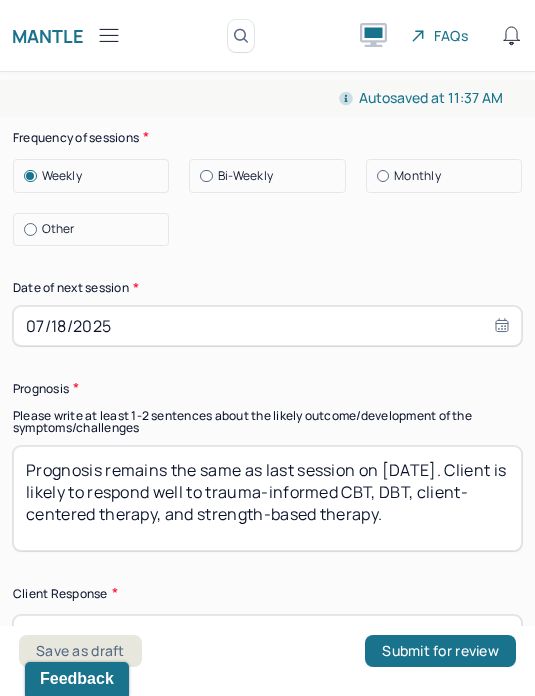 click on "Prognosis remains the same as last session on 6/13/25. Client is likely to respond well to trauma-informed CBT, DBT, client-centered therapy, and strength-based therapy." at bounding box center (267, 498) 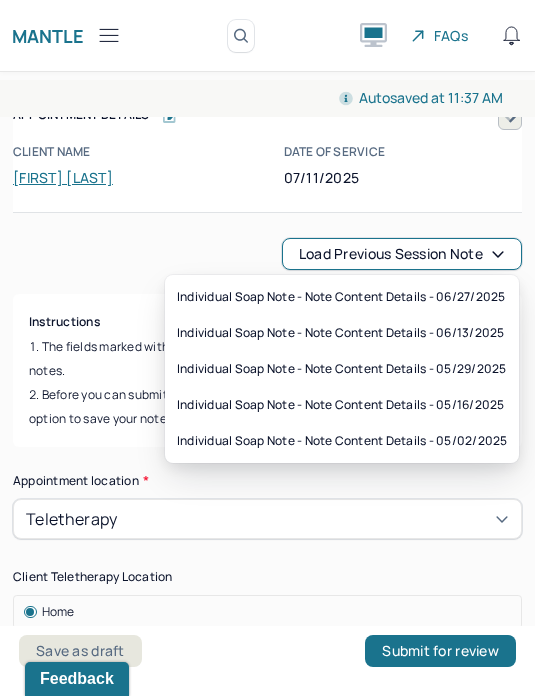 scroll, scrollTop: 0, scrollLeft: 0, axis: both 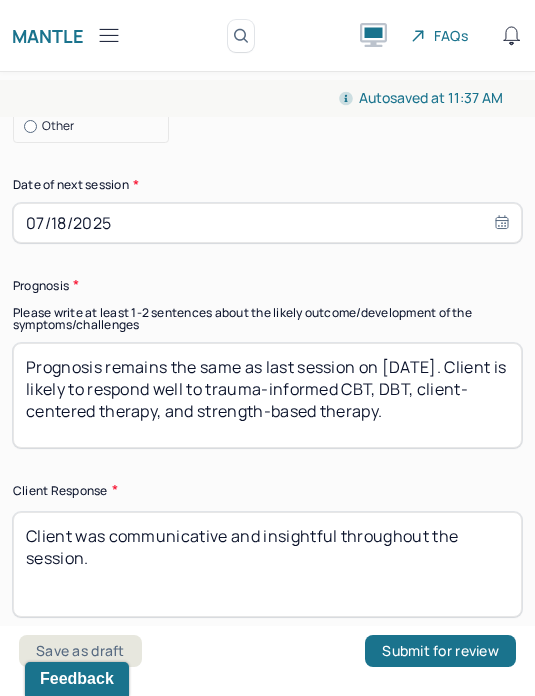 click on "Prognosis remains the same as last session on 6/13/25. Client is likely to respond well to trauma-informed CBT, DBT, client-centered therapy, and strength-based therapy." at bounding box center (267, 395) 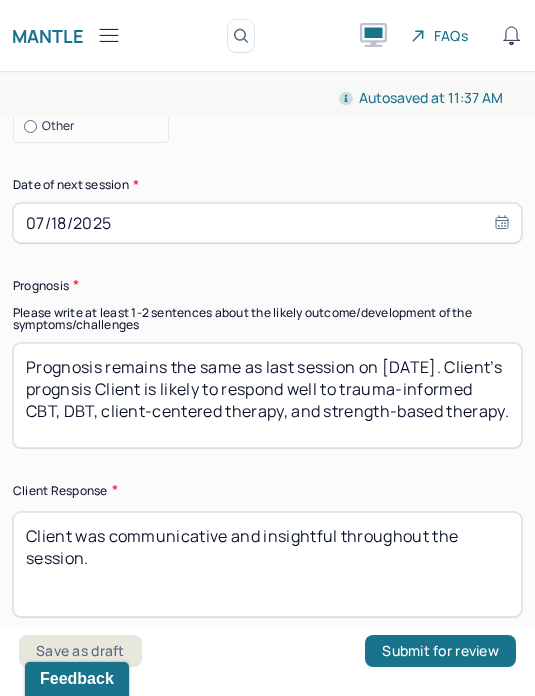 click on "Prognosis remains the same as last session on 6/27/25. Client’s prognsis Client is likely to respond well to trauma-informed CBT, DBT, client-centered therapy, and strength-based therapy." at bounding box center (267, 395) 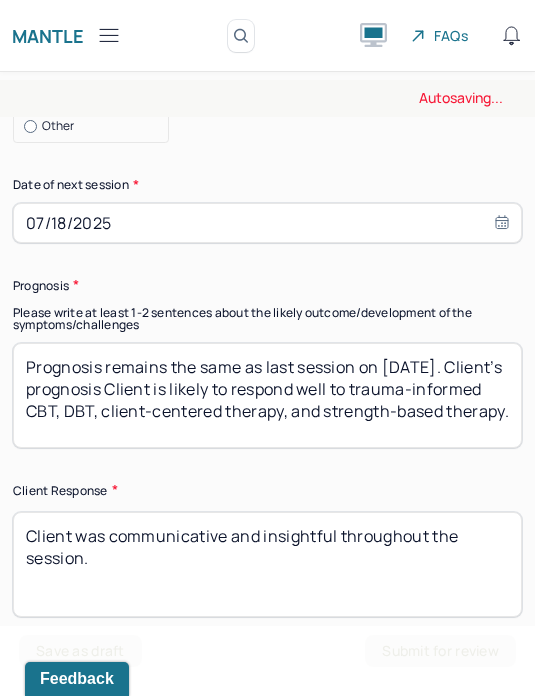 click on "Prognosis remains the same as last session on 6/27/25. Client’s prognsis Client is likely to respond well to trauma-informed CBT, DBT, client-centered therapy, and strength-based therapy." at bounding box center [267, 395] 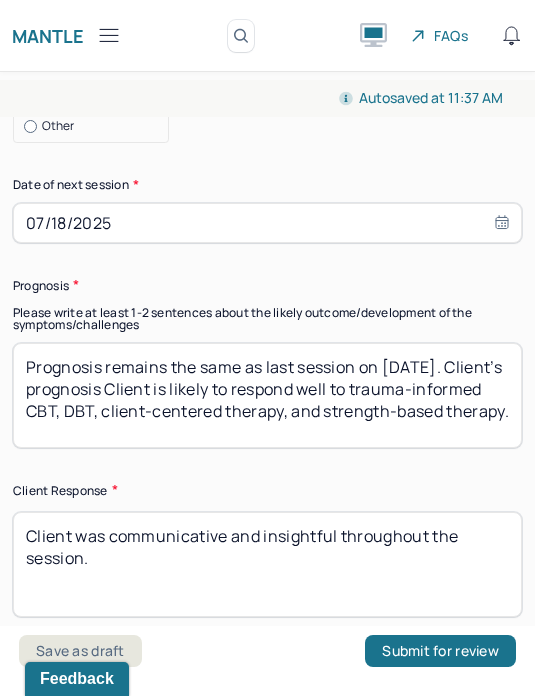 click on "Prognosis remains the same as last session on 6/27/25. Client’s prognsis Client is likely to respond well to trauma-informed CBT, DBT, client-centered therapy, and strength-based therapy." at bounding box center (267, 395) 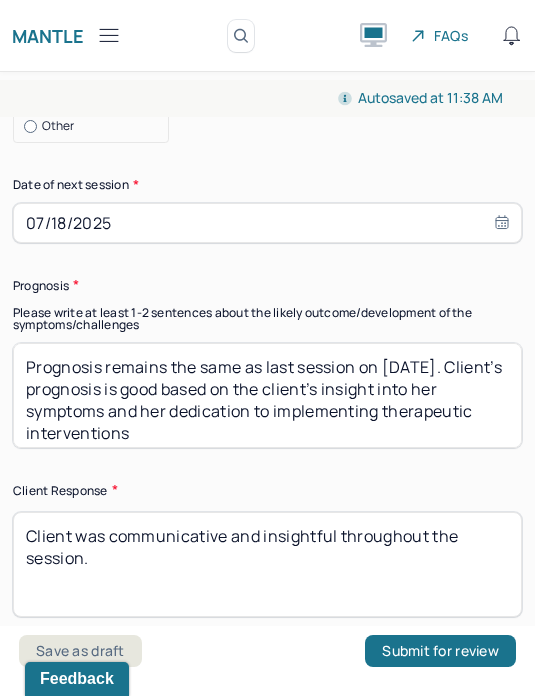 scroll, scrollTop: 1, scrollLeft: 0, axis: vertical 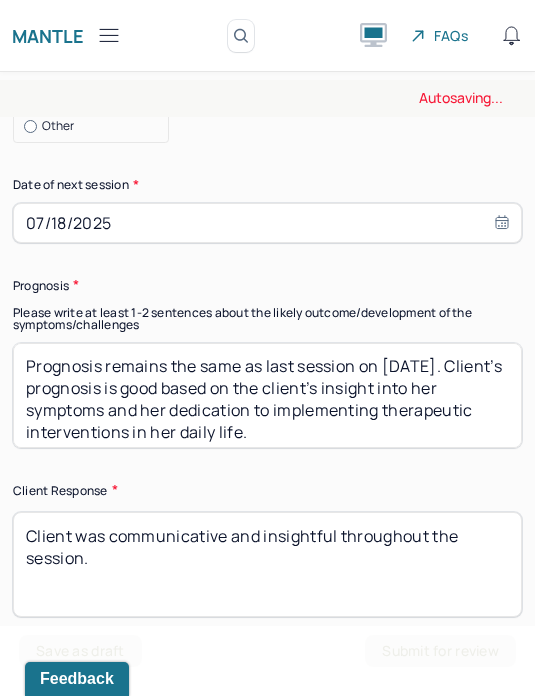 type on "Prognosis remains the same as last session on 6/27/25. Client’s prognosis is good based on the client’s insight into her symptoms and her dedication to implementing therapeutic interventions in her daily life." 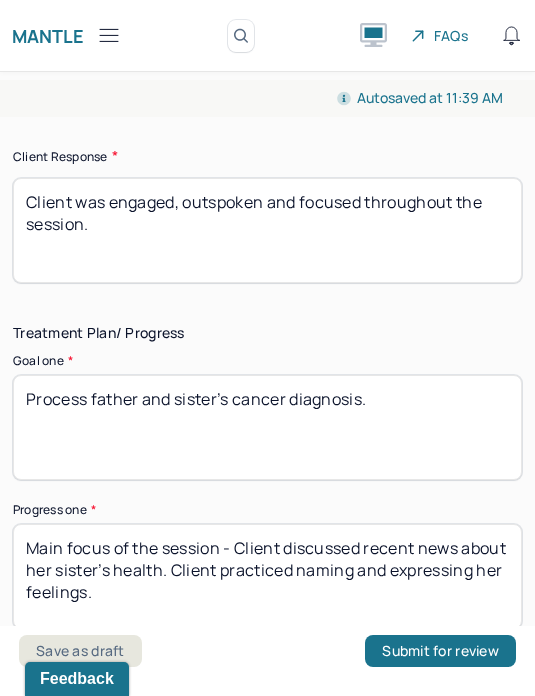 scroll, scrollTop: 4168, scrollLeft: 0, axis: vertical 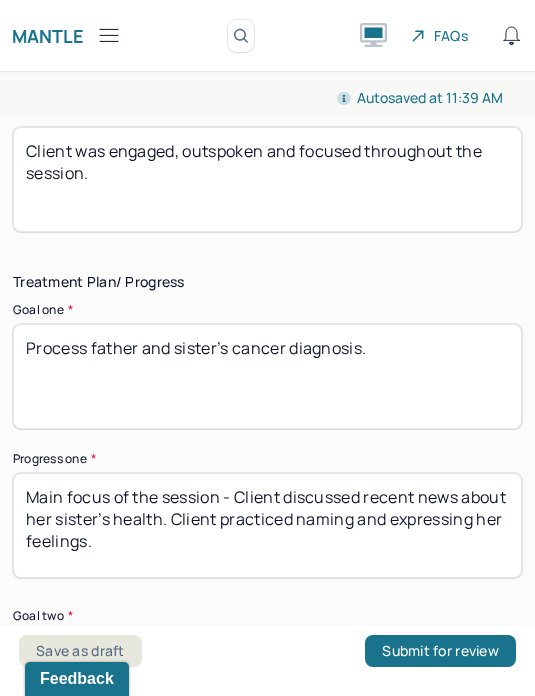 type on "Client was engaged, outspoken and focused throughout the session." 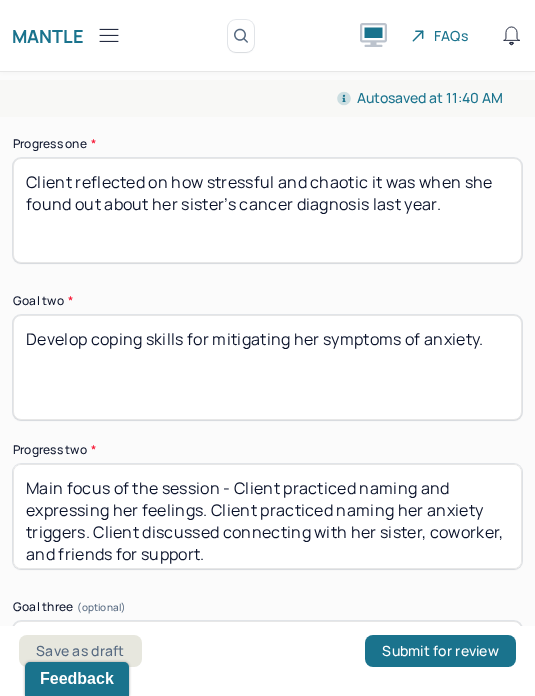 scroll, scrollTop: 4517, scrollLeft: 0, axis: vertical 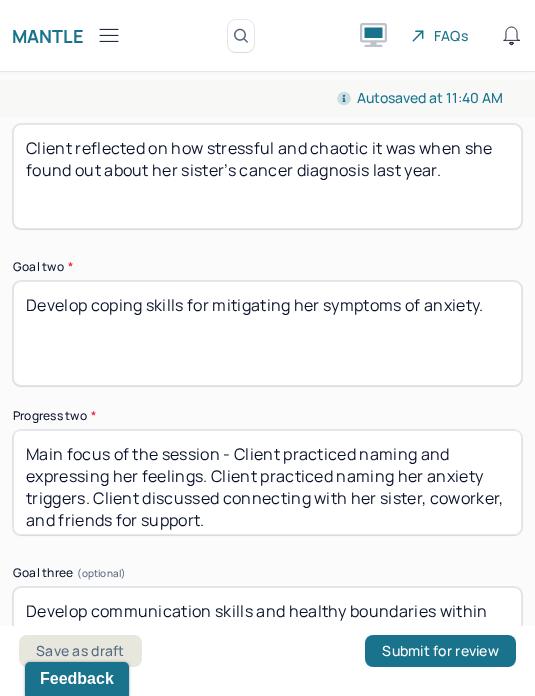 type on "Client reflected on how stressful and chaotic it was when she found out about her sister’s cancer diagnosis last year." 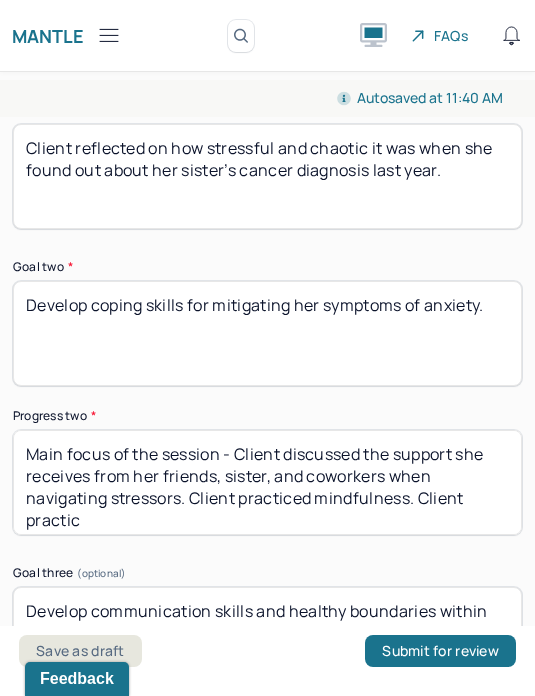 scroll, scrollTop: 1, scrollLeft: 0, axis: vertical 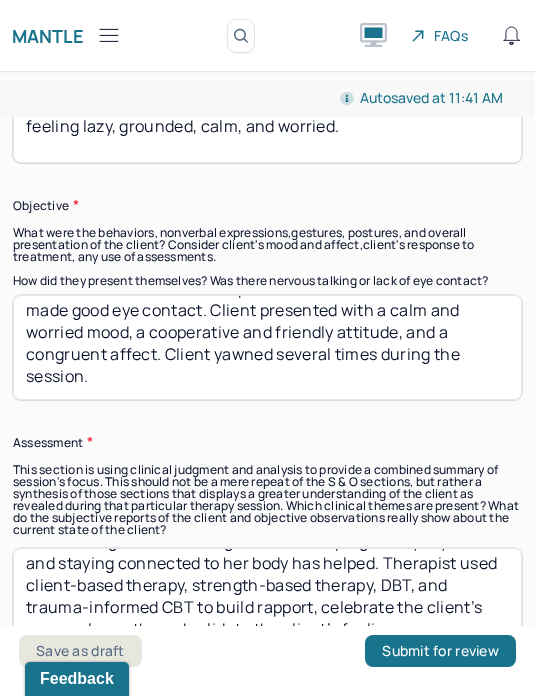type on "Main focus of the session - Client discussed the support she receives from her friends, sister, and coworkers when navigating stressors. Client practiced mindfulness. Client practiced naming and expressing feelings." 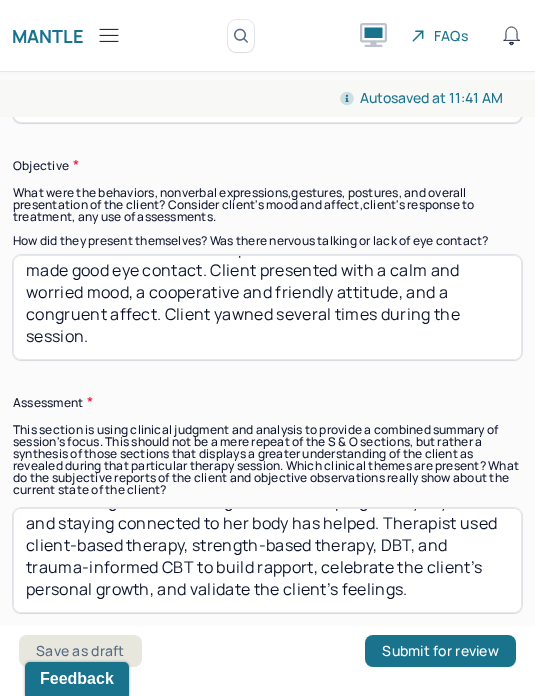 scroll, scrollTop: 1835, scrollLeft: 0, axis: vertical 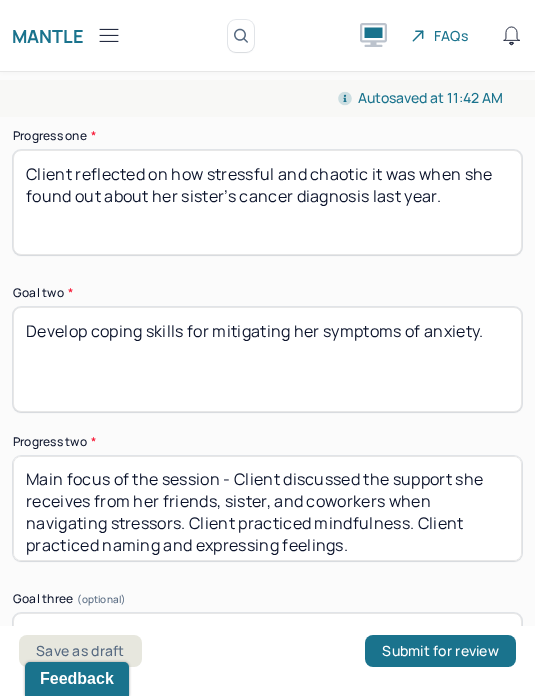 type on "Client oriented x3. Client’s speech was clear and normal. Client made good eye contact. Client presented with a calm and worried mood, a cooperative and friendly attitude, and a congruent affect. Client yawned several times during the session. Client was smiling and laughing throughout the session. Client was particularly expressive and groaned when discussing rumination and worrying." 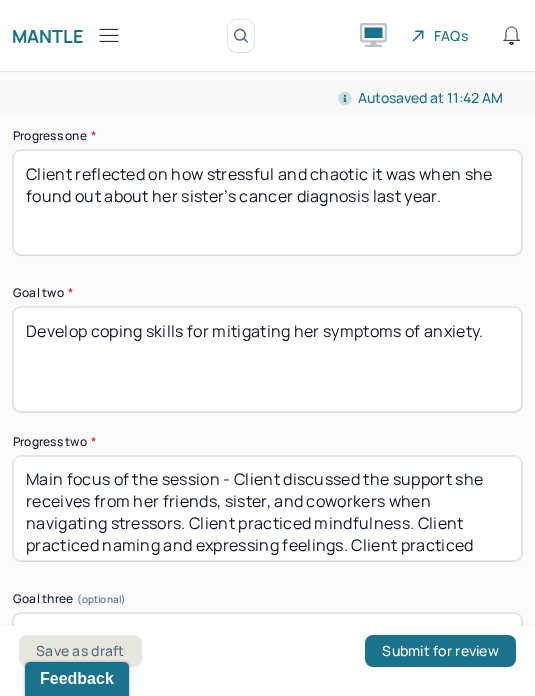 scroll, scrollTop: 24, scrollLeft: 0, axis: vertical 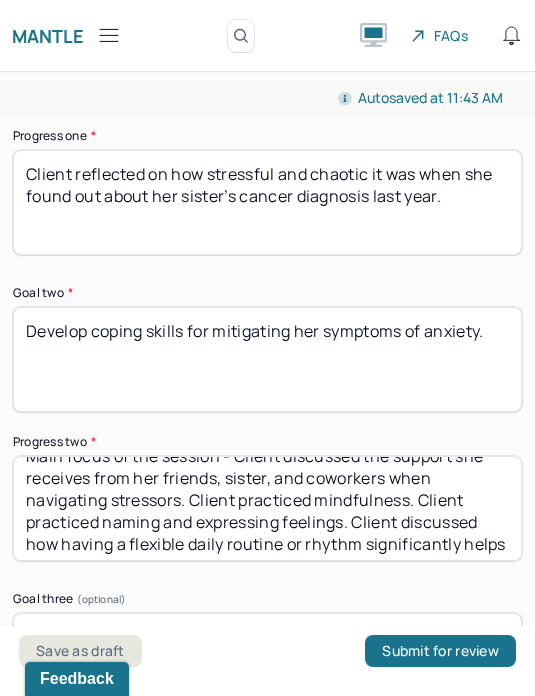 click on "Main focus of the session - Client discussed the support she receives from her friends, sister, and coworkers when navigating stressors. Client practiced mindfulness. Client practiced naming and expressing feelings. Client discussed how having a flexible routine or rh" at bounding box center [267, 508] 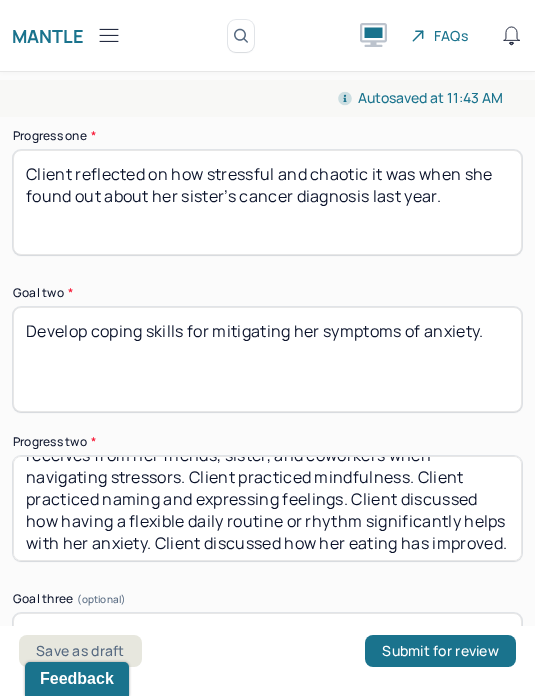 scroll, scrollTop: 70, scrollLeft: 0, axis: vertical 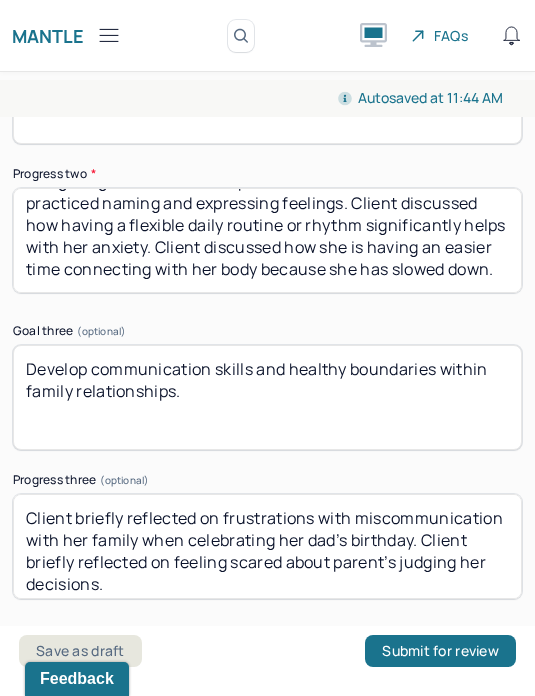 type on "Main focus of the session - Client discussed the support she receives from her friends, sister, and coworkers when navigating stressors. Client practiced mindfulness. Client practiced naming and expressing feelings. Client discussed how having a flexible daily routine or rhythm significantly helps with her anxiety. Client discussed how she is having an easier time connecting with her body because she has slowed down." 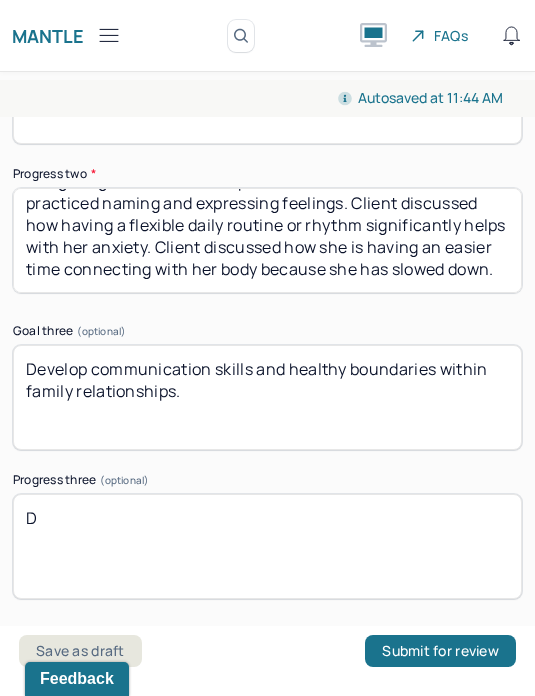 scroll, scrollTop: 0, scrollLeft: 0, axis: both 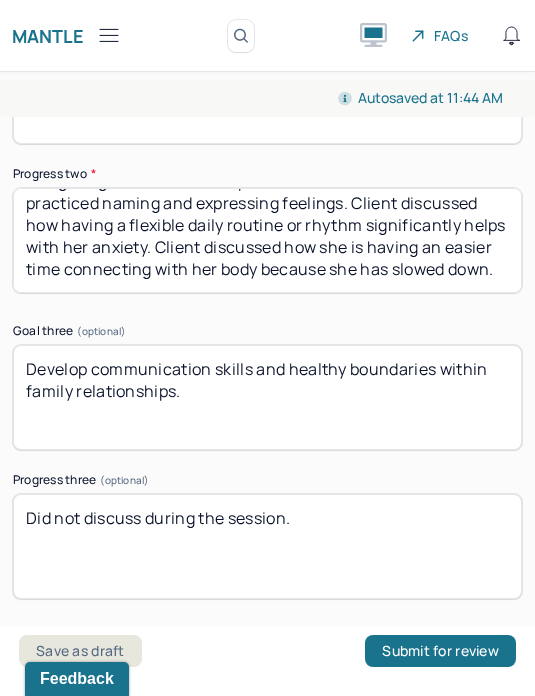 type on "Did not discuss during the session." 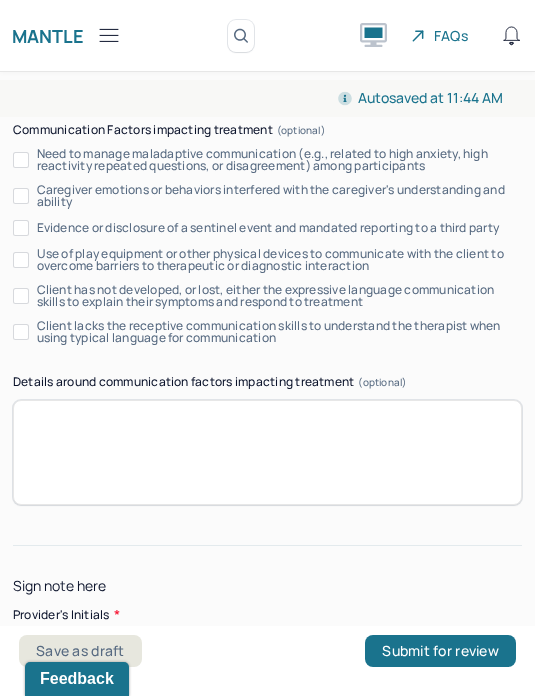 scroll, scrollTop: 5265, scrollLeft: 0, axis: vertical 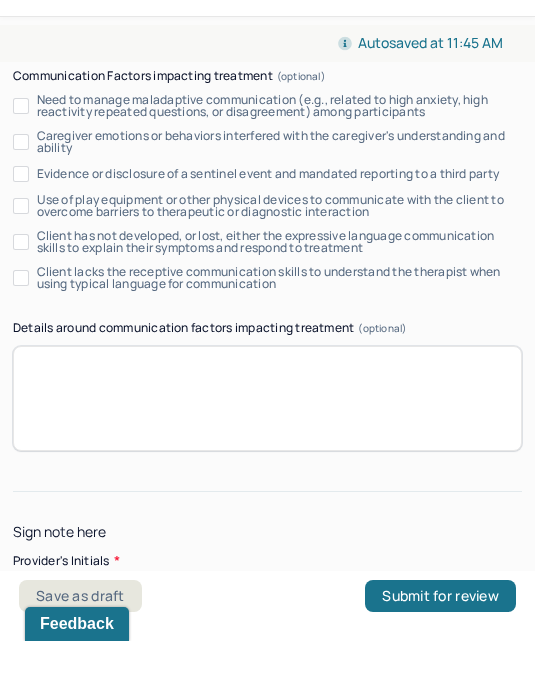 type on "MZ" 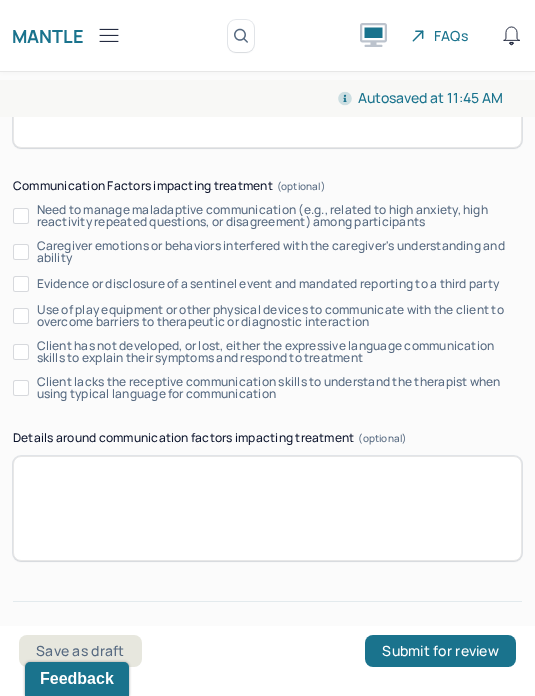 scroll, scrollTop: 5209, scrollLeft: 0, axis: vertical 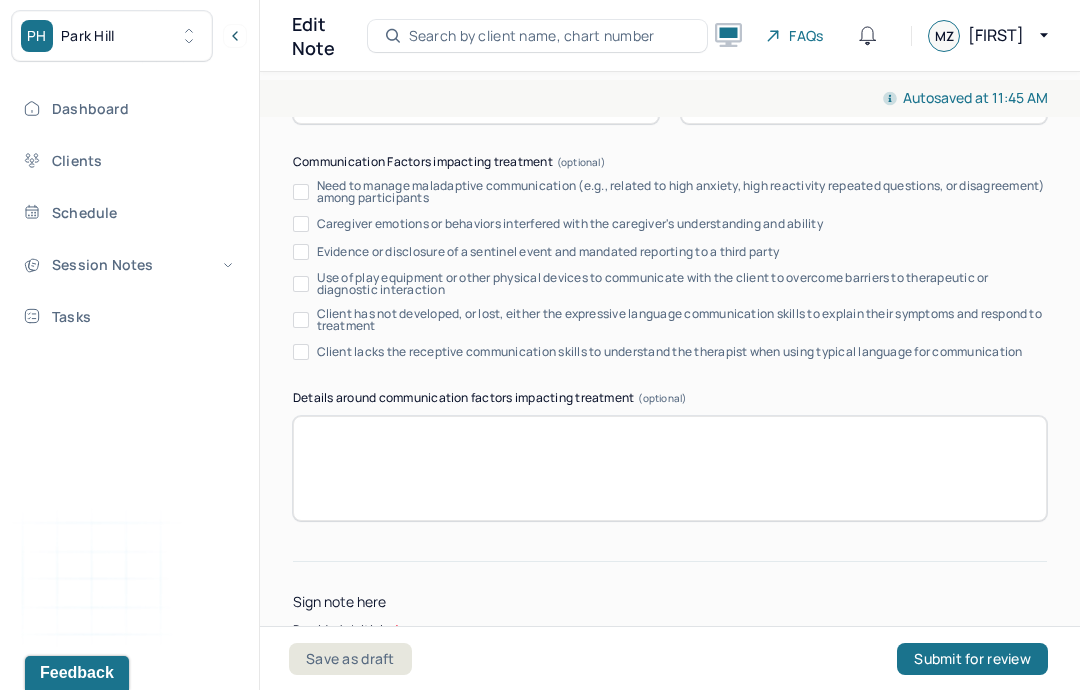 click on "Submit for review" at bounding box center [972, 659] 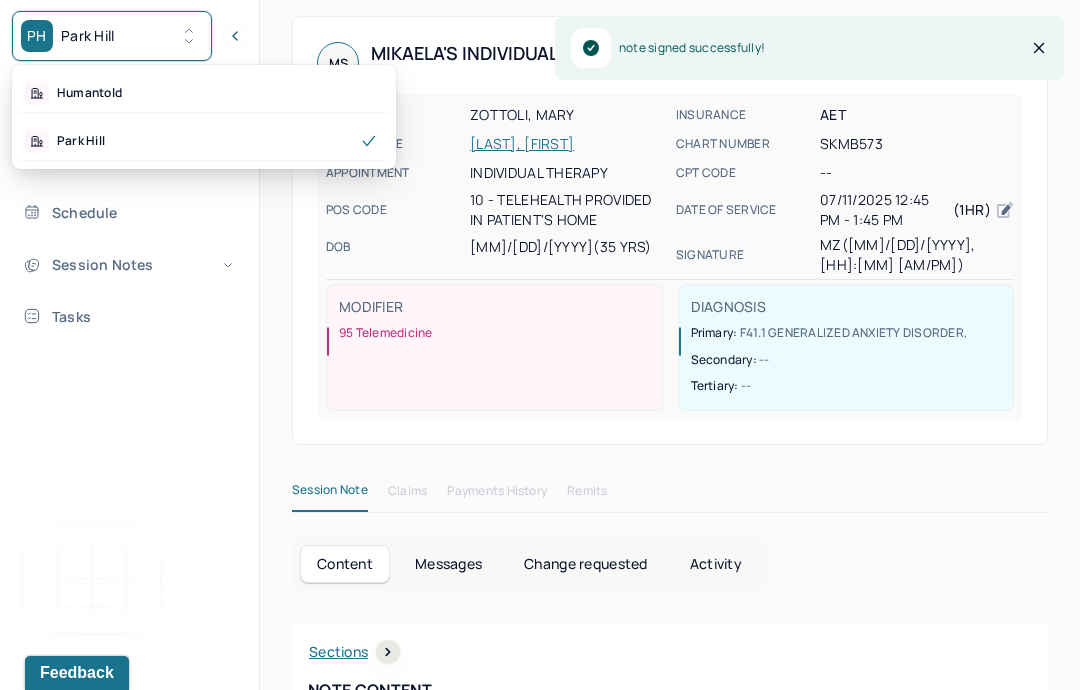 click on "Humantold" at bounding box center [204, 93] 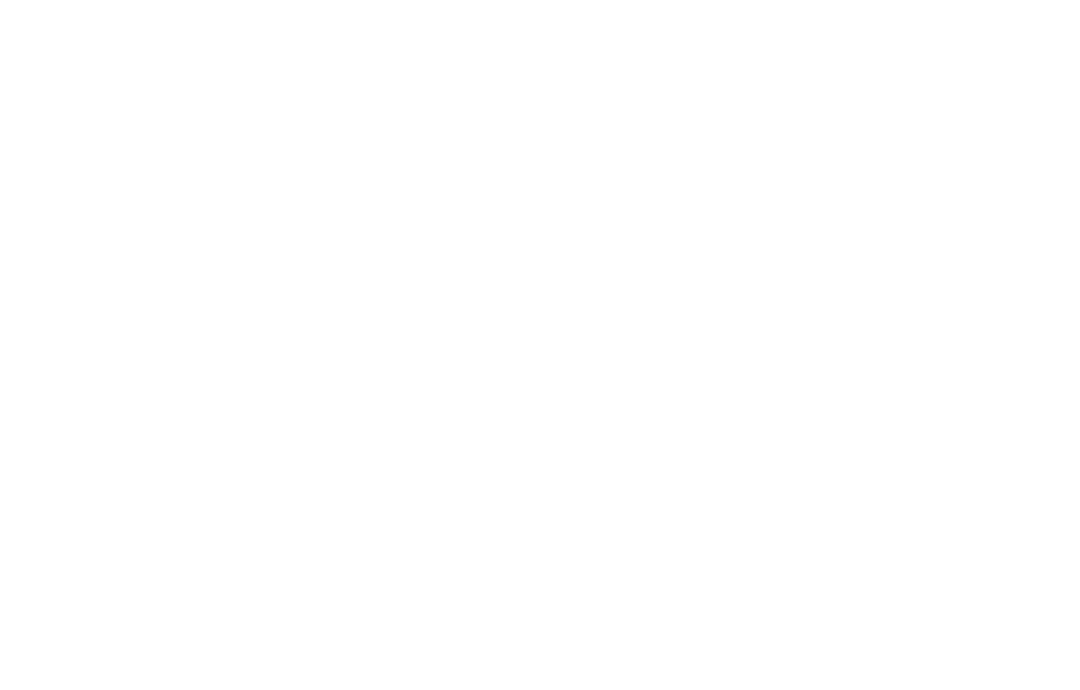 scroll, scrollTop: 0, scrollLeft: 0, axis: both 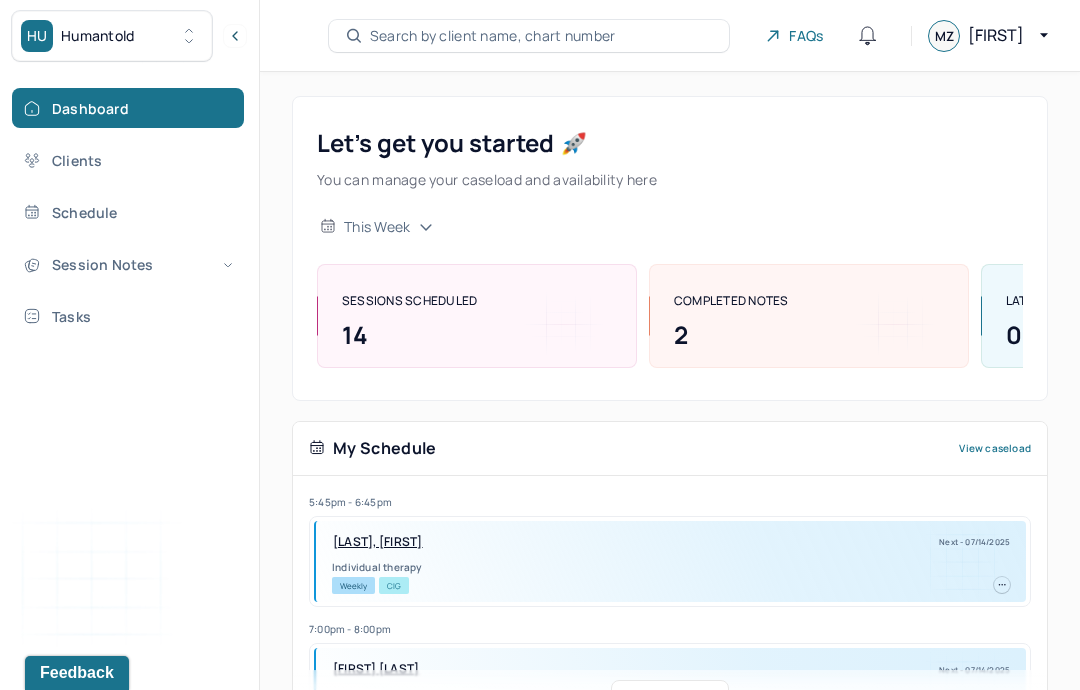 click on "Session Notes" at bounding box center [128, 264] 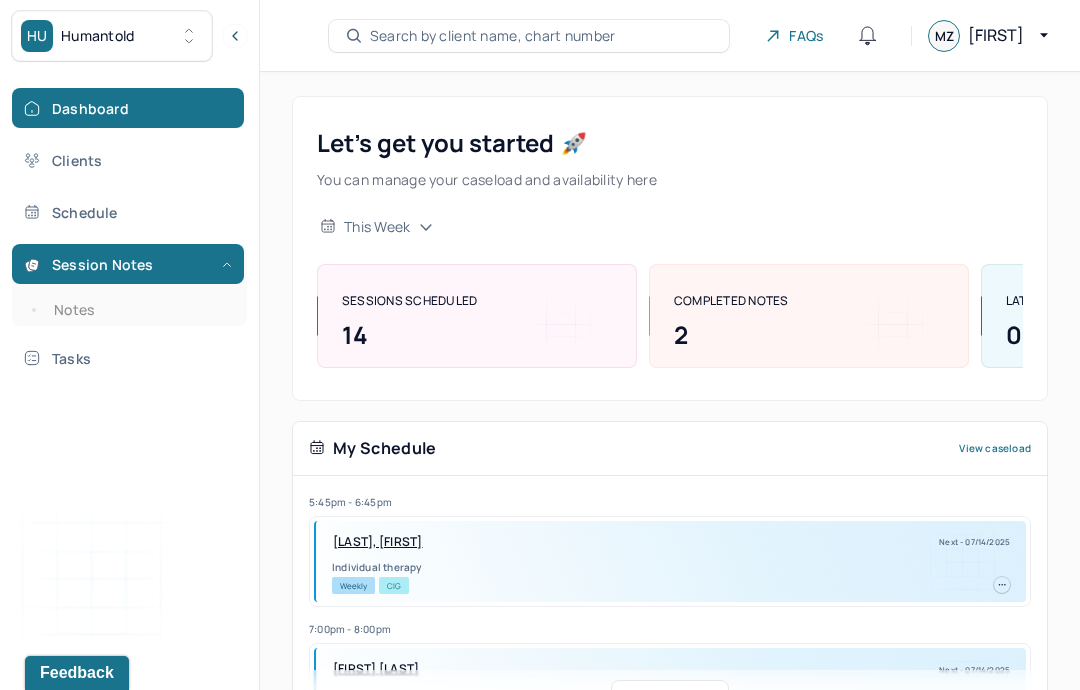 click on "Notes" at bounding box center [139, 310] 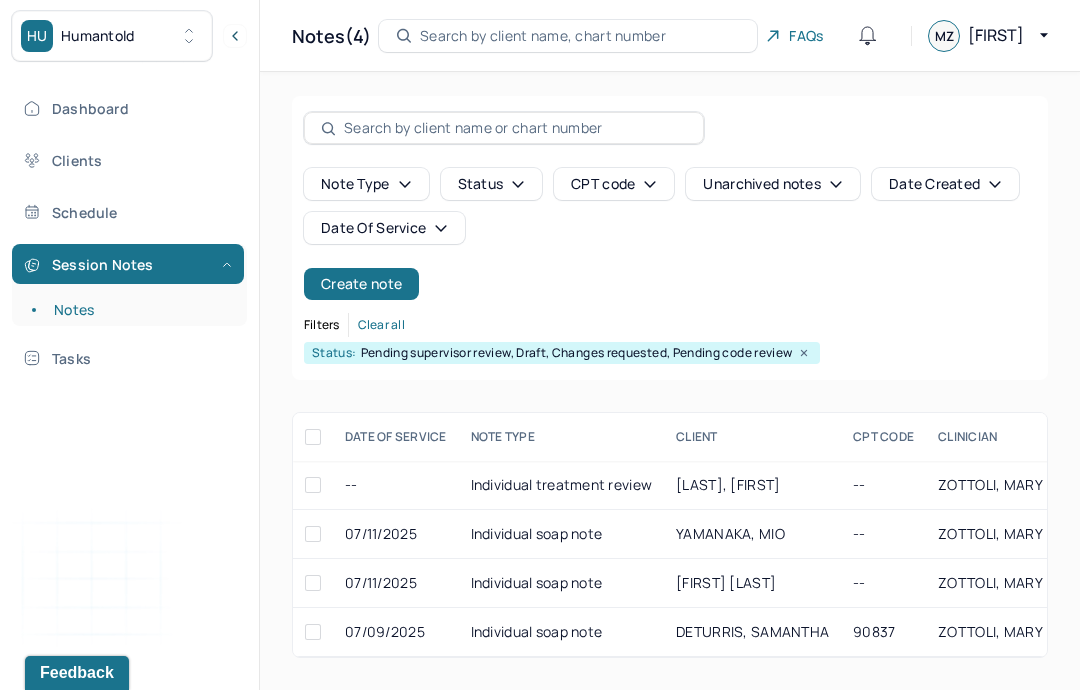 click at bounding box center [313, 485] 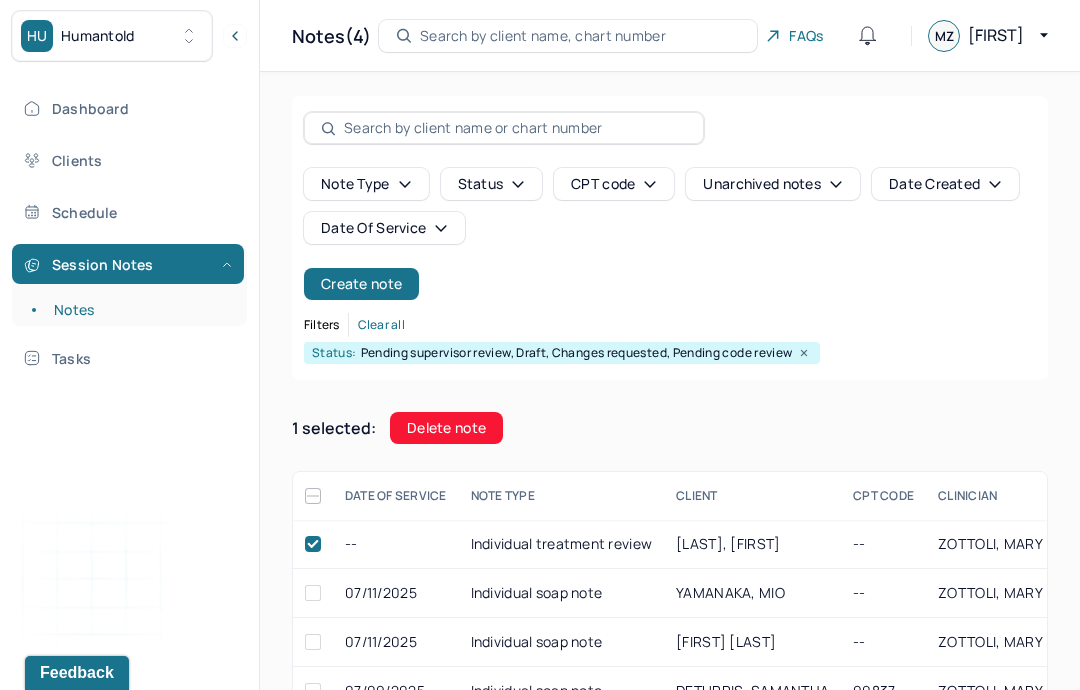 click 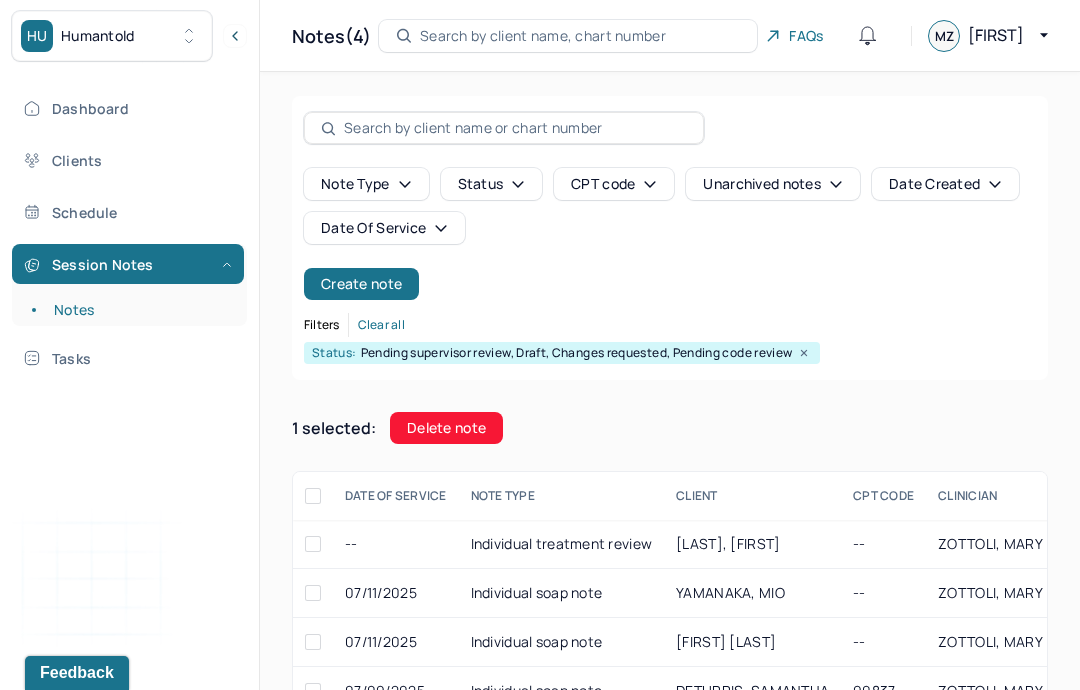 checkbox on "false" 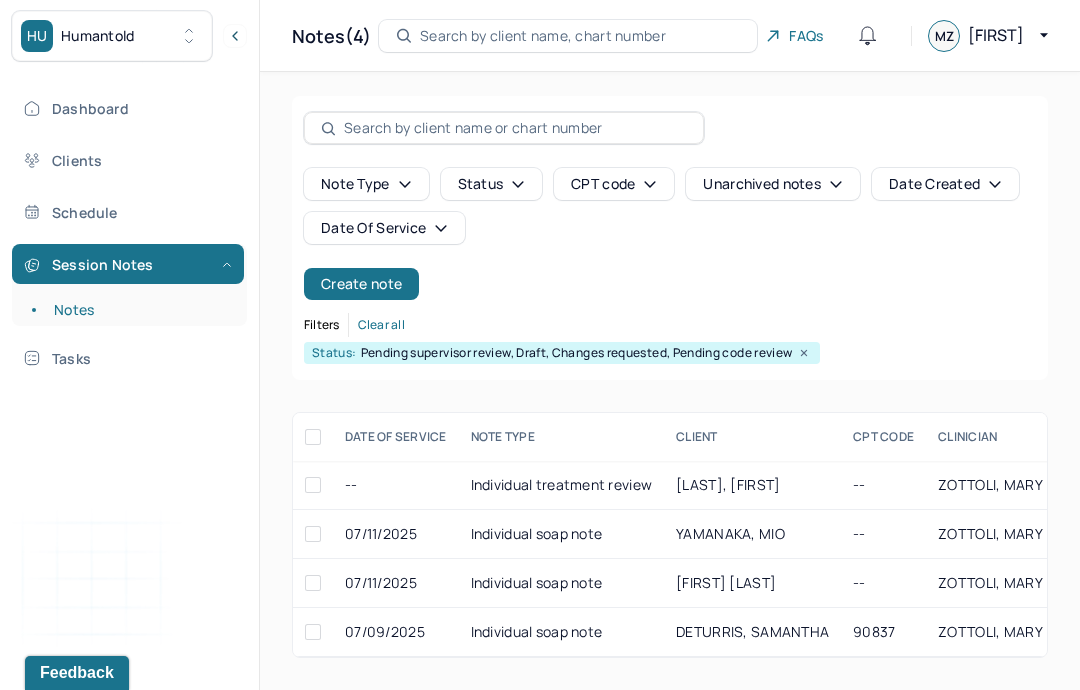 click on "Create note" at bounding box center [361, 284] 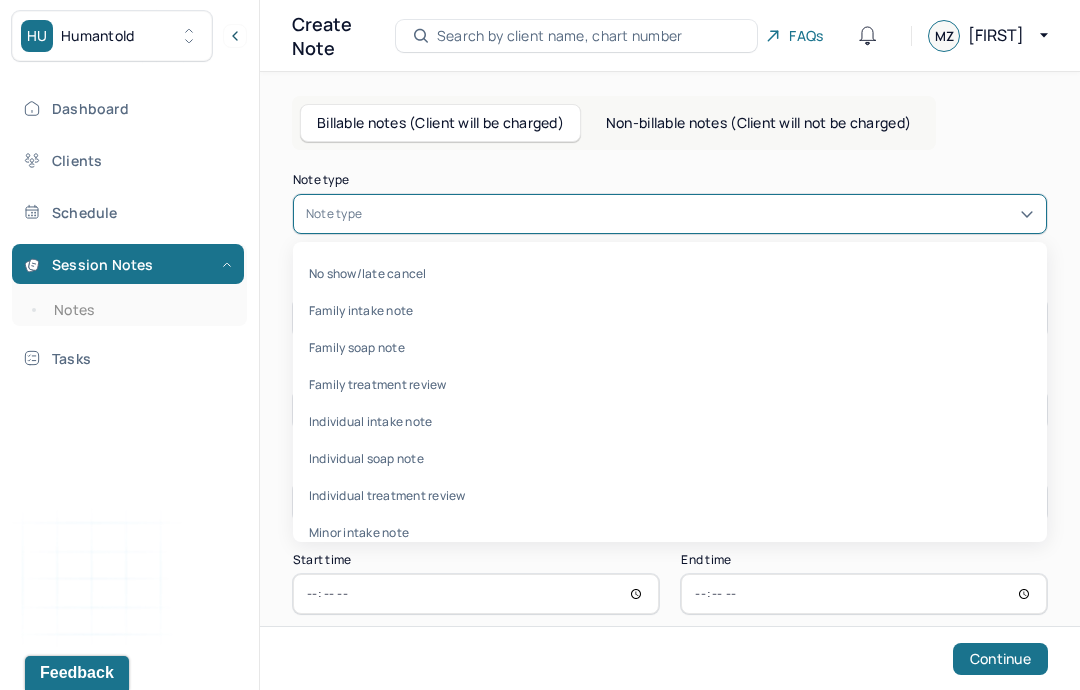 click on "Individual soap note" at bounding box center [670, 458] 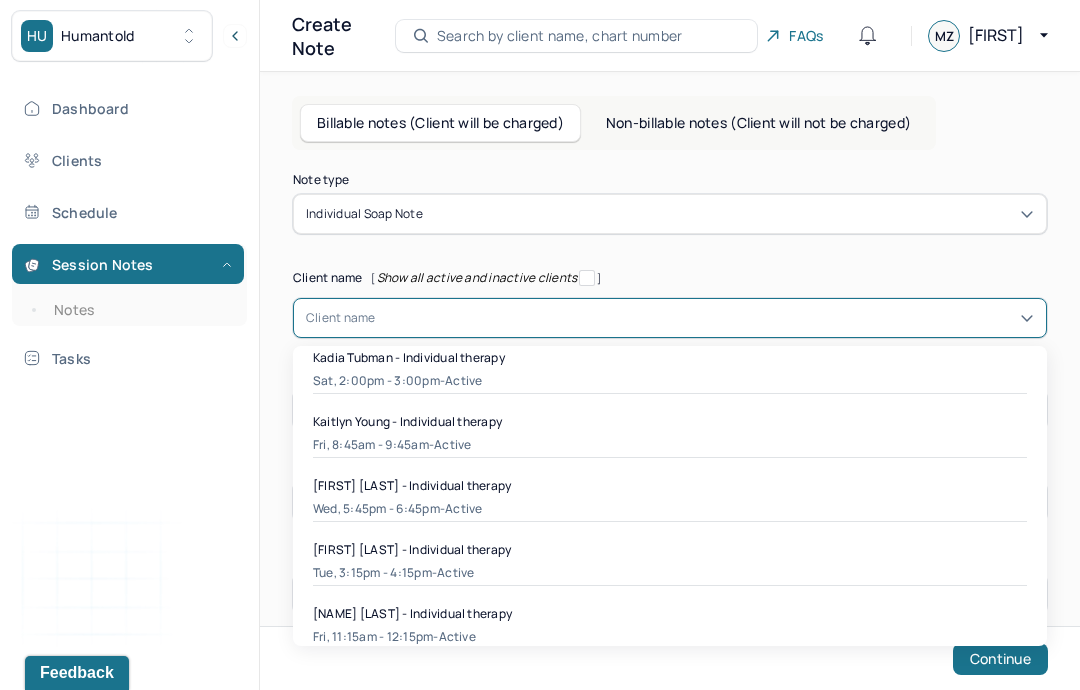 scroll, scrollTop: 347, scrollLeft: 0, axis: vertical 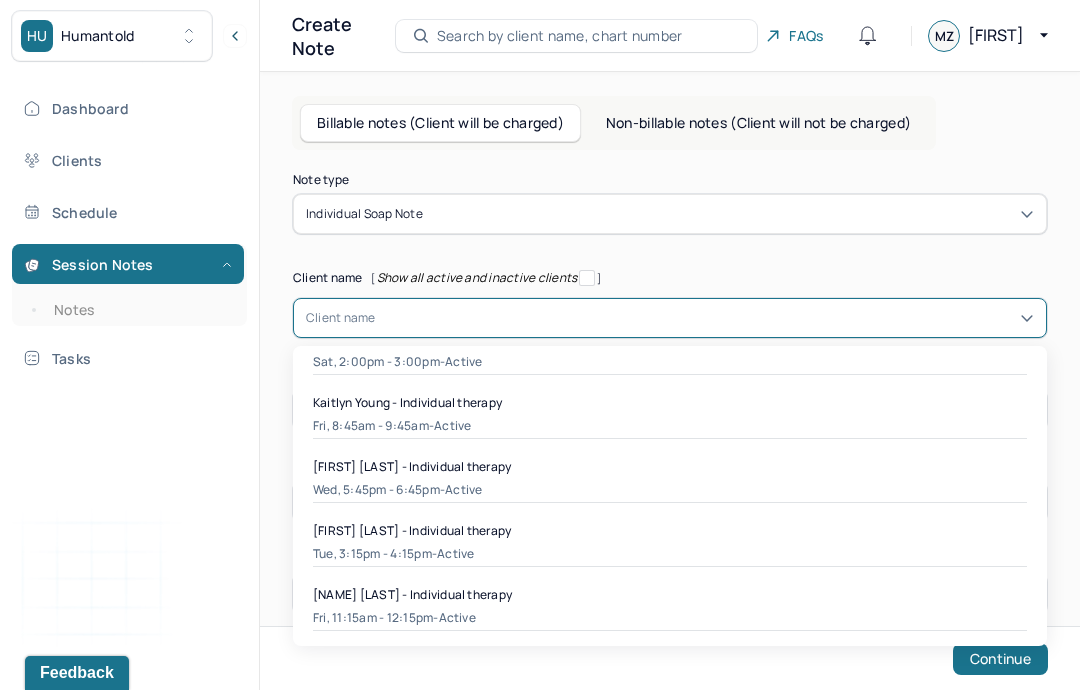 click on "Sat, 2:00pm - 3:00pm  -  active" at bounding box center [670, 362] 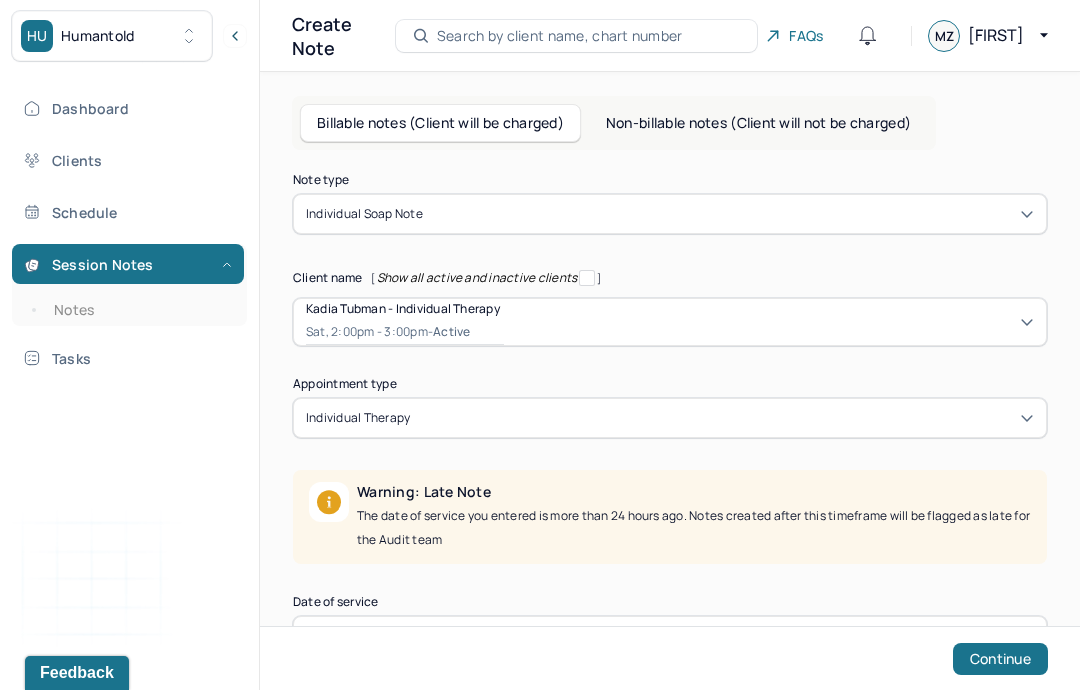 scroll, scrollTop: 71, scrollLeft: 0, axis: vertical 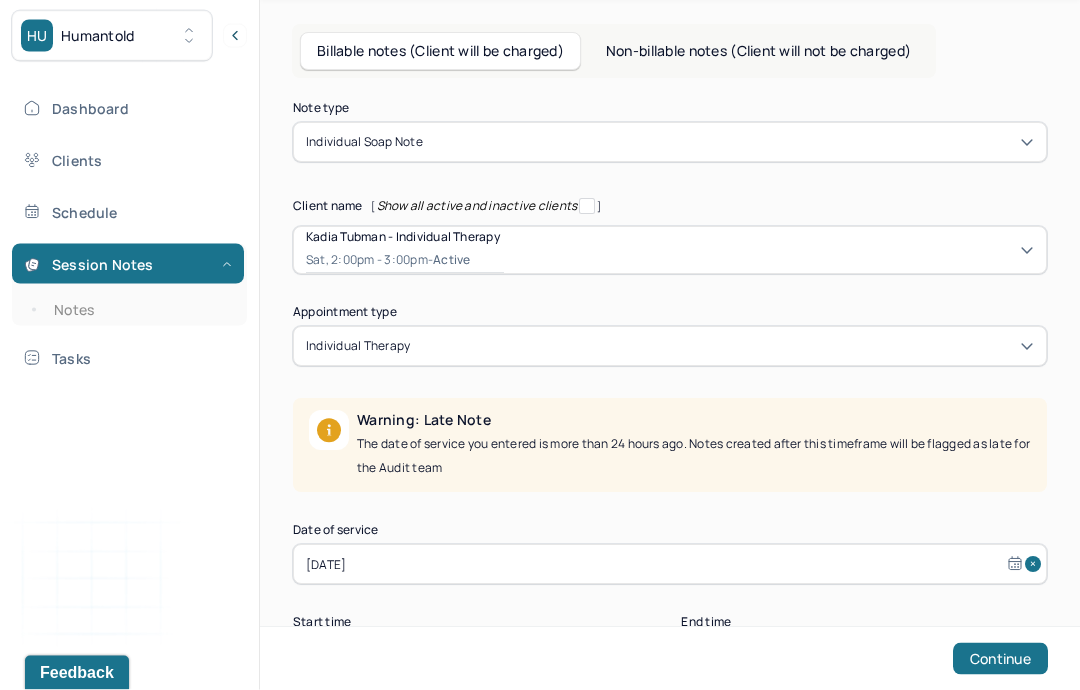 click on "[DATE]" at bounding box center (670, 565) 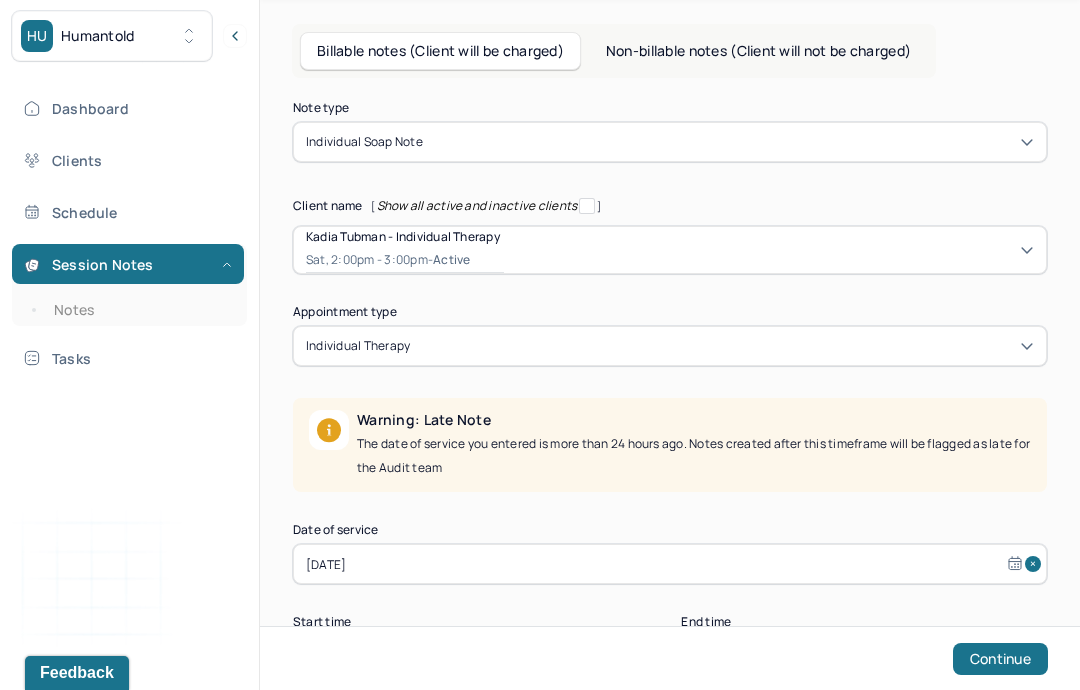 select on "6" 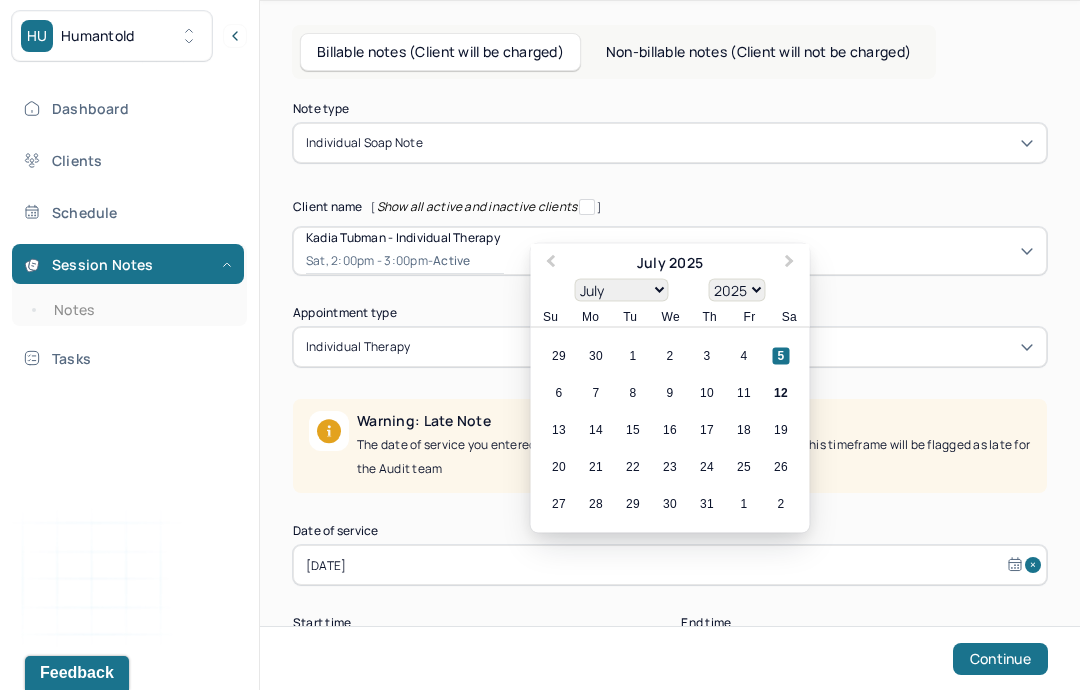 click on "12" at bounding box center [781, 393] 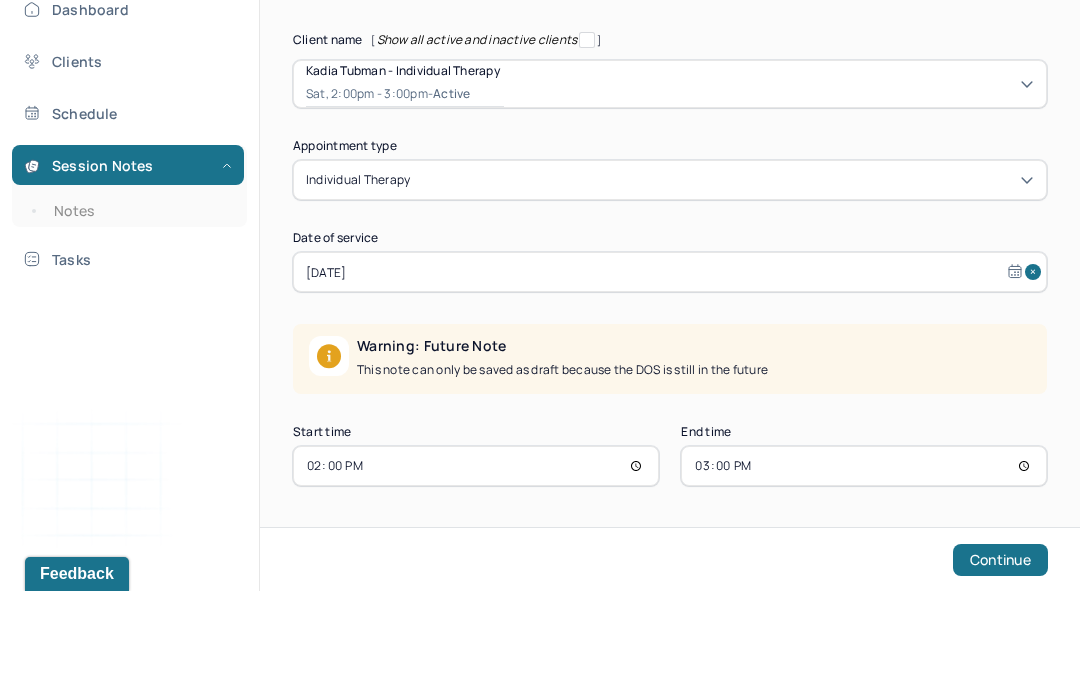 scroll, scrollTop: 140, scrollLeft: 0, axis: vertical 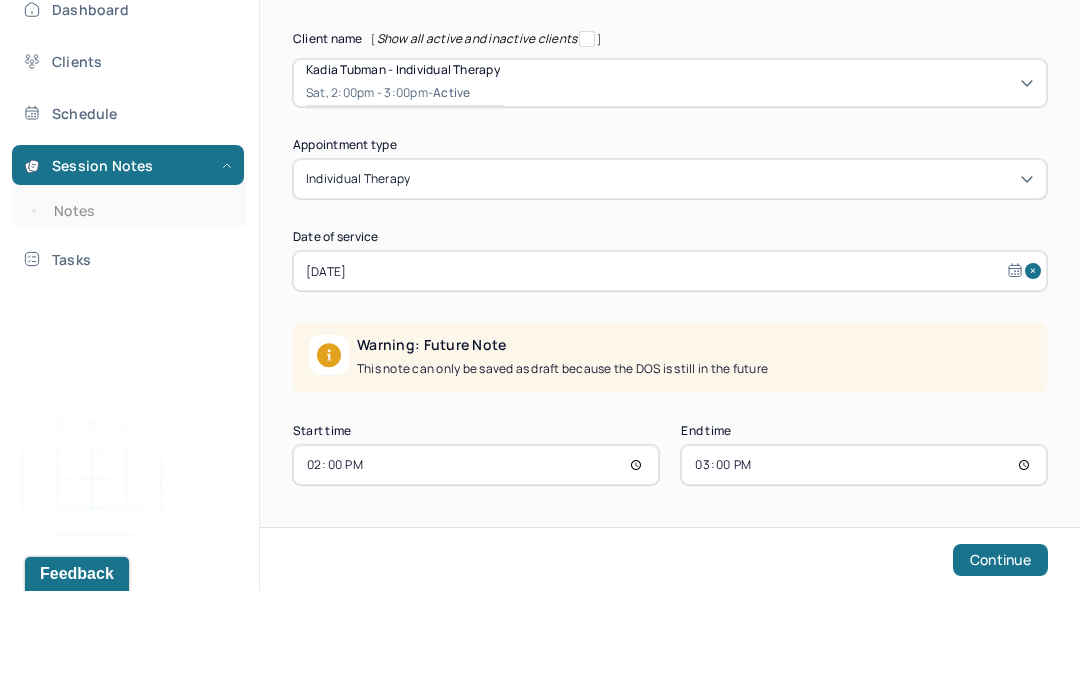 click on "14:00" at bounding box center (476, 564) 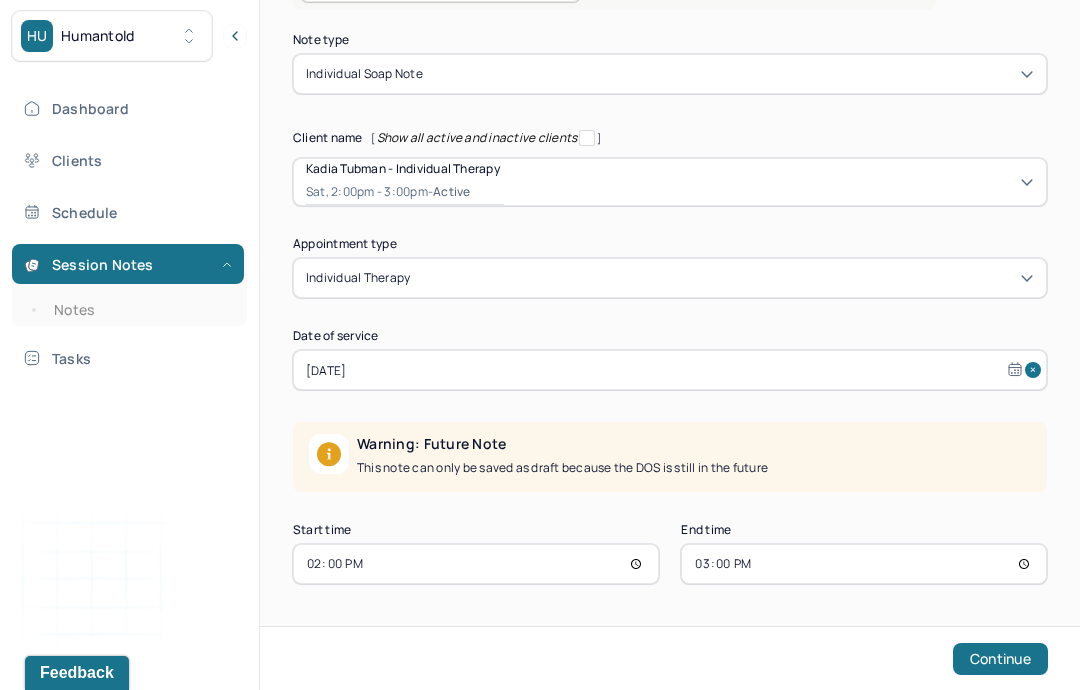 type on "09:00" 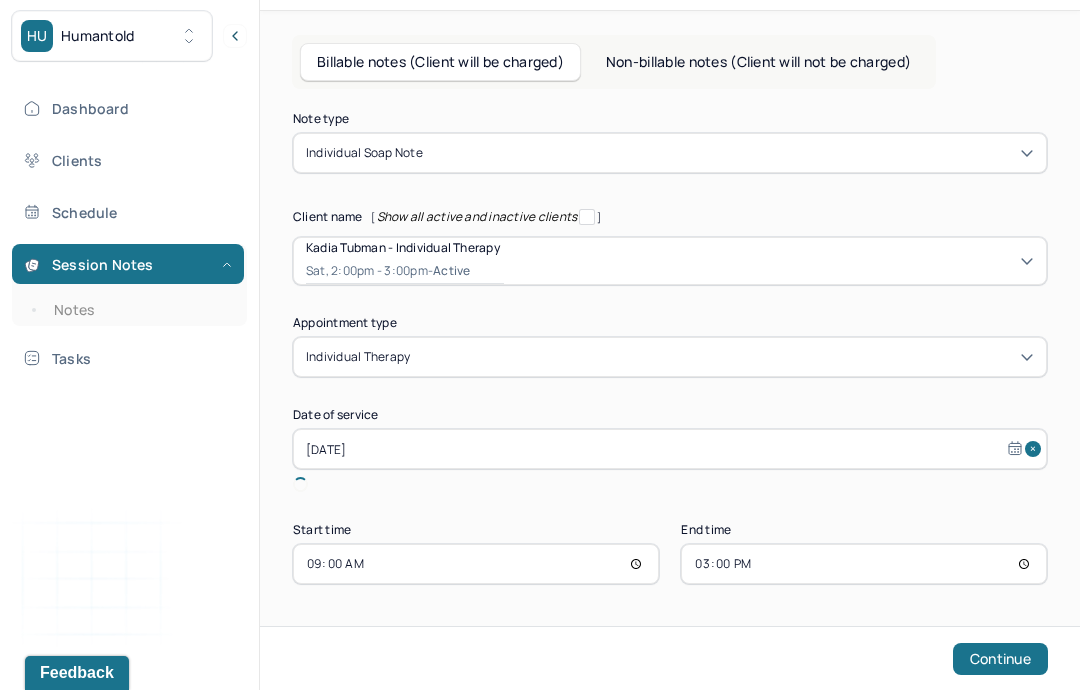 scroll, scrollTop: 80, scrollLeft: 0, axis: vertical 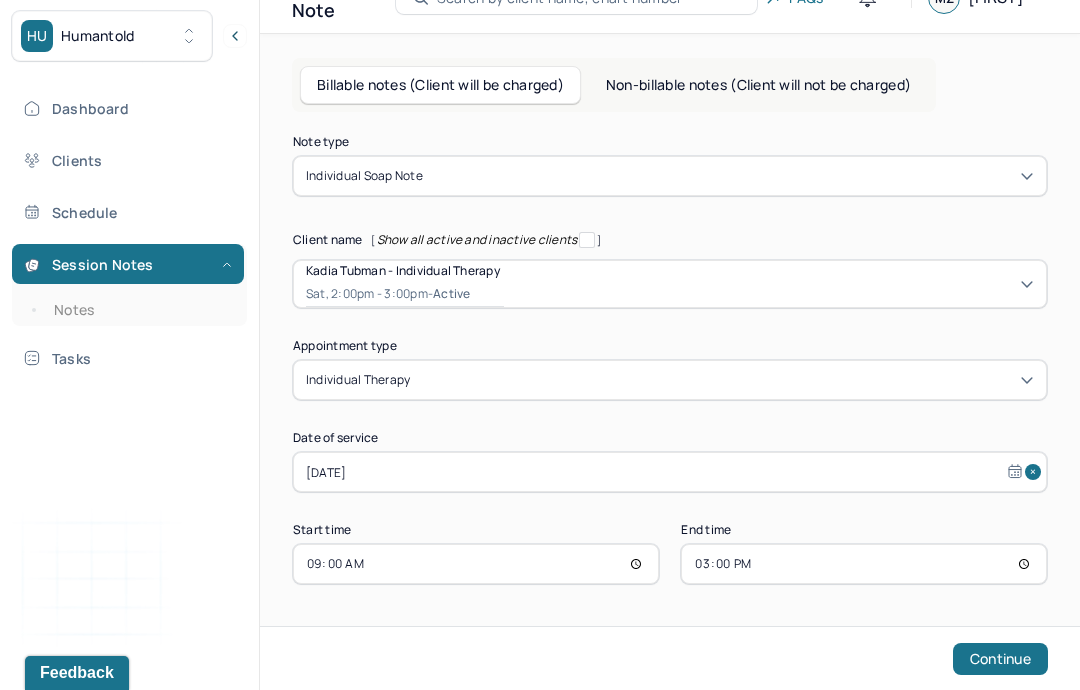 click on "15:00" at bounding box center (864, 564) 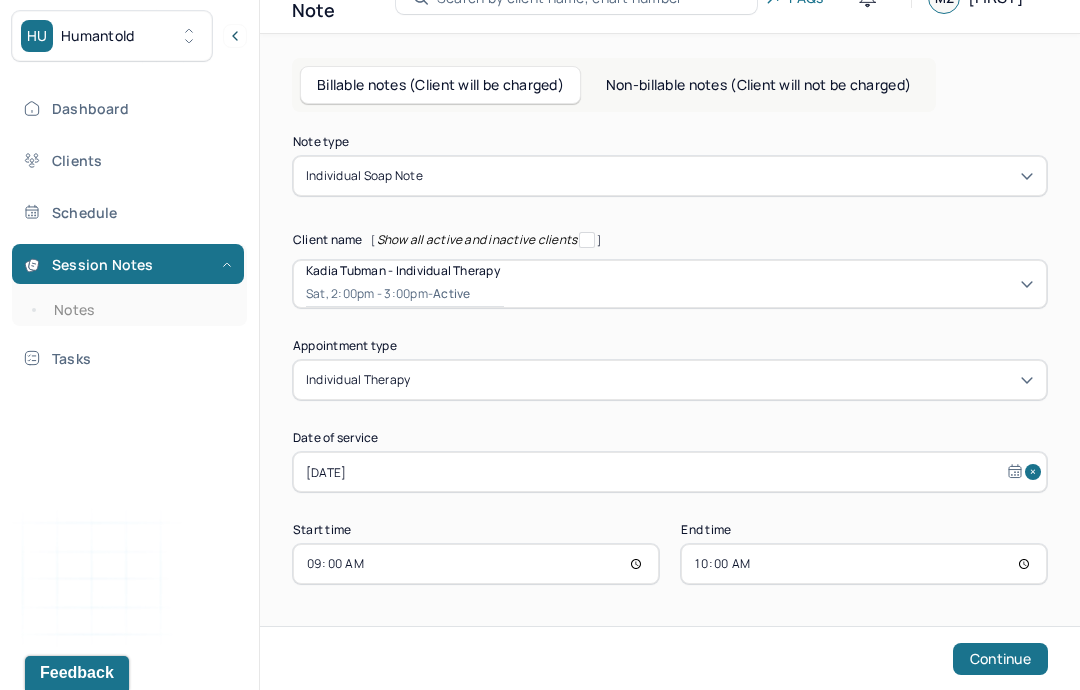 click on "Continue" at bounding box center [1000, 659] 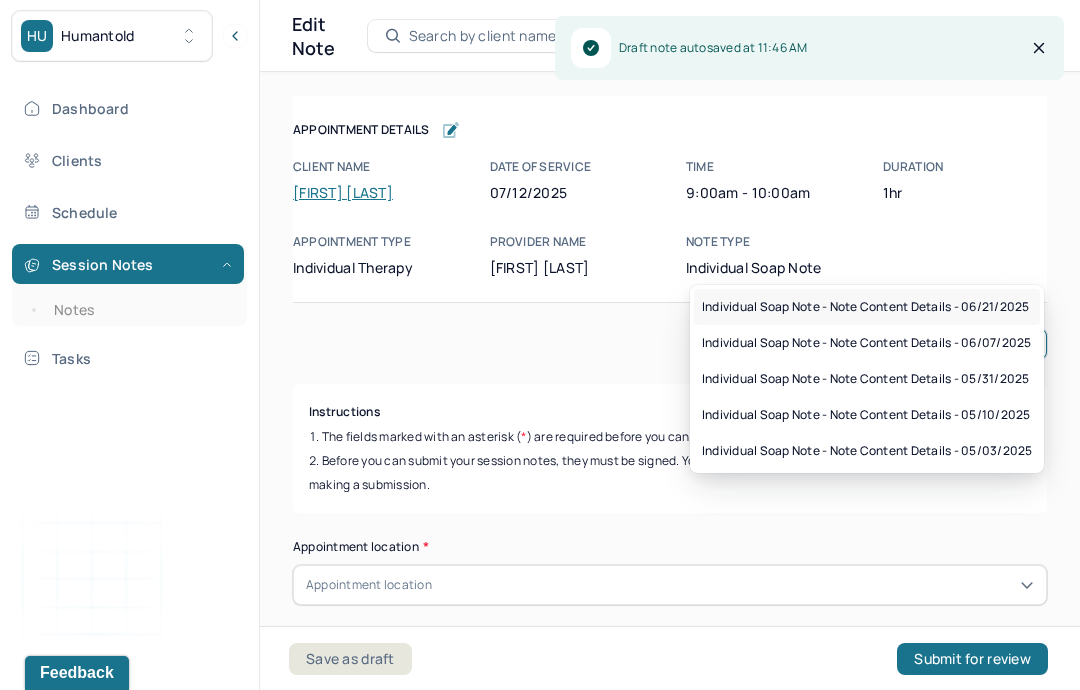 click on "Individual soap note   - Note content Details -   06/21/2025" at bounding box center [867, 307] 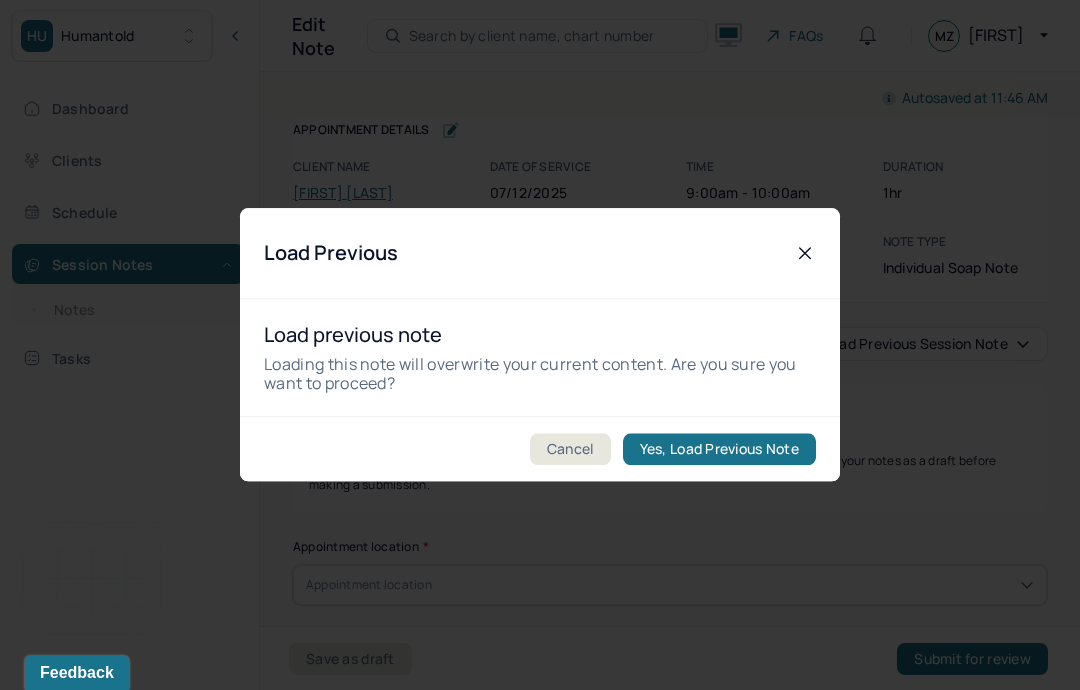click on "Yes, Load Previous Note" at bounding box center [719, 450] 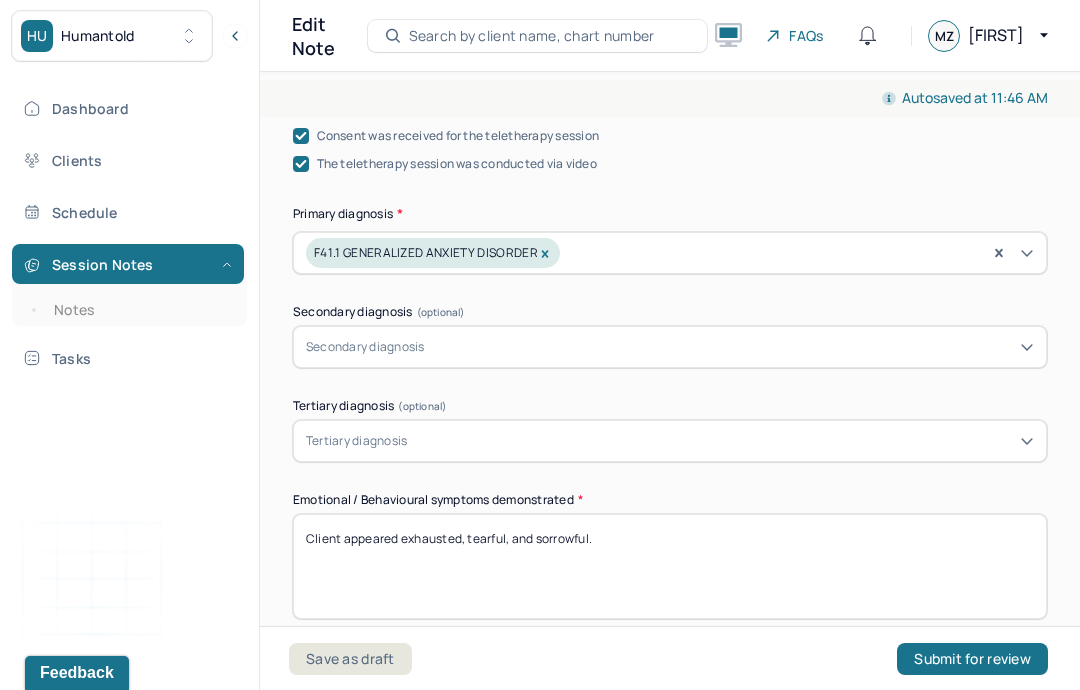 scroll, scrollTop: 697, scrollLeft: 0, axis: vertical 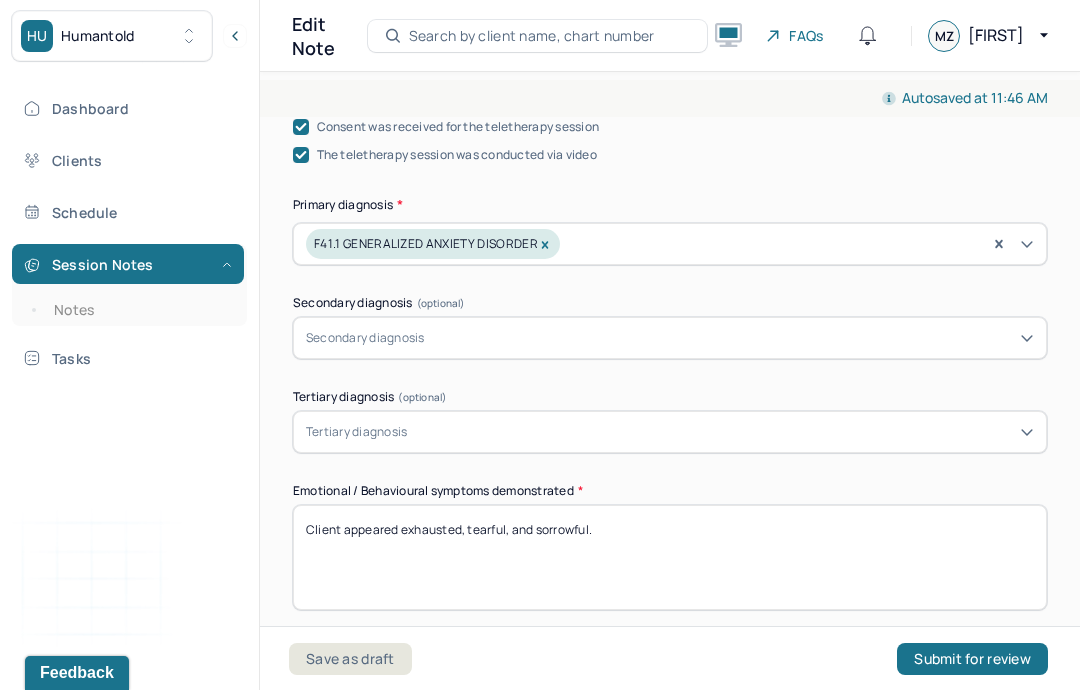click on "Client appeared exhausted, tearful, and sorrowful." at bounding box center [670, 557] 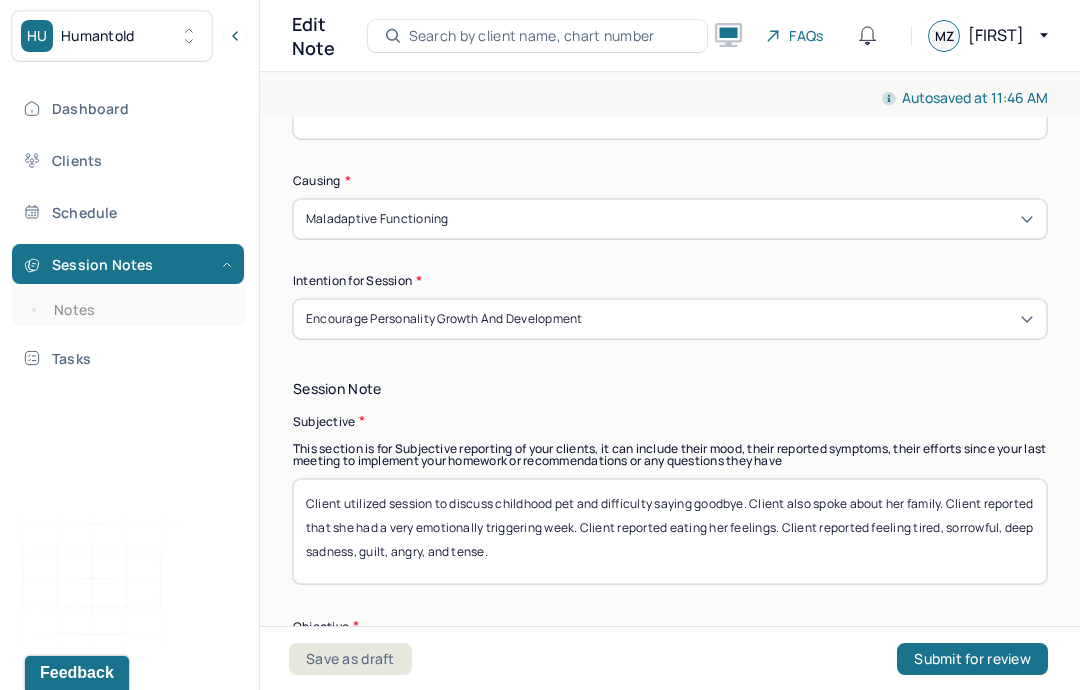 scroll, scrollTop: 1222, scrollLeft: 0, axis: vertical 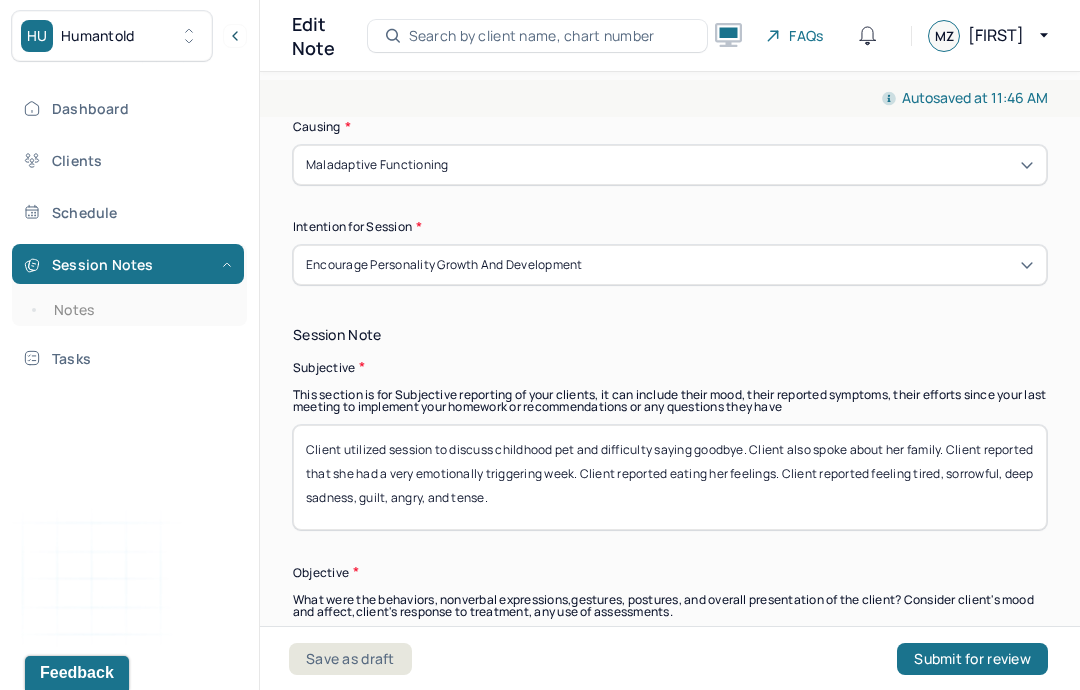 type on "Client appeared dreadful, fatigued, and overwhelemd." 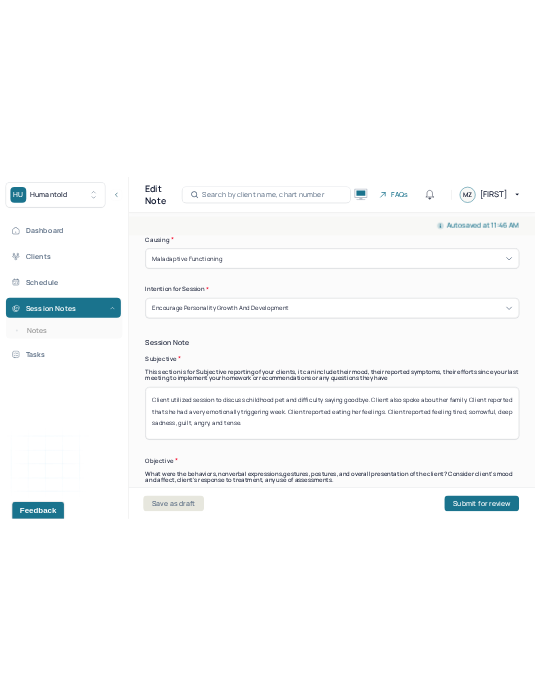scroll, scrollTop: 30, scrollLeft: 0, axis: vertical 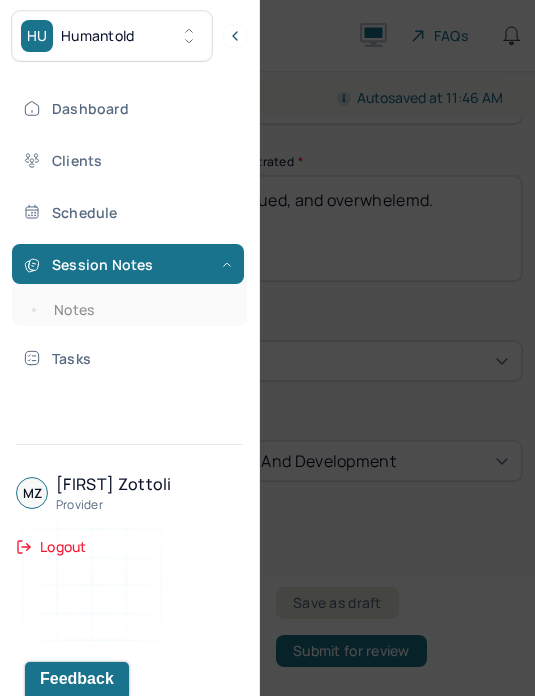 click at bounding box center (267, 348) 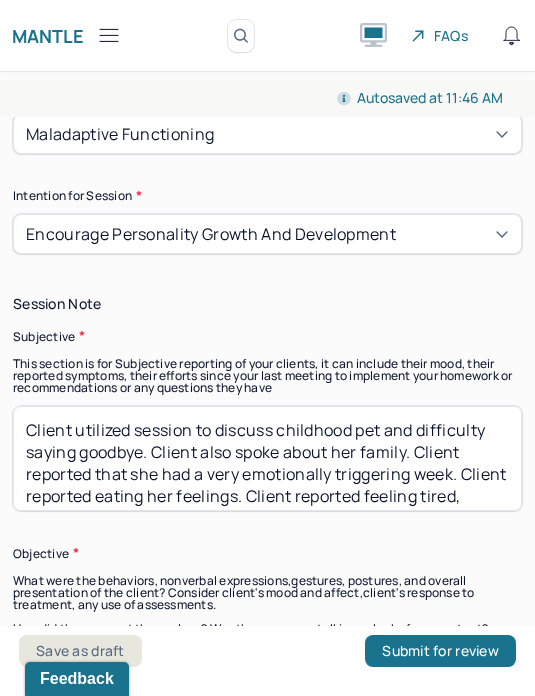 scroll, scrollTop: 1525, scrollLeft: 0, axis: vertical 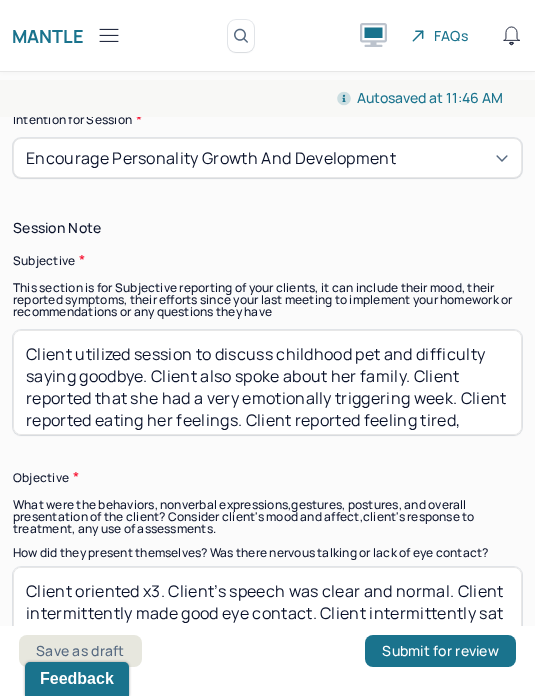 click on "Client utilized session to discuss childhood pet and difficulty saying goodbye. Client also spoke about her family. Client reported that she had a very emotionally triggering week. Client reported eating her feelings. Client reported feeling tired, sorrowful, deep sadness, guilt, angry, and tense." at bounding box center (267, 382) 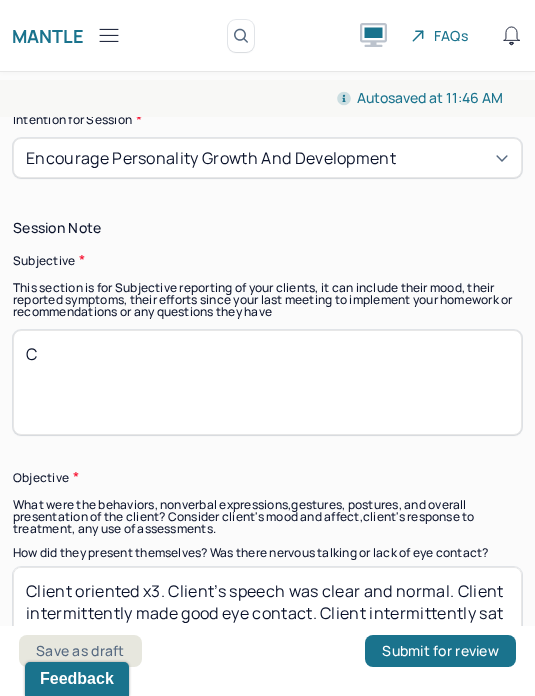 scroll, scrollTop: 0, scrollLeft: 0, axis: both 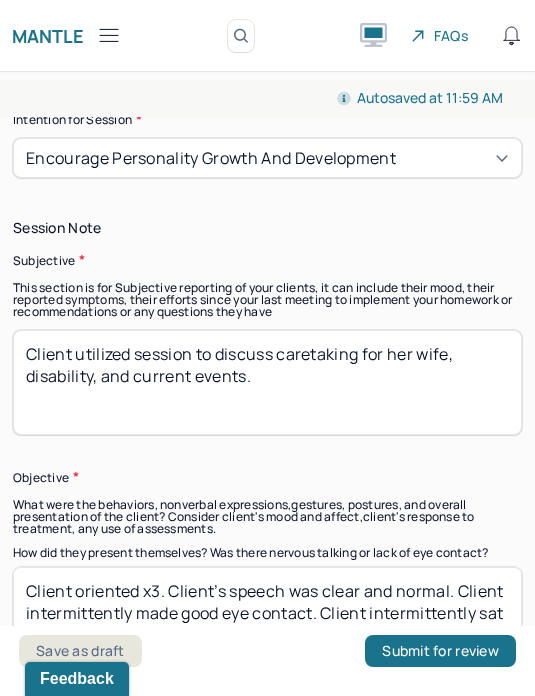 click on "Client utilized session to discuss caretaking for her wife, disability, and current events." at bounding box center (267, 382) 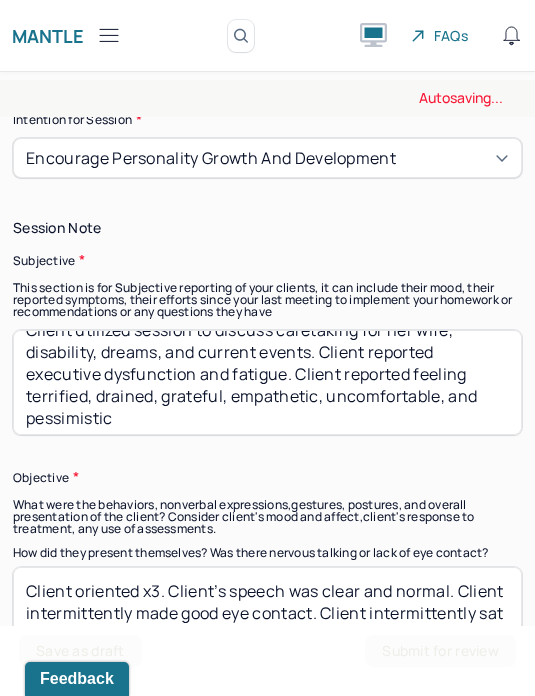scroll, scrollTop: 24, scrollLeft: 0, axis: vertical 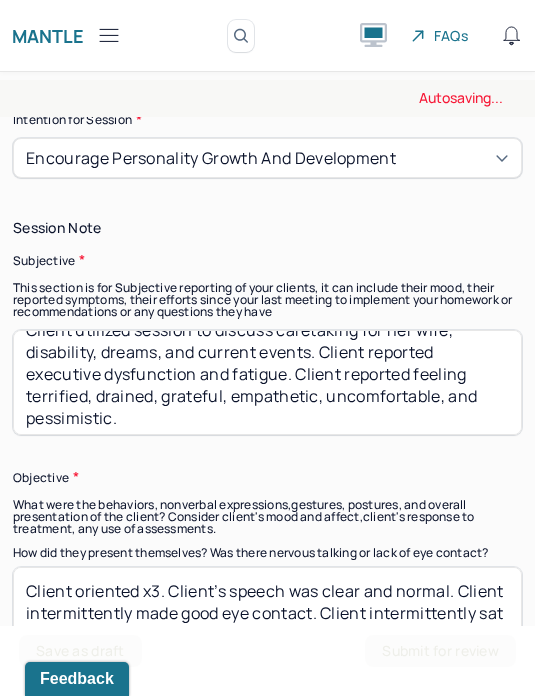 click on "Client utilized session to discuss caretaking for her wife, disability, dreams, and current events. Client reported executive dysfunction and fatigue. Client reported feeling terrified, drained, empathetic, uncomfortable, and pessimi" at bounding box center [267, 382] 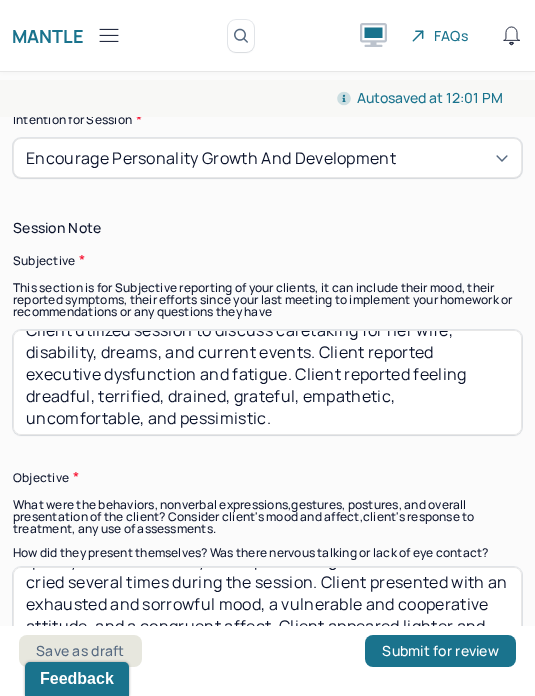 scroll, scrollTop: 80, scrollLeft: 0, axis: vertical 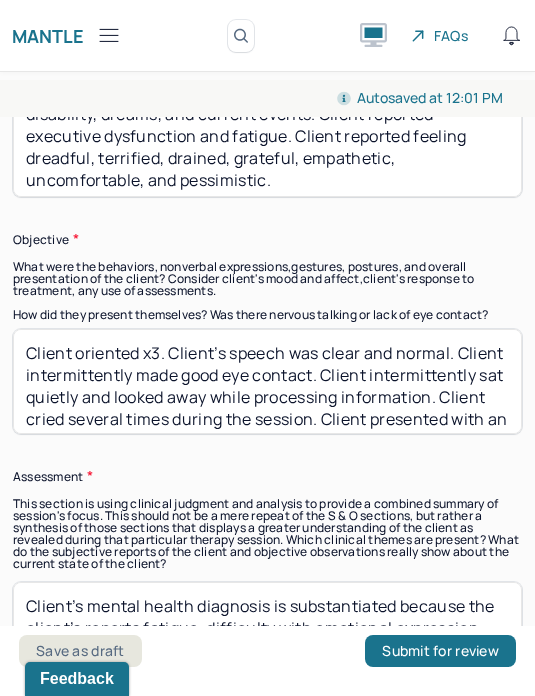 type on "Client utilized session to discuss caretaking for her wife, disability, dreams, and current events. Client reported executive dysfunction and fatigue. Client reported feeling dreadful, terrified, drained, grateful, empathetic, uncomfortable, and pessimistic." 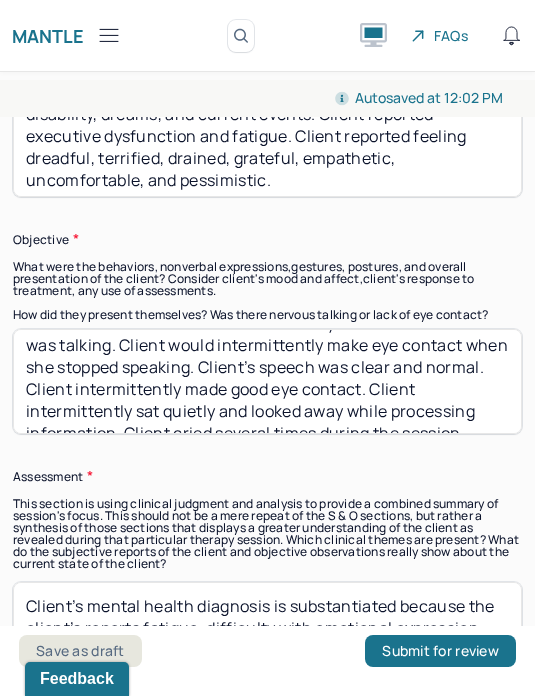 scroll, scrollTop: 31, scrollLeft: 0, axis: vertical 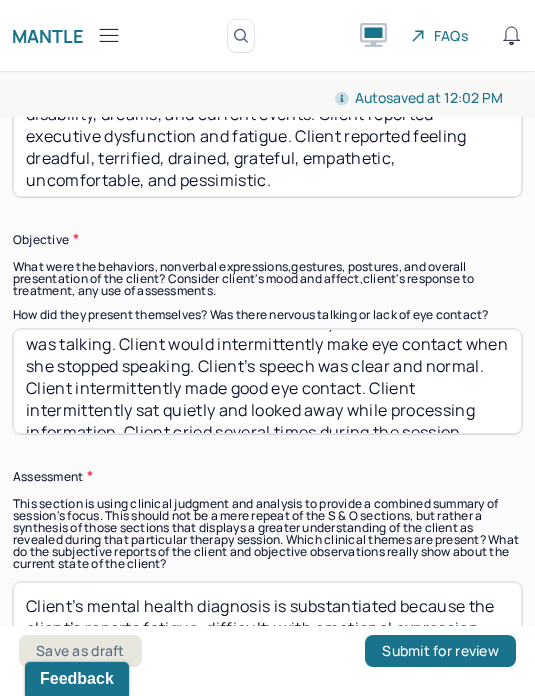 click on "Client oriented x3. Client did not make eye contact when she was talking. Client would intermittently make eye contact when she stopped speaking. Client’s speech was clear and normal. Client intermittently made good eye contact. Client intermittently sat quietly and looked away while processing information. Client cried several times during the session. Client presented with an exhausted and sorrowful mood, a vulnerable and cooperative attitude, and a congruent affect. Client appeared lighter and less tired at the end of the session." at bounding box center (267, 381) 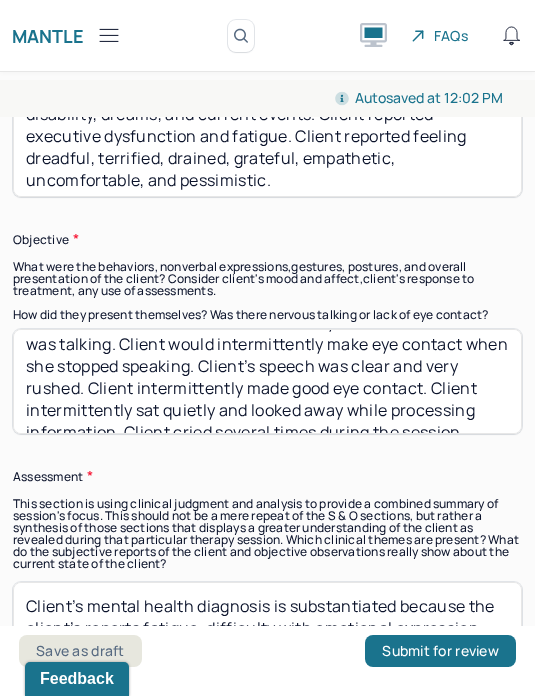 scroll, scrollTop: 40, scrollLeft: 0, axis: vertical 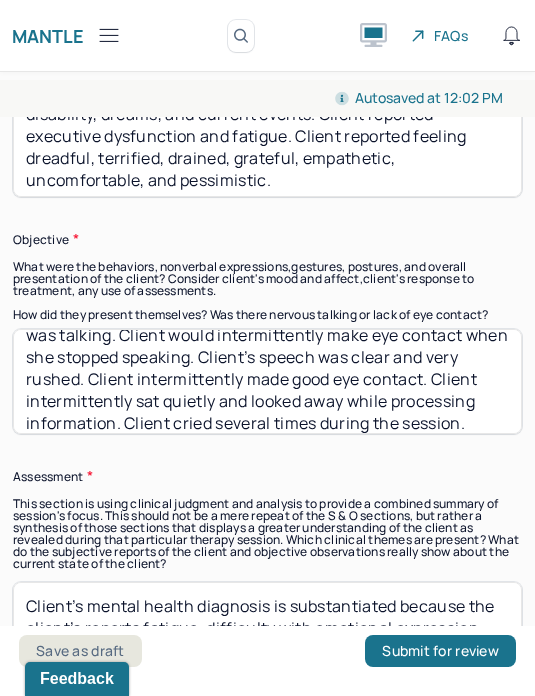 click on "Client oriented x3. Client did not make eye contact when she was talking. Client would intermittently make eye contact when she stopped speaking. Client’s speech was clear and very rushed. Client intermittently made good eye contact. Client intermittently sat quietly and looked away while processing information. Client cried several times during the session. Client presented with an exhausted and sorrowful mood, a vulnerable and cooperative attitude, and a congruent affect. Client appeared lighter and less tired at the end of the session." at bounding box center [267, 381] 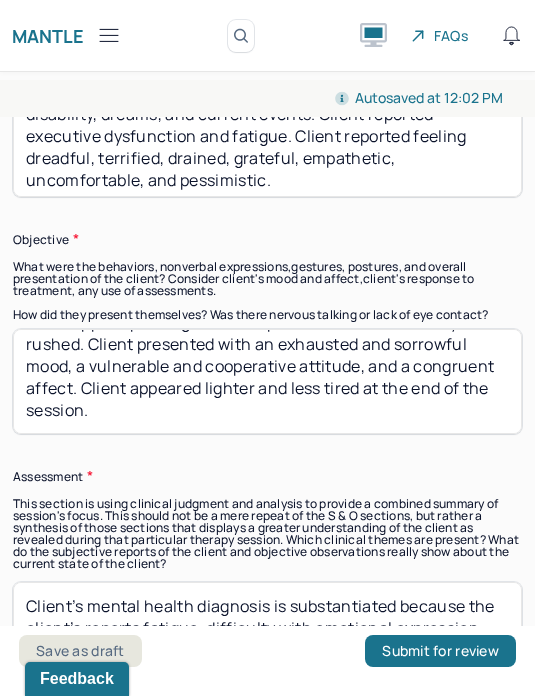 scroll, scrollTop: 80, scrollLeft: 0, axis: vertical 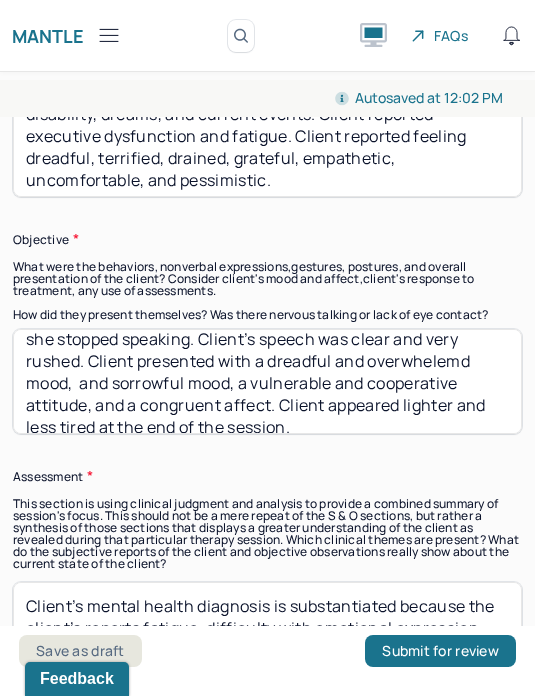 click on "Client oriented x3. Client did not make eye contact when she was talking. Client would intermittently make eye contact when she stopped speaking. Client’s speech was clear and very rushed. Client presented with an dreadful and sorrowful mood, a vulnerable and cooperative attitude, and a congruent affect. Client appeared lighter and less tired at the end of the session." at bounding box center [267, 381] 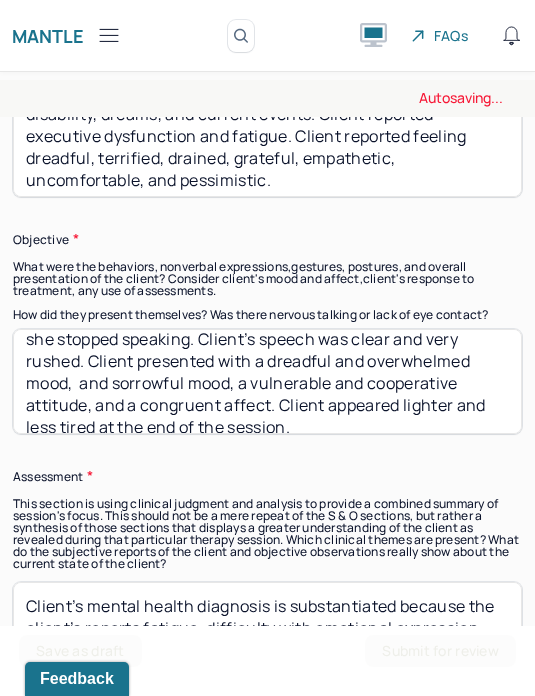 click on "Client oriented x3. Client did not make eye contact when she was talking. Client would intermittently make eye contact when she stopped speaking. Client’s speech was clear and very rushed. Client presented with a dreadful and overwhelemd mood,  and sorrowful mood, a vulnerable and cooperative attitude, and a congruent affect. Client appeared lighter and less tired at the end of the session." at bounding box center [267, 381] 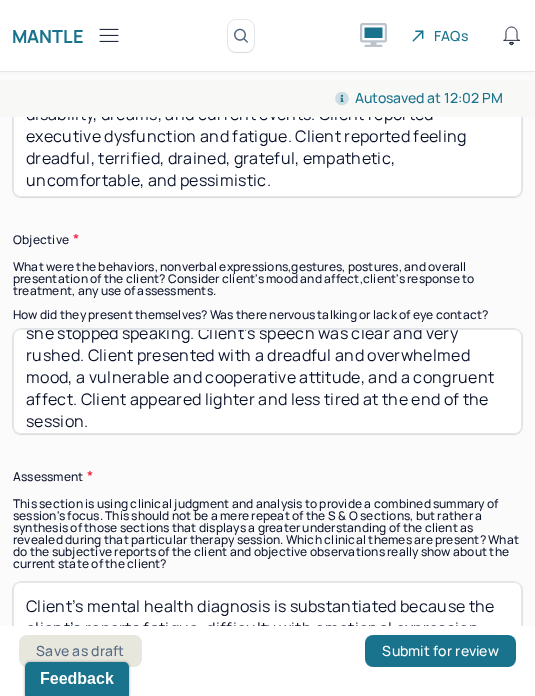 scroll, scrollTop: 65, scrollLeft: 0, axis: vertical 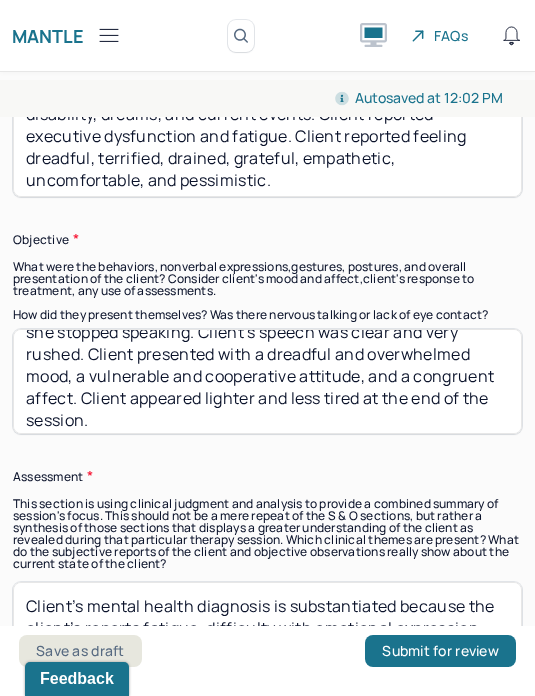click on "Client oriented x3. Client did not make eye contact when she was talking. Client would intermittently make eye contact when she stopped speaking. Client’s speech was clear and very rushed. Client presented with a dreadful and overwhelmed mood,   a vulnerable and cooperative attitude, and a congruent affect. Client appeared lighter and less tired at the end of the session." at bounding box center [267, 381] 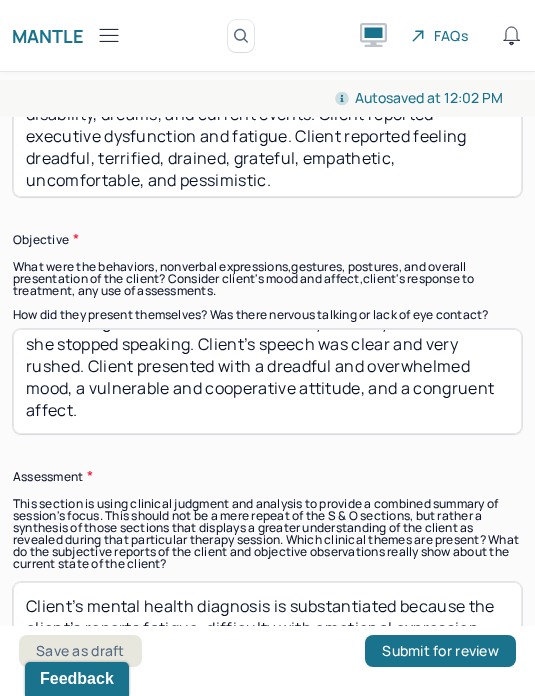 scroll, scrollTop: 58, scrollLeft: 0, axis: vertical 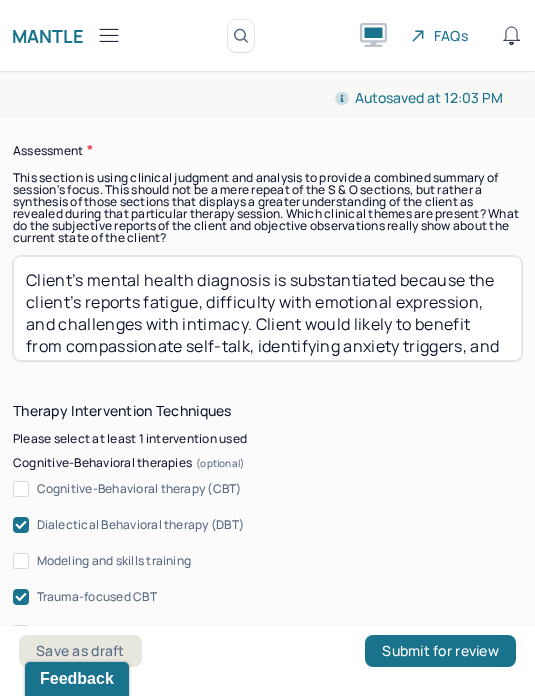 type on "Client oriented x3. Client did not make eye contact when she was talking. Client would intermittently make eye contact when she stopped speaking. Client’s speech was clear and very rushed. Client presented with a dreadful and overwhelmed mood, a vulnerable and cooperative attitude, and a congruent affect. Client occasionally hummed during the session. Client was playing with a fidget toy throughout the session." 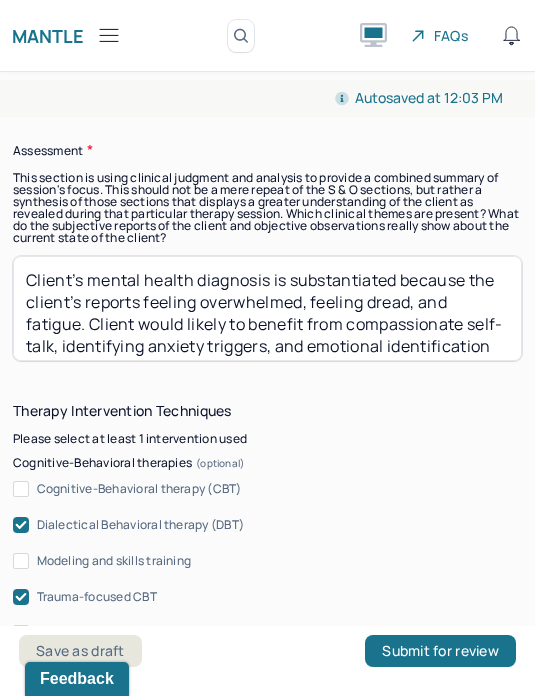 click on "Client’s mental health diagnosis is substantiated because the client’s reports feeling overwhelmed, feeling dread, and fatigue. difficulty with emotional expression, and challenges with intimacy. Client would likely to benefit from compassionate self-talk, identifying anxiety triggers, and emotional identification and expression skills. Client demonstrated improvement with her emotional identification and expression skills. At the beginning of the session, client struggled to identify feelings beyond exhaustion. As the session progressed, client was able to name and express a range of feelings. Client was also able to name possible anxiety triggers during the session. Therapist used client-centered therapy, trauma-informed CBT, DBT, and strength-based therapy to encourage the client to name her feelings, process childhood trauma, and explore how the client processes grief in other parts of her life." at bounding box center (267, 308) 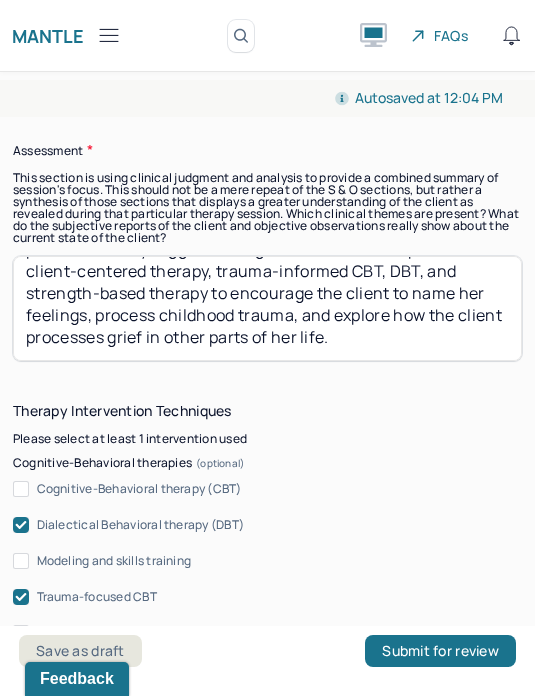scroll, scrollTop: 196, scrollLeft: 0, axis: vertical 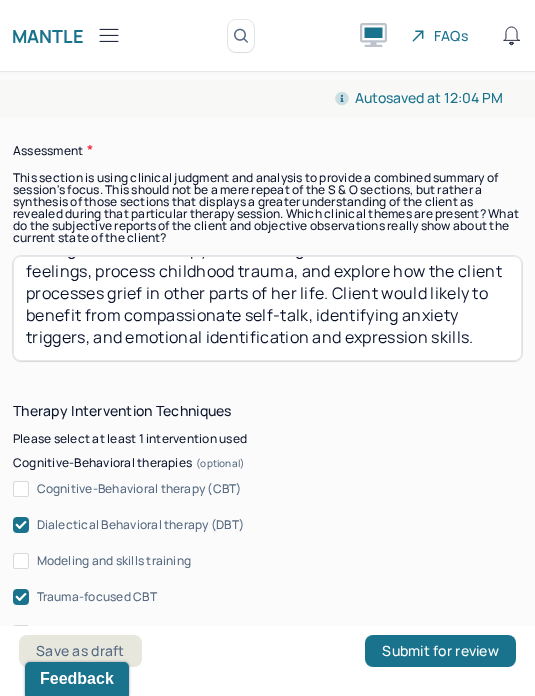 click on "Client’s mental health diagnosis is substantiated because the client’s reports feeling overwhelmed, feeling dread, and fatigue. Client demonstrated improvement with her emotional identification and expression skills. At the beginning of the session, client struggled to identify feelings beyond exhaustion. As the session progressed, client was able to name and express a range of feelings. Client was also able to name possible anxiety triggers during the session. Therapist used client-centered therapy, trauma-informed CBT, DBT, and strength-based therapy to encourage the client to name her feelings, process childhood trauma, and explore how the client processes grief in other parts of her life. Client would likely to benefit from compassionate self-talk, identifying anxiety triggers, and emotional identification and expression skills." at bounding box center (267, 308) 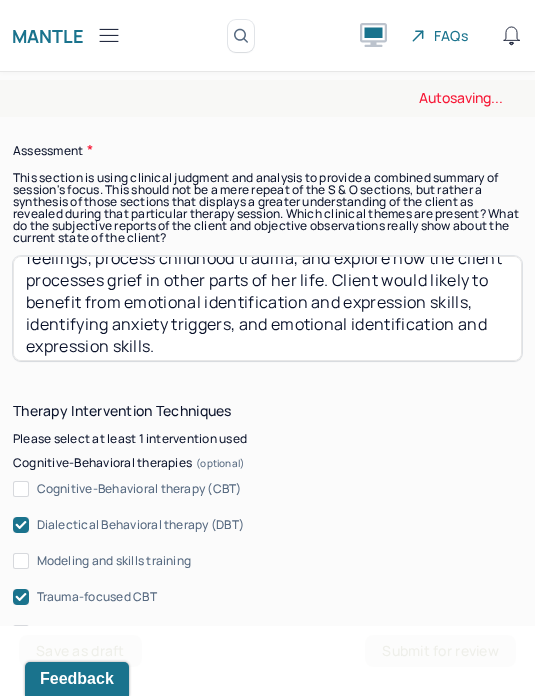 click on "Client’s mental health diagnosis is substantiated because the client’s reports feeling overwhelmed, feeling dread, and fatigue. Client demonstrated improvement with her emotional identification and expression skills. At the beginning of the session, client struggled to identify feelings beyond exhaustion. As the session progressed, client was able to name and express a range of feelings. Client was also able to name possible anxiety triggers during the session. Therapist used client-centered therapy, trauma-informed CBT, DBT, and strength-based therapy to encourage the client to name her feelings, process childhood trauma, and explore how the client processes grief in other parts of her life. Client would likely to benefit from compassionate self-talk, identifying anxiety triggers, and emotional identification and expression skills." at bounding box center [267, 308] 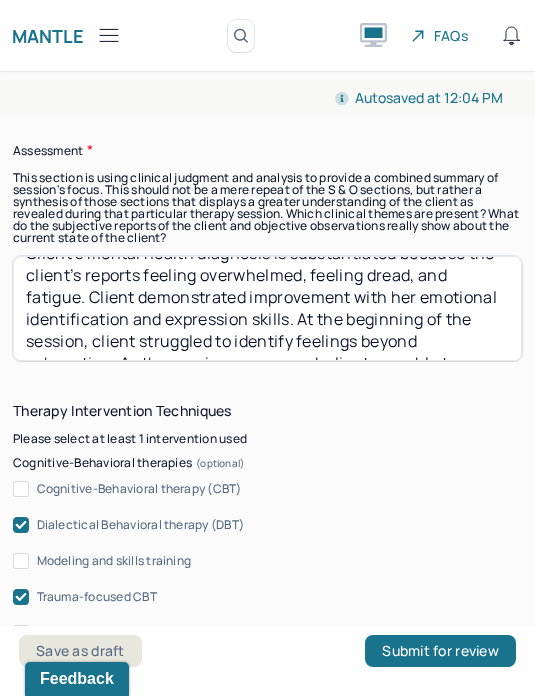 scroll, scrollTop: 33, scrollLeft: 0, axis: vertical 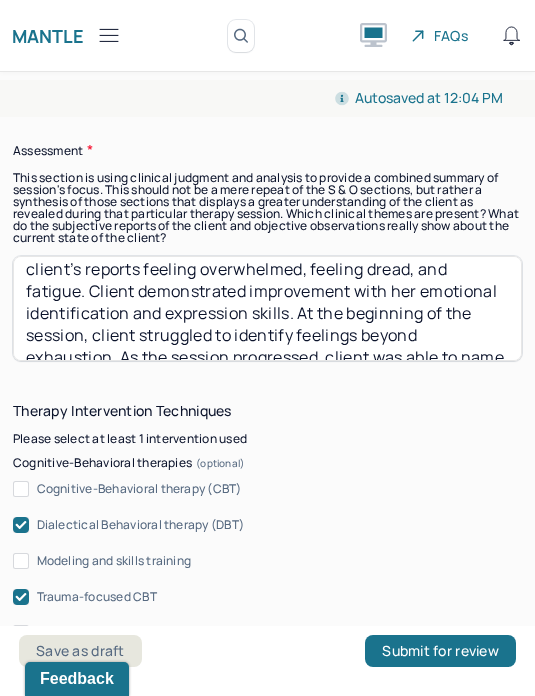 click on "Client’s mental health diagnosis is substantiated because the client’s reports feeling overwhelmed, feeling dread, and fatigue. Client demonstrated improvement with her emotional identification and expression skills. At the beginning of the session, client struggled to identify feelings beyond exhaustion. As the session progressed, client was able to name and express a range of feelings. Client was also able to name possible anxiety triggers during the session. Therapist used client-centered therapy, trauma-informed CBT, DBT, and strength-based therapy to encourage the client to name her feelings, process childhood trauma, and explore how the client processes grief in other parts of her life. Client would likely to benefit from emotional identification and expression skills, identifying anxiety triggers, and compassionate self-talk." at bounding box center [267, 308] 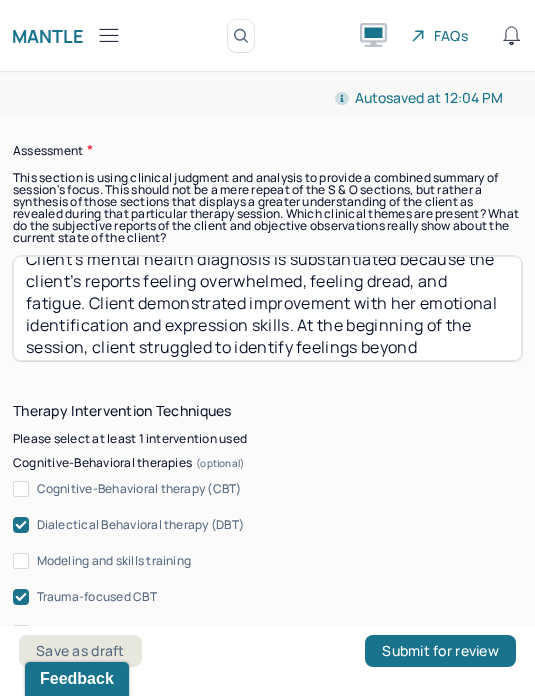 scroll, scrollTop: 20, scrollLeft: 0, axis: vertical 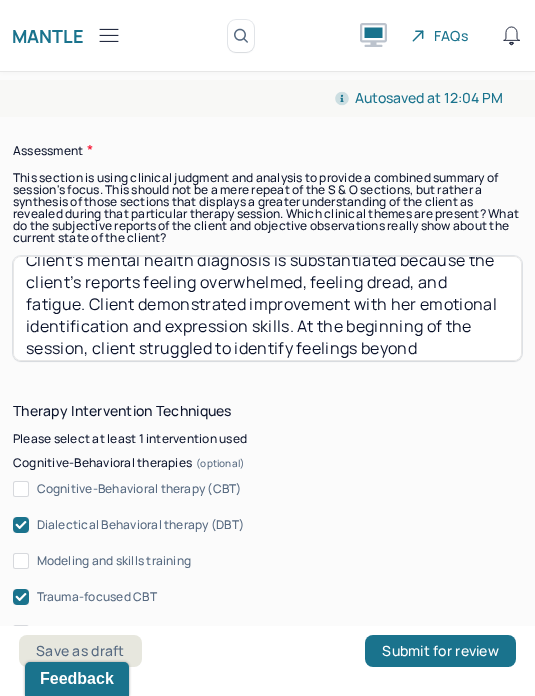 click on "Client’s mental health diagnosis is substantiated because the client’s reports feeling overwhelmed, feeling dread, and fatigue. Client demonstrated improvement with her emotional identification and expression skills. At the beginning of the session, client struggled to identify feelings beyond exhaustion. As the session progressed, client was able to name and express a range of feelings. Client was also able to name possible anxiety triggers during the session. Therapist used client-centered therapy, trauma-informed CBT, DBT, and strength-based therapy to encourage the client to name her feelings, process childhood trauma, and explore how the client processes grief in other parts of her life. Client would likely to benefit from emotional identification and expression skills, identifying anxiety triggers, and compassionate self-talk." at bounding box center [267, 308] 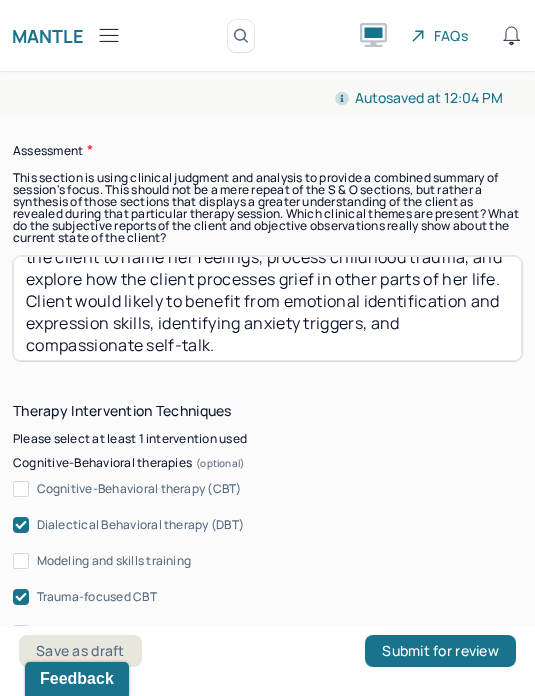 scroll, scrollTop: 17, scrollLeft: 0, axis: vertical 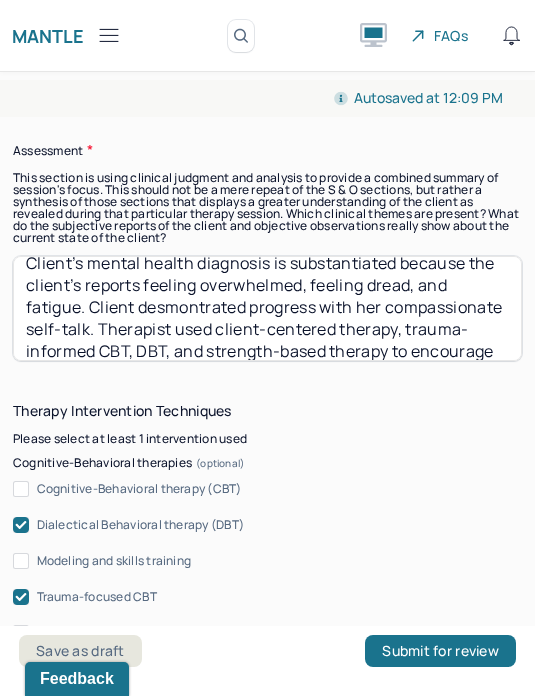 click on "Client’s mental health diagnosis is substantiated because the client’s reports feeling overwhelmed, feeling dread, and fatigue. Client was insightful and reflective  Therapist used client-centered therapy, trauma-informed CBT, DBT, and strength-based therapy to encourage the client to name her feelings, process childhood trauma, and explore how the client processes grief in other parts of her life. Client would likely to benefit from emotional identification and expression skills, identifying anxiety triggers, and compassionate self-talk." at bounding box center [267, 308] 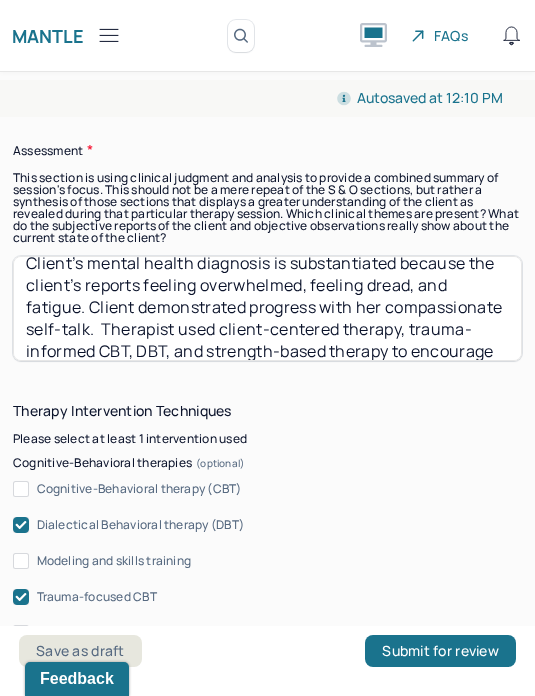 click on "Client’s mental health diagnosis is substantiated because the client’s reports feeling overwhelmed, feeling dread, and fatigue. Client demonstrated progress with her compassionate self-talk.  Therapist used client-centered therapy, trauma-informed CBT, DBT, and strength-based therapy to encourage the client to name her feelings, process childhood trauma, and explore how the client processes grief in other parts of her life. Client would likely to benefit from emotional identification and expression skills, identifying anxiety triggers, and compassionate self-talk." at bounding box center (267, 308) 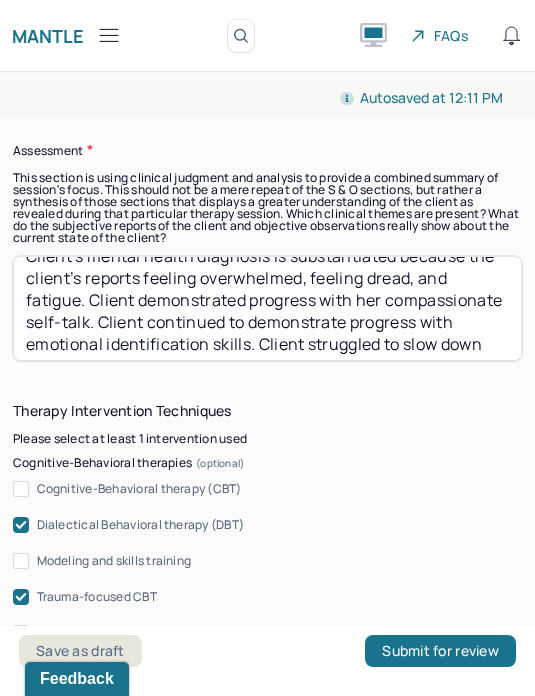 scroll, scrollTop: 47, scrollLeft: 0, axis: vertical 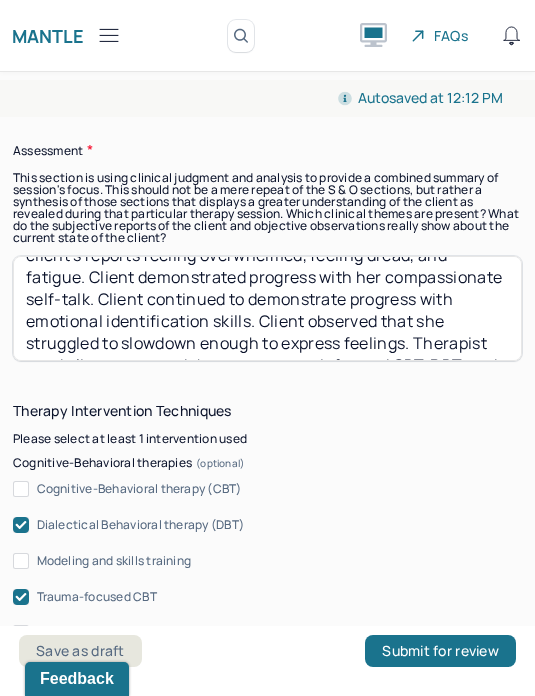 click on "Client’s mental health diagnosis is substantiated because the client’s reports feeling overwhelmed, feeling dread, and fatigue. Client demonstrated progress with her compassionate self-talk. Client continued to demonstrate progress with emotional identification skills. Client observed that she struggled to slowdown enough to express feelings. Therapist used client-centered therapy, trauma-informed CBT, DBT, and strength-based therapy to encourage the client to name her feelings, process childhood trauma, and explore how the client processes grief in other parts of her life. Client would likely to benefit from emotional identification and expression skills, identifying anxiety triggers, and compassionate self-talk." at bounding box center (267, 308) 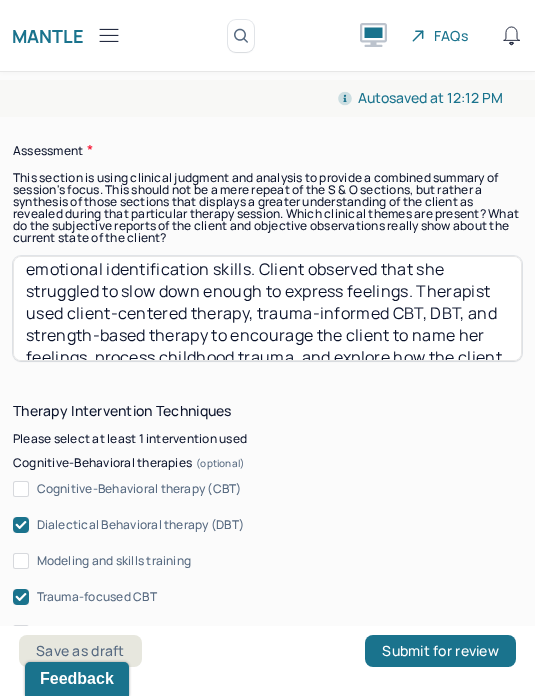 scroll, scrollTop: 102, scrollLeft: 0, axis: vertical 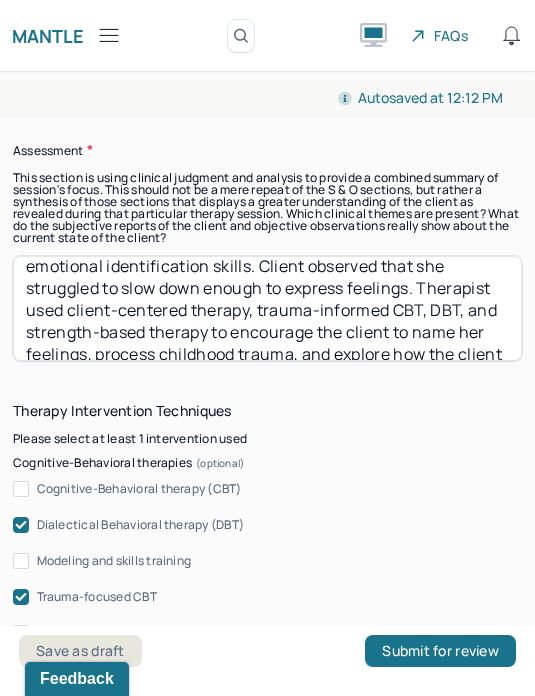 click on "Client’s mental health diagnosis is substantiated because the client’s reports feeling overwhelmed, feeling dread, and fatigue. Client demonstrated progress with her compassionate self-talk. Client continued to demonstrate progress with emotional identification skills. Client observed that she struggled to slow down enough to express feelings. Therapist used client-centered therapy, trauma-informed CBT, DBT, and strength-based therapy to encourage the client to name her feelings, process childhood trauma, and explore how the client processes grief in other parts of her life. Client would likely to benefit from emotional identification and expression skills, identifying anxiety triggers, and compassionate self-talk." at bounding box center [267, 308] 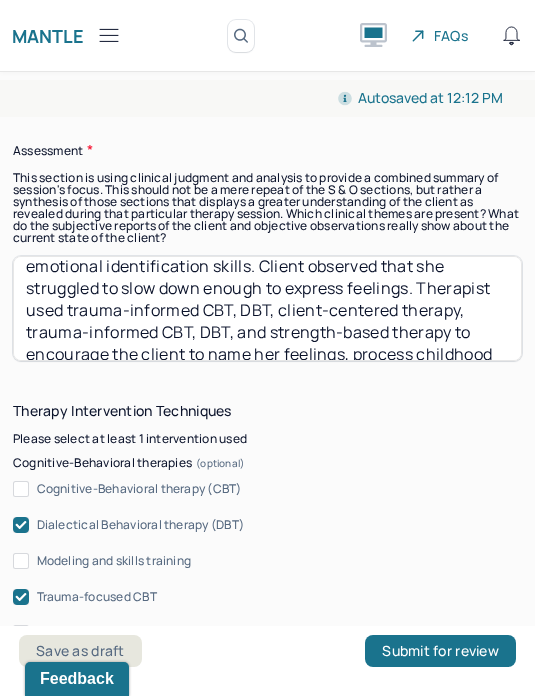 click on "Client’s mental health diagnosis is substantiated because the client’s reports feeling overwhelmed, feeling dread, and fatigue. Client demonstrated progress with her compassionate self-talk. Client continued to demonstrate progress with emotional identification skills. Client observed that she struggled to slow down enough to express feelings. Therapist used client-centered therapy, trauma-informed CBT, DBT, and strength-based therapy to encourage the client to name her feelings, process childhood trauma, and explore how the client processes grief in other parts of her life. Client would likely to benefit from emotional identification and expression skills, identifying anxiety triggers, and compassionate self-talk." at bounding box center [267, 308] 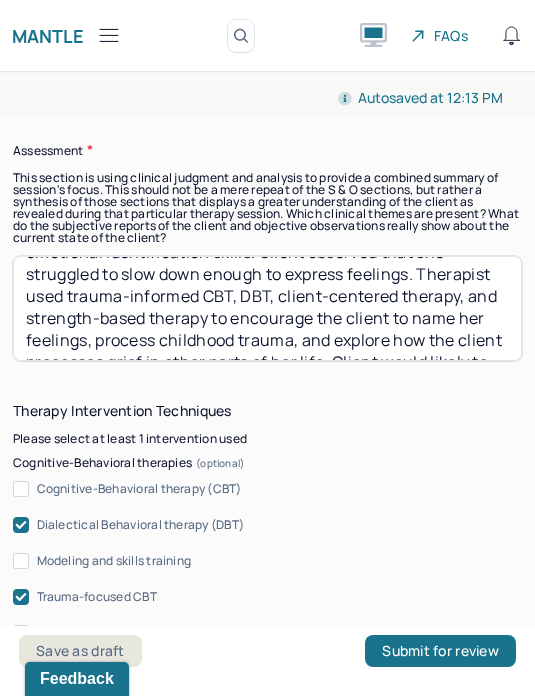 scroll, scrollTop: 123, scrollLeft: 0, axis: vertical 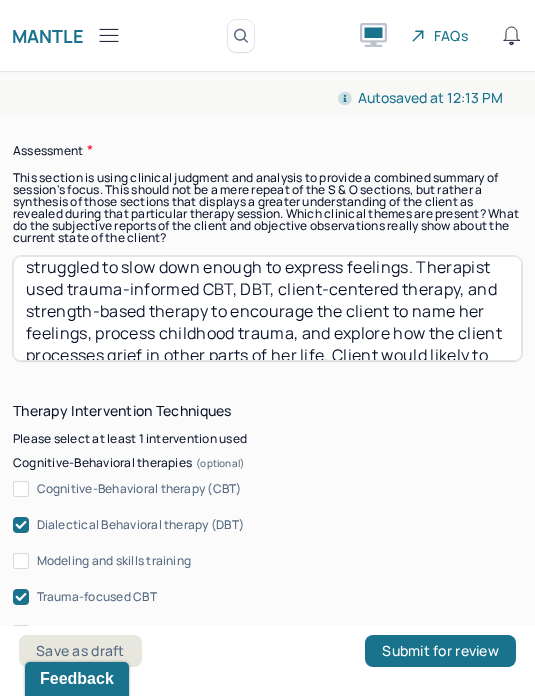 click on "Client’s mental health diagnosis is substantiated because the client’s reports feeling overwhelmed, feeling dread, and fatigue. Client demonstrated progress with her compassionate self-talk. Client continued to demonstrate progress with emotional identification skills. Client observed that she struggled to slow down enough to express feelings. Therapist used trauma-informed CBT, DBT, client-centered therapy, and strength-based therapy to encourage the client to name her feelings, process childhood trauma, and explore how the client processes grief in other parts of her life. Client would likely to benefit from emotional identification and expression skills, identifying anxiety triggers, and compassionate self-talk." at bounding box center [267, 308] 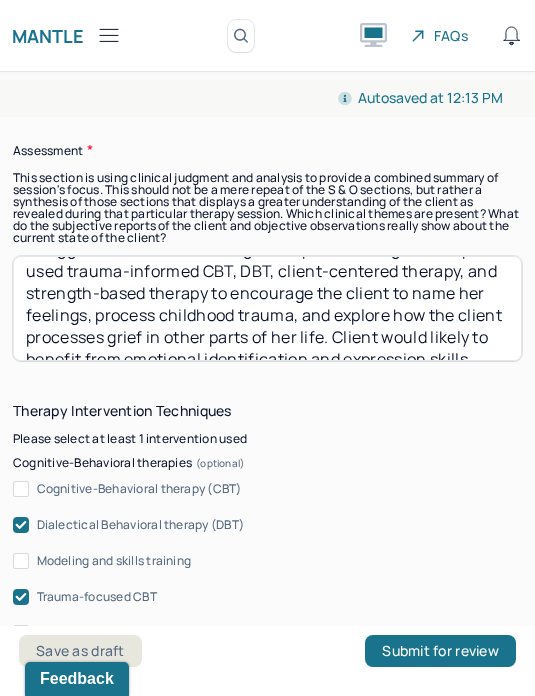 scroll, scrollTop: 142, scrollLeft: 0, axis: vertical 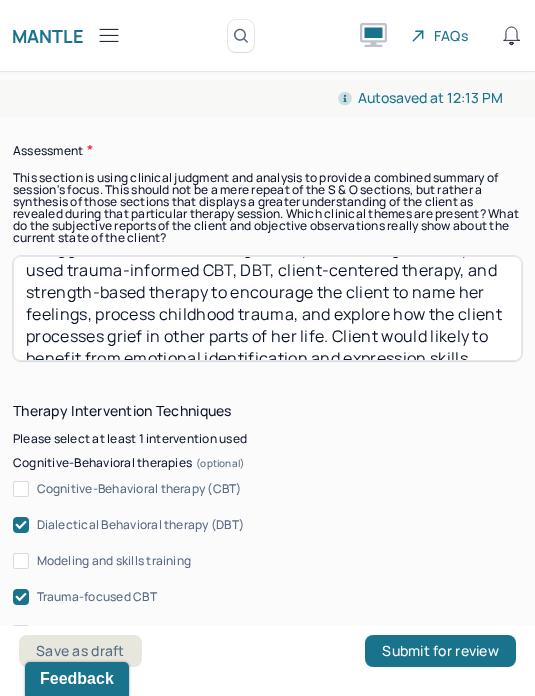 click on "Client’s mental health diagnosis is substantiated because the client’s reports feeling overwhelmed, feeling dread, and fatigue. Client demonstrated progress with her compassionate self-talk. Client continued to demonstrate progress with emotional identification skills. Client observed that she struggled to slow down enough to express feelings. Therapist used trauma-informed CBT, DBT, client-centered therapy, and strength-based therapy to encourage the client to name her feelings, process childhood trauma, and explore how the client processes grief in other parts of her life. Client would likely to benefit from emotional identification and expression skills, identifying anxiety triggers, and compassionate self-talk." at bounding box center [267, 308] 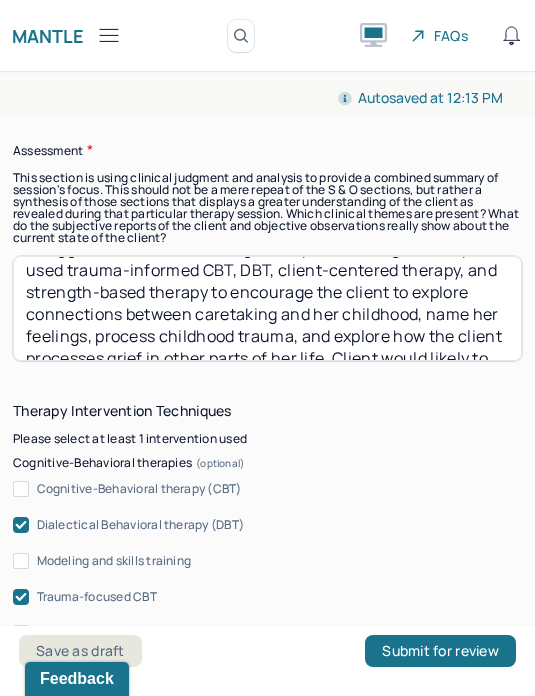 click on "Client’s mental health diagnosis is substantiated because the client’s reports feeling overwhelmed, feeling dread, and fatigue. Client demonstrated progress with her compassionate self-talk. Client continued to demonstrate progress with emotional identification skills. Client observed that she struggled to slow down enough to express feelings. Therapist used trauma-informed CBT, DBT, client-centered therapy, and strength-based therapy to encourage the client to explore connections between caretaking and her childhood, name her feelings, process childhood trauma, and explore how the client processes grief in other parts of her life. Client would likely to benefit from emotional identification and expression skills, identifying anxiety triggers, and compassionate self-talk." at bounding box center (267, 308) 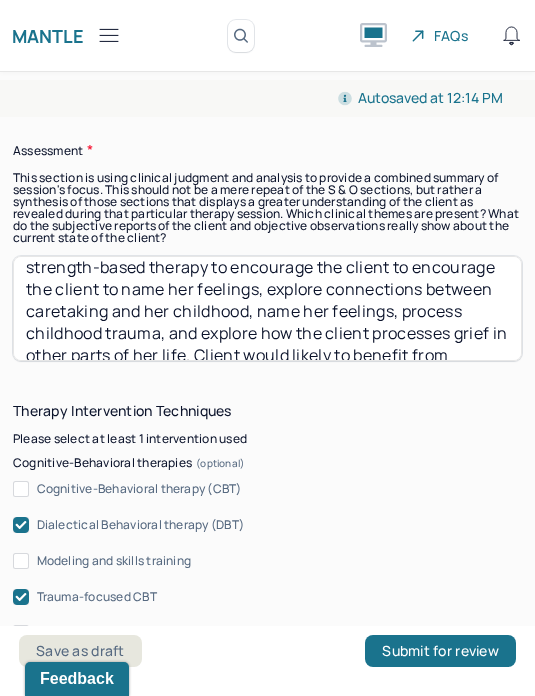 scroll, scrollTop: 168, scrollLeft: 0, axis: vertical 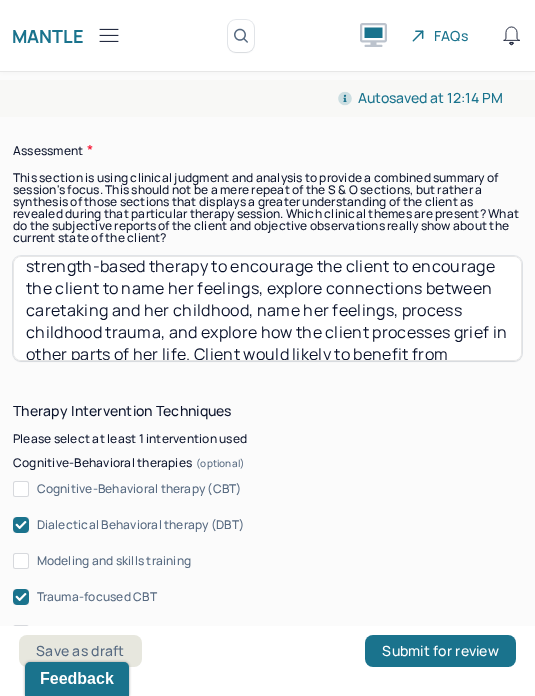 click on "Client’s mental health diagnosis is substantiated because the client’s reports feeling overwhelmed, feeling dread, and fatigue. Client demonstrated progress with her compassionate self-talk. Client continued to demonstrate progress with emotional identification skills. Client observed that she struggled to slow down enough to express feelings. Therapist used trauma-informed CBT, DBT, client-centered therapy, and strength-based therapy to encourage the client to encourage the client to name her feelings, explore connections between caretaking and her childhood, name her feelings, process childhood trauma, and explore how the client processes grief in other parts of her life. Client would likely to benefit from emotional identification and expression skills, identifying anxiety triggers, and compassionate self-talk." at bounding box center (267, 308) 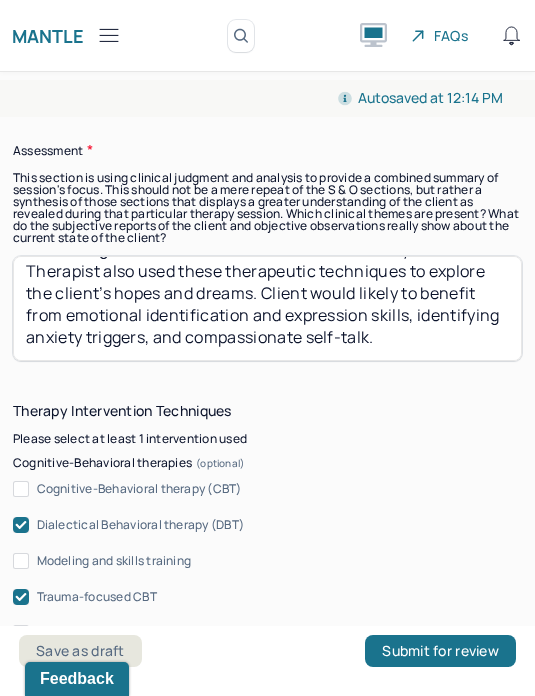 scroll, scrollTop: 242, scrollLeft: 0, axis: vertical 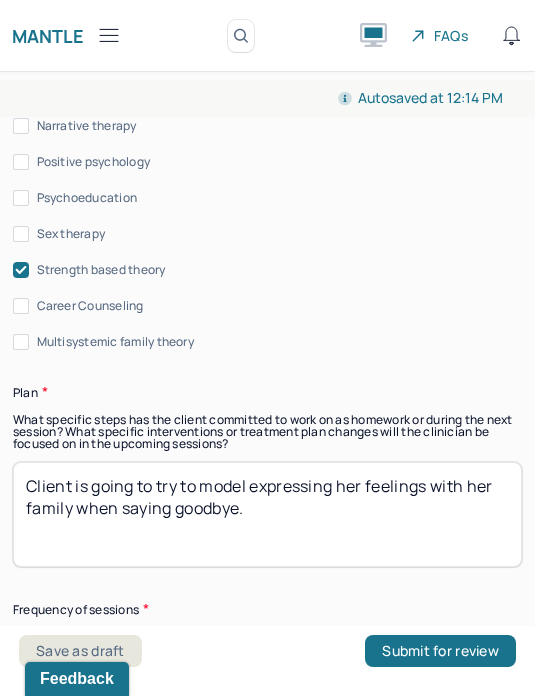 type on "Client’s mental health diagnosis is substantiated because the client’s reports feeling overwhelmed, feeling dread, and fatigue. Client demonstrated progress with her compassionate self-talk. Client continued to demonstrate progress with emotional identification skills. Client observed that she struggled to slow down enough to express feelings. Therapist used trauma-informed CBT, DBT, client-centered therapy, and strength-based therapy to encourage the client to encourage the client to name her feelings, explore connections between caretaking and her childhood, and facilitate a body scan. Therapist also used these therapeutic techniques to explore the client’s hopes and dreams. Client would likely to benefit from emotional identification and expression skills, identifying anxiety triggers, and compassionate self-talk." 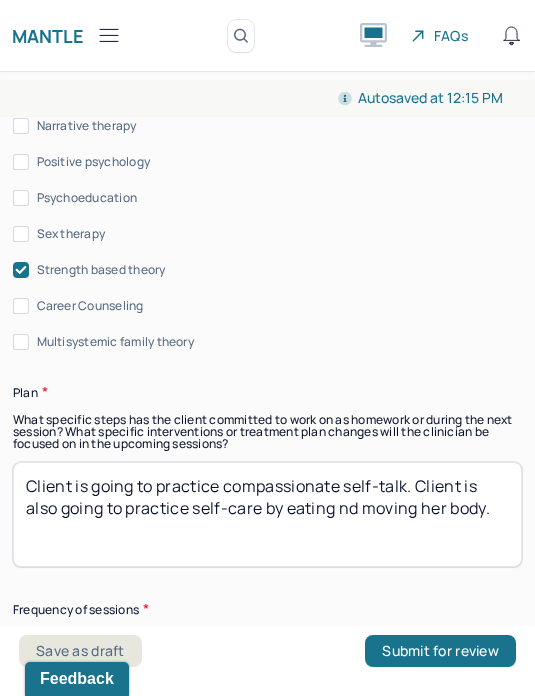 click on "Client is going to practice compassionate self-talk. Client is" at bounding box center [267, 514] 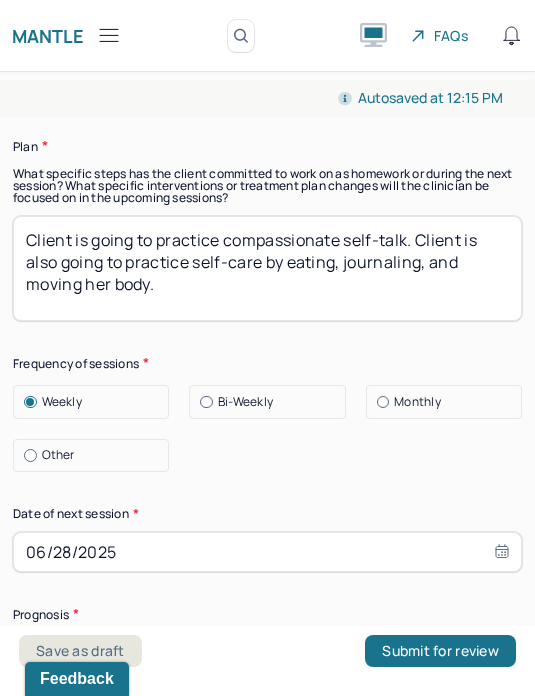 scroll, scrollTop: 3476, scrollLeft: 0, axis: vertical 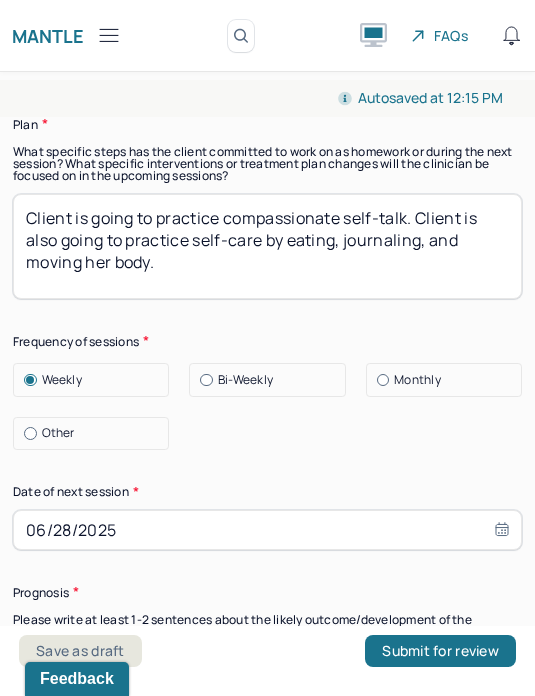 type on "Client is going to practice compassionate self-talk. Client is also going to practice self-care by eating, journaling, and moving her body." 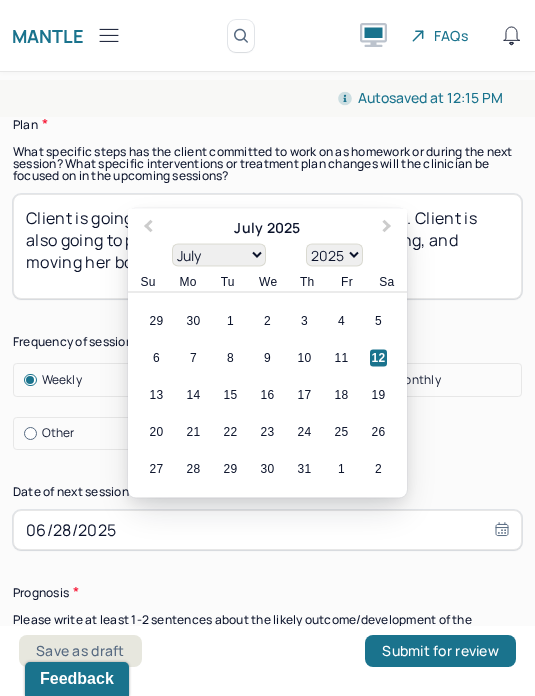 click on "26" at bounding box center [378, 432] 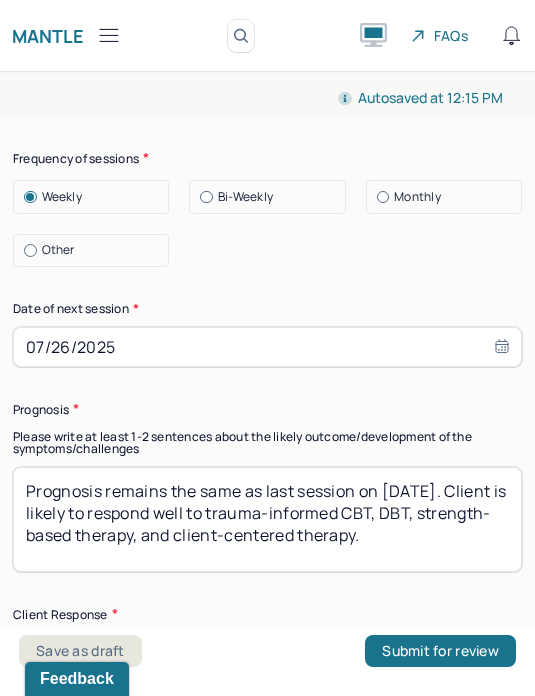 scroll, scrollTop: 3678, scrollLeft: 0, axis: vertical 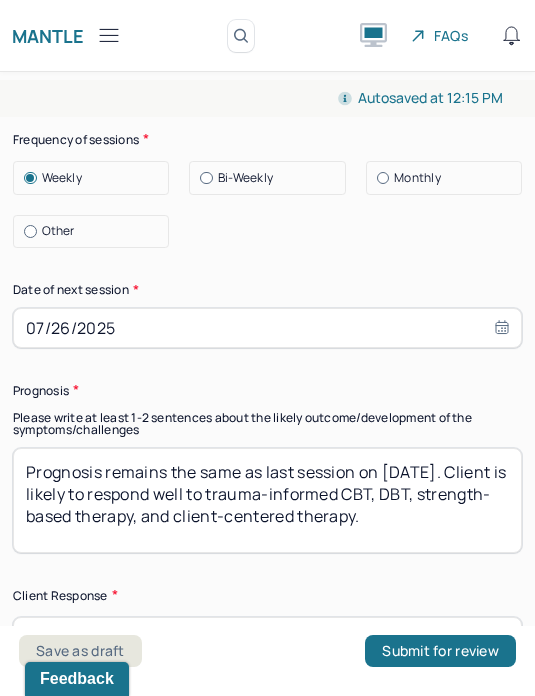 click on "Prognosis remains the same as last session on [DATE]. Client is likely to respond well to trauma-informed CBT, DBT, strength-based therapy, and client-centered therapy." at bounding box center [267, 500] 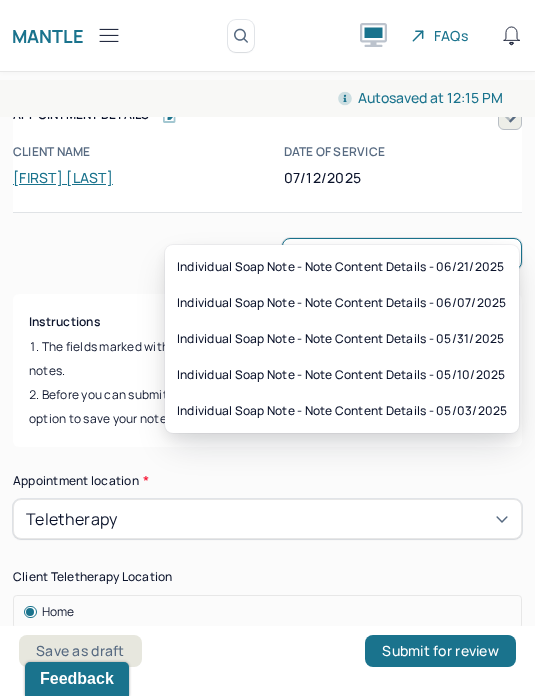 scroll, scrollTop: 0, scrollLeft: 0, axis: both 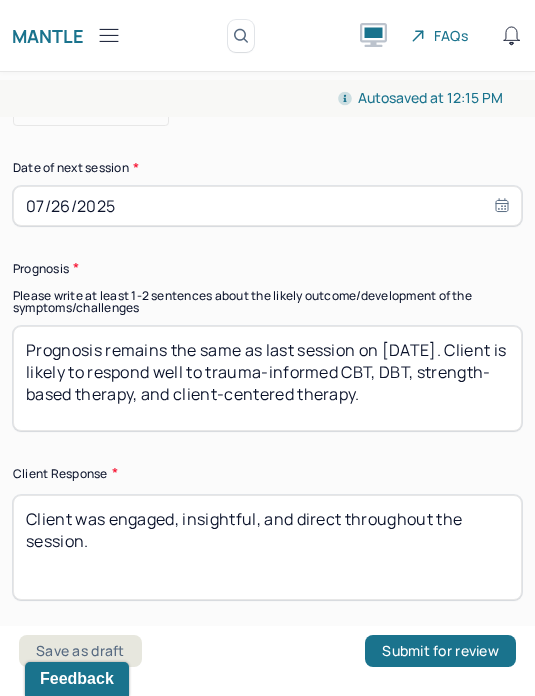 click on "Prognosis remains the same as last session on [DATE]. Client is likely to respond well to trauma-informed CBT, DBT, strength-based therapy, and client-centered therapy." at bounding box center (267, 378) 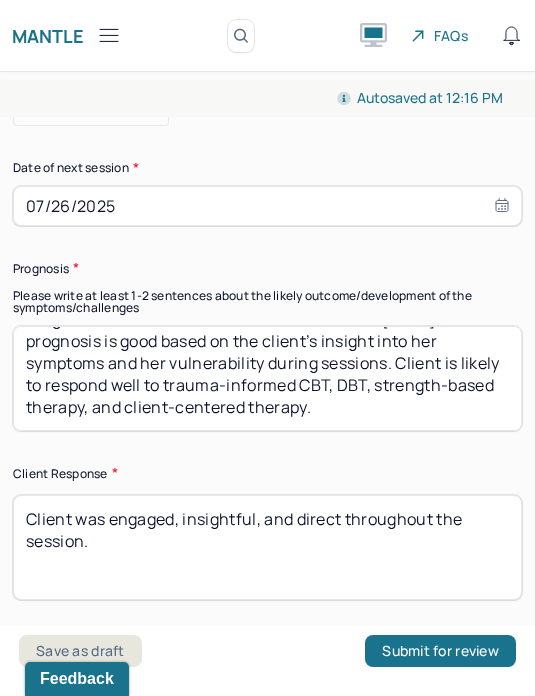 scroll, scrollTop: 35, scrollLeft: 0, axis: vertical 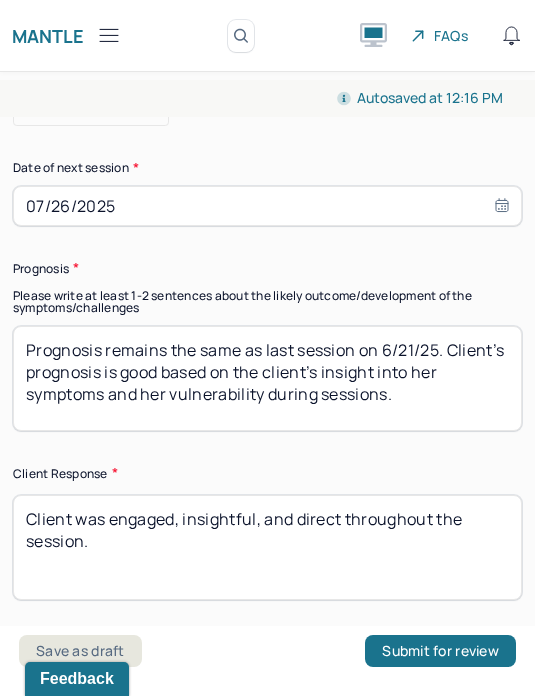type on "Prognosis remains the same as last session on 6/21/25. Client’s prognosis is good based on the client’s insight into her symptoms and her vulnerability during sessions." 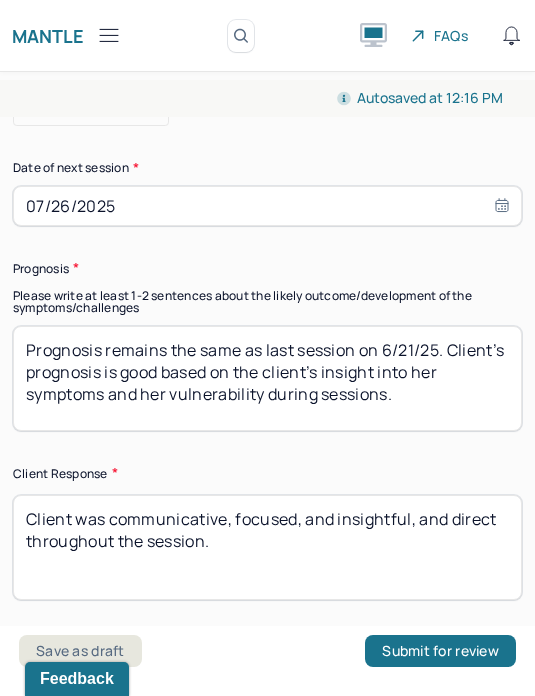 click on "Client was communicative, insightful, and direct throughout the session." at bounding box center (267, 547) 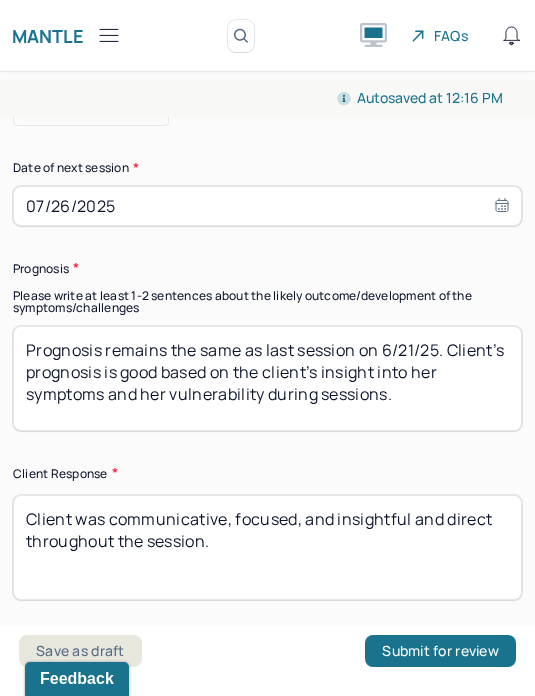 click on "Client was communicative, focused, and insightful, and direct throughout the session." at bounding box center (267, 547) 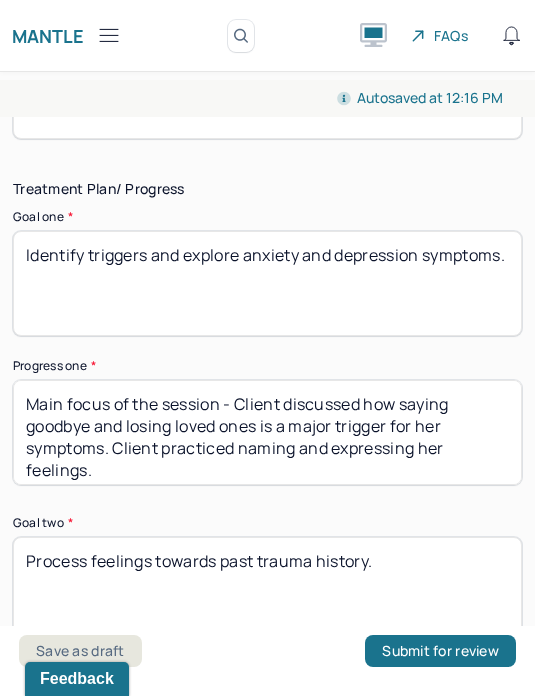 scroll, scrollTop: 4249, scrollLeft: 0, axis: vertical 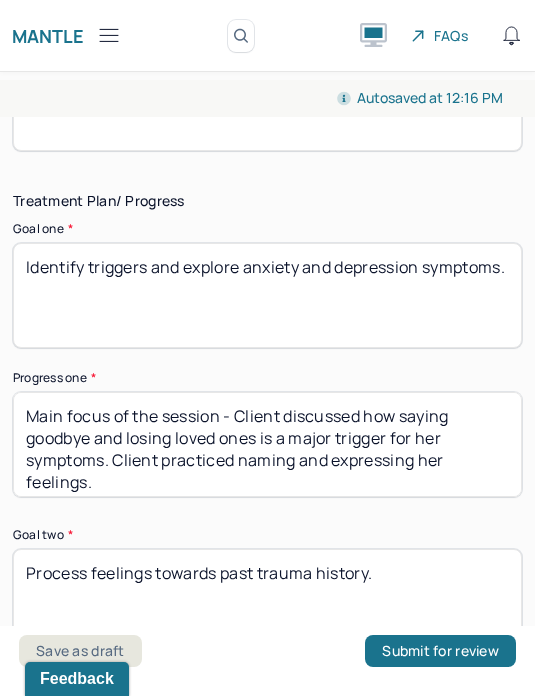 type on "Client was communicative, focused, and insightful throughout the session." 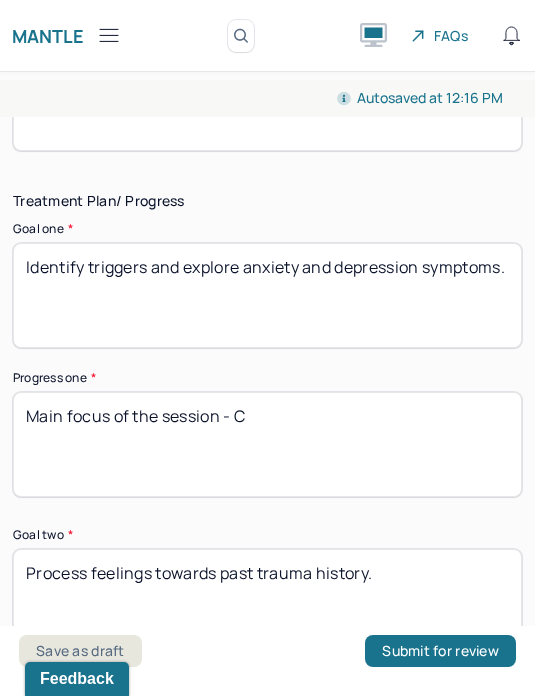 scroll, scrollTop: 0, scrollLeft: 0, axis: both 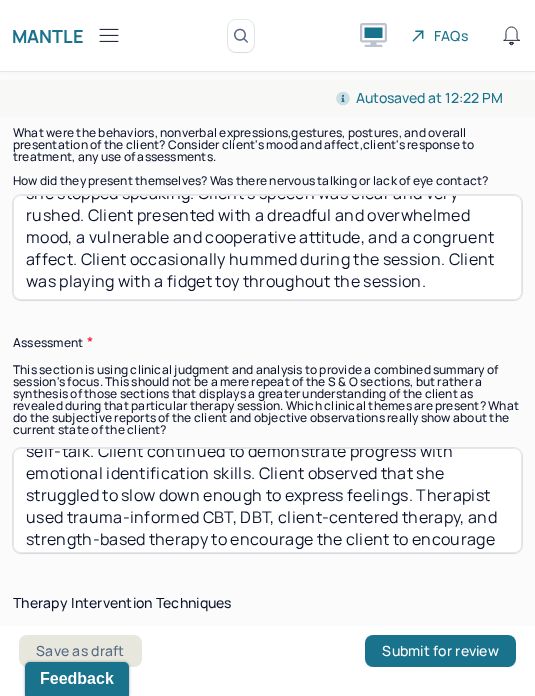 click on "Client’s mental health diagnosis is substantiated because the client’s reports feeling overwhelmed, feeling dread, and fatigue. Client demonstrated progress with her compassionate self-talk. Client continued to demonstrate progress with emotional identification skills. Client observed that she struggled to slow down enough to express feelings. Therapist used trauma-informed CBT, DBT, client-centered therapy, and strength-based therapy to encourage the client to encourage the client to name her feelings, explore connections between caretaking and her childhood, and facilitate a body scan. Therapist also used these therapeutic techniques to explore the client’s hopes and dreams. Client would likely to benefit from emotional identification and expression skills, identifying anxiety triggers, and compassionate self-talk." at bounding box center [267, 500] 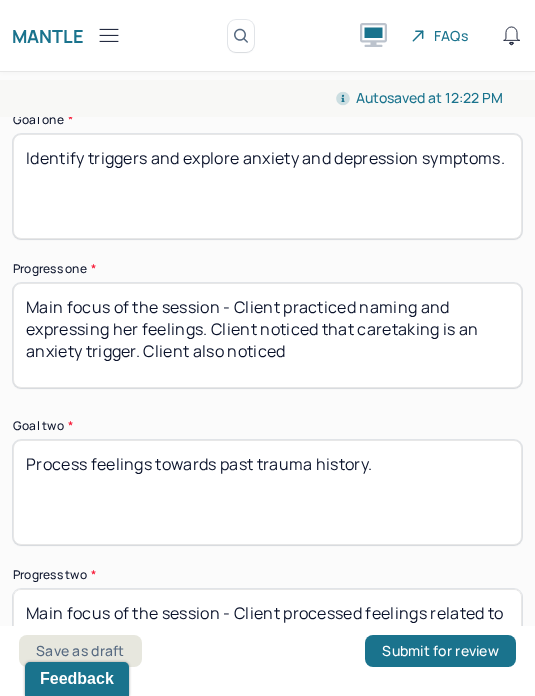 scroll, scrollTop: 4363, scrollLeft: 0, axis: vertical 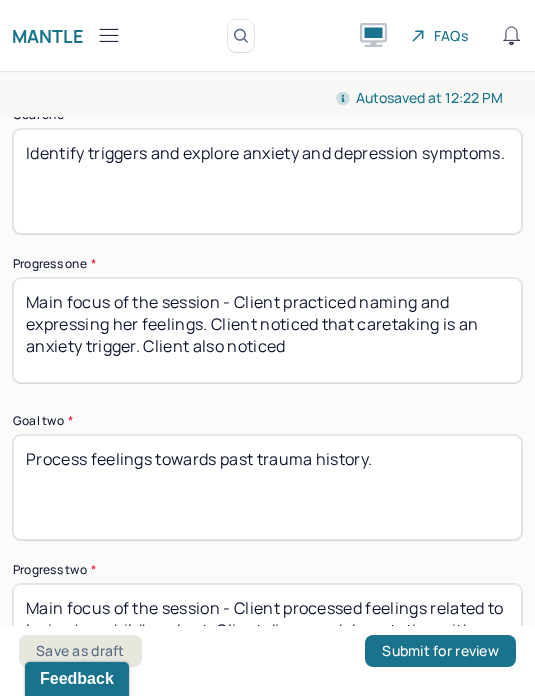 click on "Main focus of the session - Client practiced naming and expressing her feelings. Client noticed that caretaking is an anxiety trigger. Client also noticed" at bounding box center (267, 330) 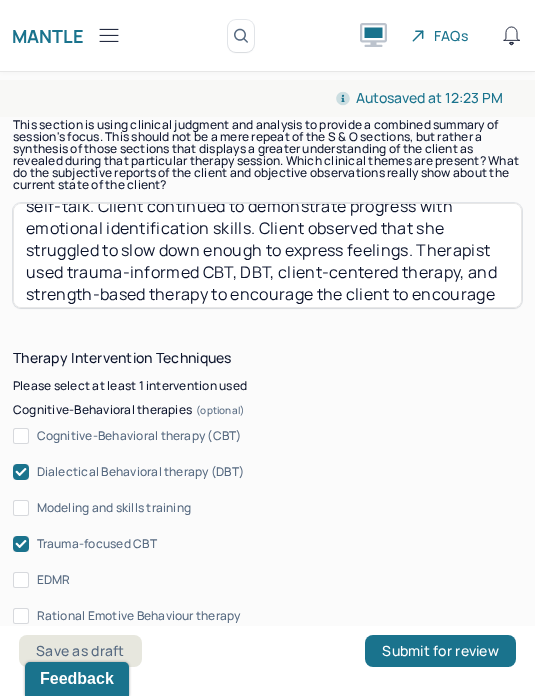 scroll, scrollTop: 2127, scrollLeft: 0, axis: vertical 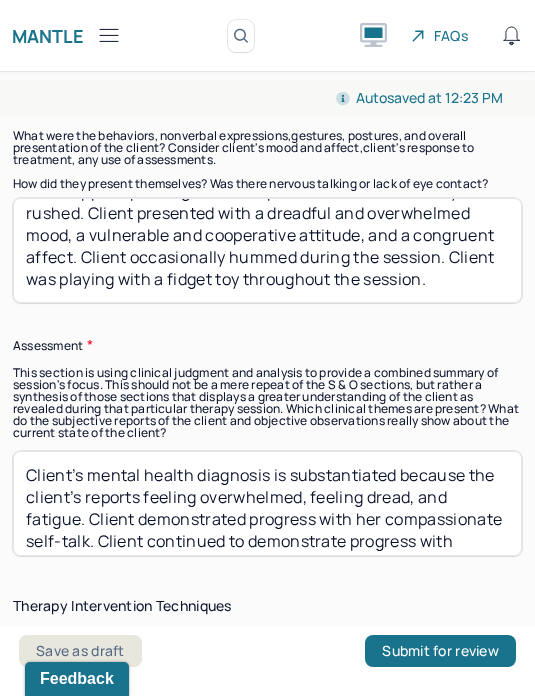 type on "Main focus of the session - Client practiced naming and expressing her feelings. Client noticed that caretaking is an anxiety trigger. Client also noticed that fatigue is a trigger." 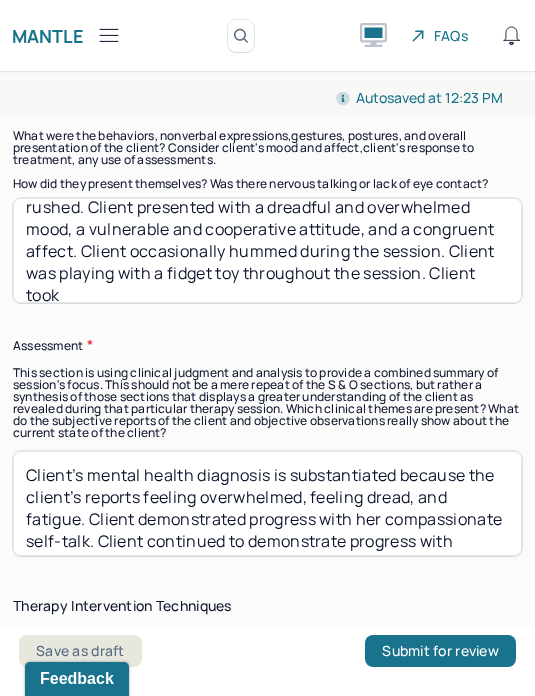 scroll, scrollTop: 93, scrollLeft: 0, axis: vertical 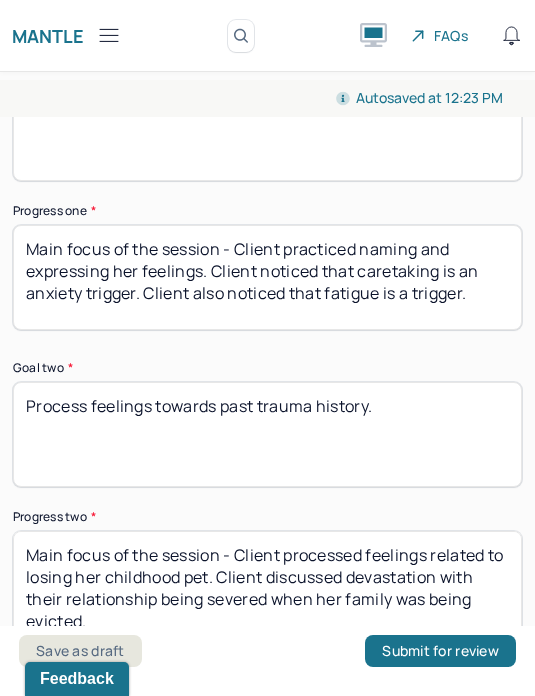type on "Client oriented x3. Client did not make eye contact when she was talking. Client would intermittently make eye contact when she stopped speaking. Client’s speech was clear and very rushed. Client presented with a dreadful and overwhelmed mood, a vulnerable and cooperative attitude, and a congruent affect. Client occasionally hummed during the session. Client was playing with a fidget toy throughout the session. Client took several deep breaths during the session." 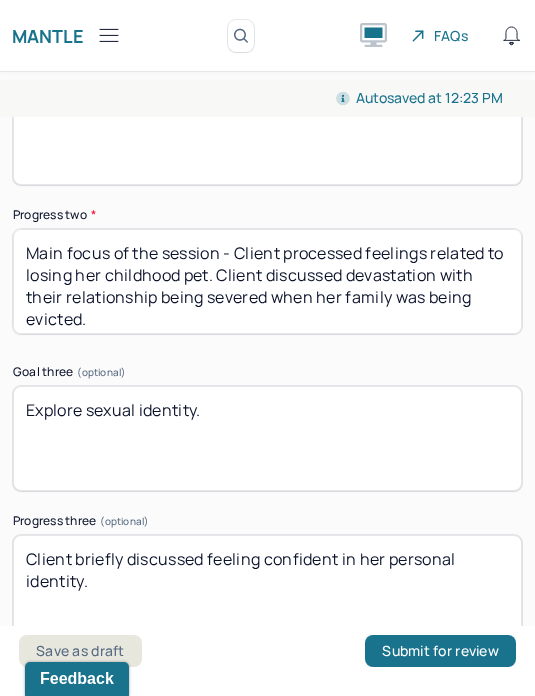 scroll, scrollTop: 4745, scrollLeft: 0, axis: vertical 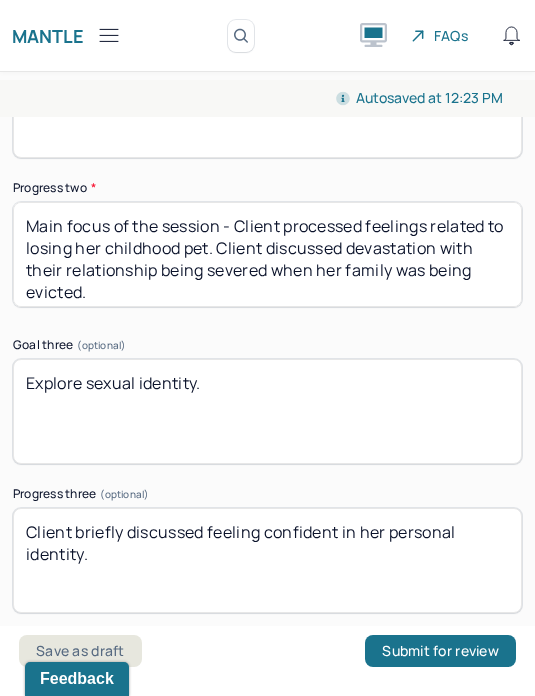 click on "Client briefly discussed feeling confident in her personal identity." at bounding box center (267, 560) 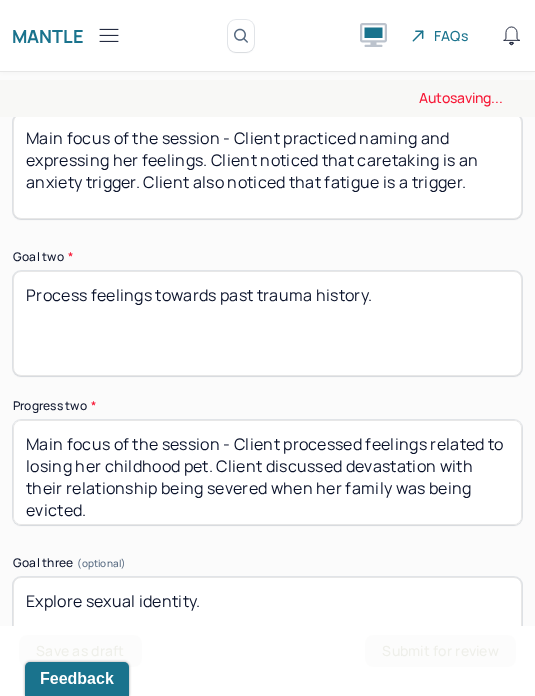 scroll, scrollTop: 4518, scrollLeft: 0, axis: vertical 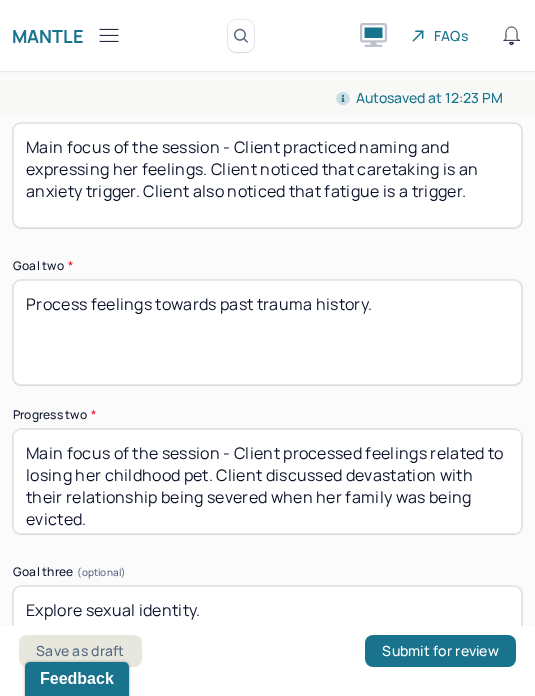 type on "Did not discuss during the session." 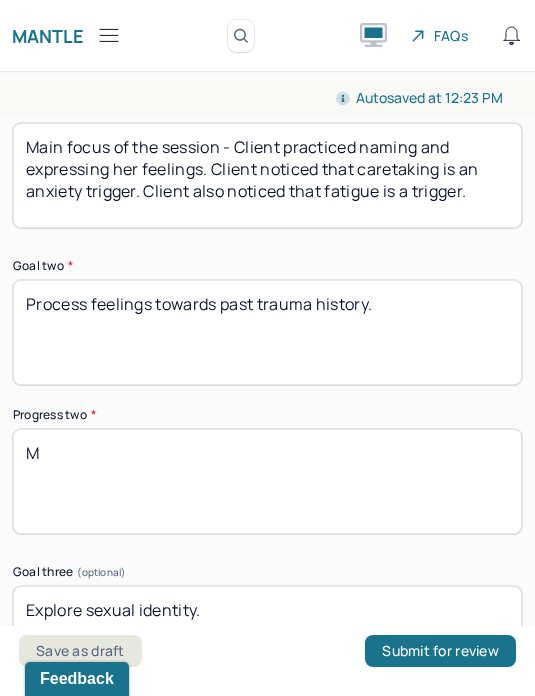 scroll, scrollTop: 0, scrollLeft: 0, axis: both 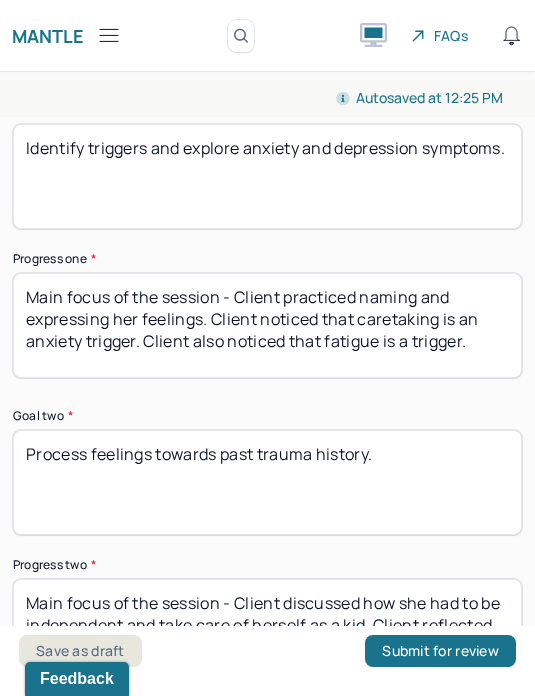type on "Main focus of the session - Client discussed how she had to be independent and take care of herself as a kid. Client reflected on how this impacted her ability to care for others as an adult." 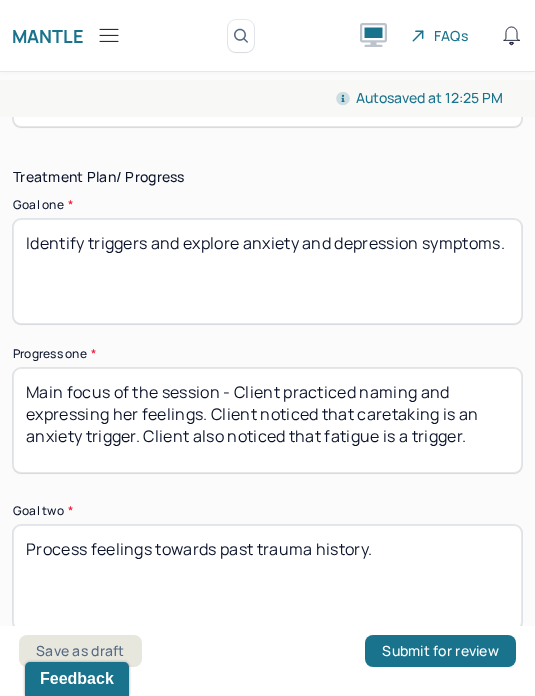 scroll, scrollTop: 4272, scrollLeft: 0, axis: vertical 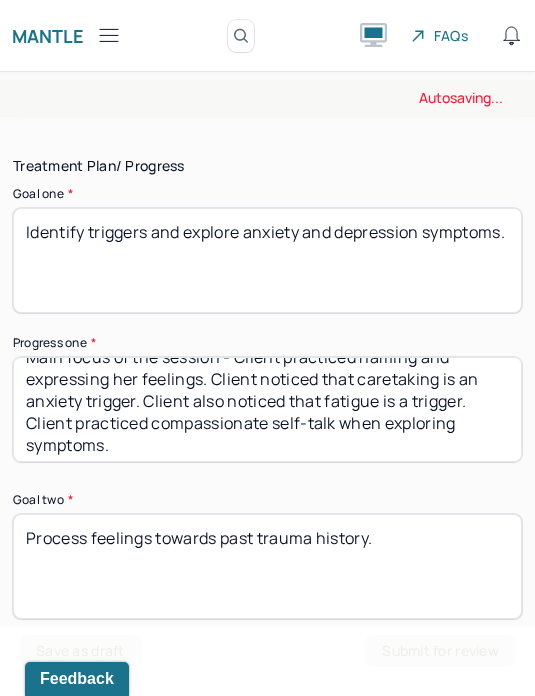 type on "Main focus of the session - Client practiced naming and expressing her feelings. Client noticed that caretaking is an anxiety trigger. Client also noticed that fatigue is a trigger. Client practiced compassionate self-talk when exploring symptoms." 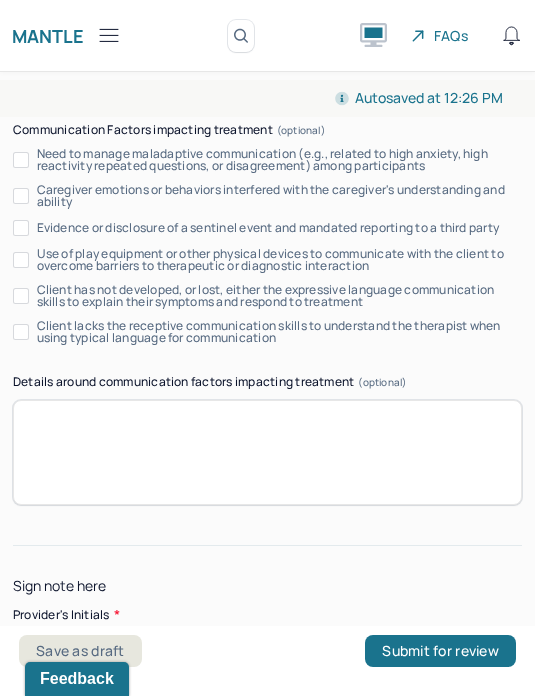 scroll, scrollTop: 5265, scrollLeft: 0, axis: vertical 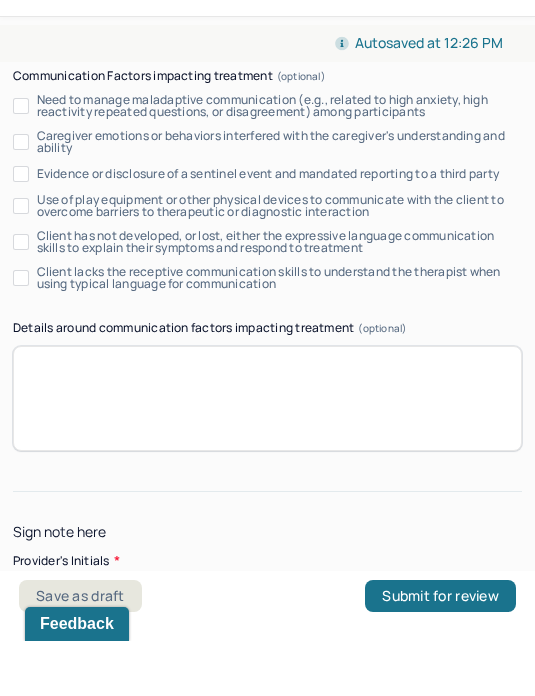 type on "MZ" 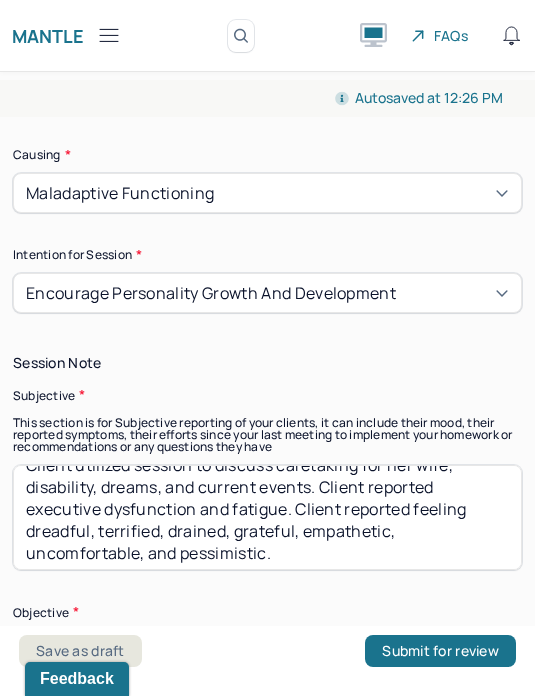 scroll, scrollTop: 1386, scrollLeft: 0, axis: vertical 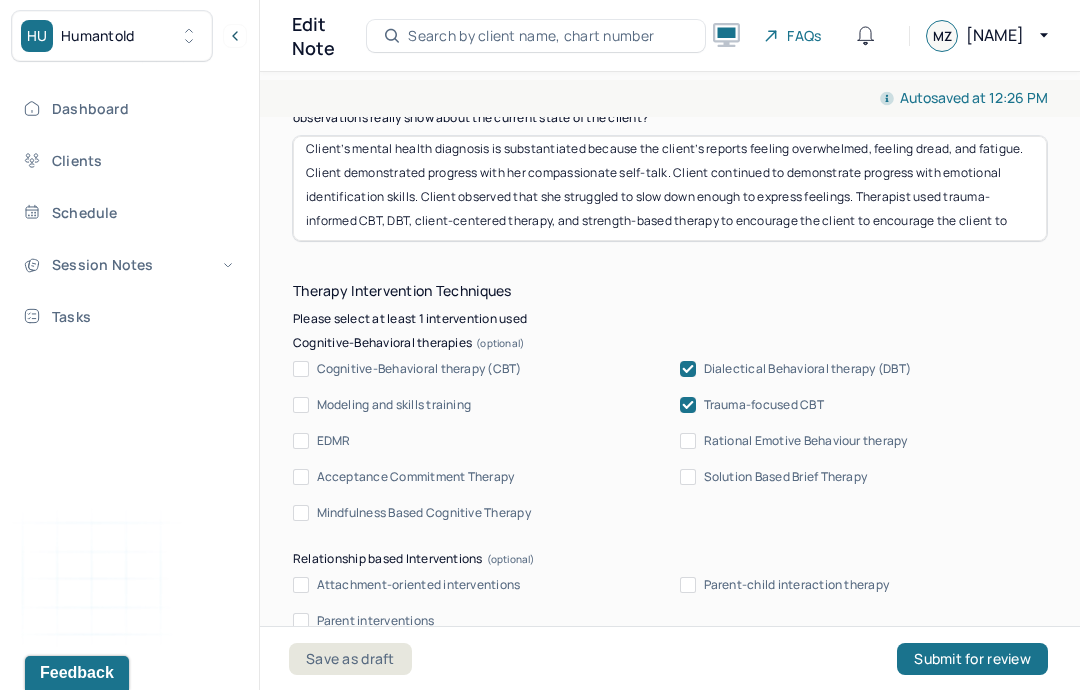click on "Client’s mental health diagnosis is substantiated because the client’s reports feeling overwhelmed, feeling dread, and fatigue. Client demonstrated progress with her compassionate self-talk. Client continued to demonstrate progress with emotional identification skills. Client observed that she struggled to slow down enough to express feelings. Therapist used trauma-informed CBT, DBT, client-centered therapy, and strength-based therapy to encourage the client to encourage the client to name her feelings, explore connections between caretaking and her childhood, and facilitate a body scan. Therapist also used these therapeutic techniques to explore the client’s hopes and dreams. Client would likely to benefit from emotional identification and expression skills, identifying anxiety triggers, and compassionate self-talk." at bounding box center [670, 188] 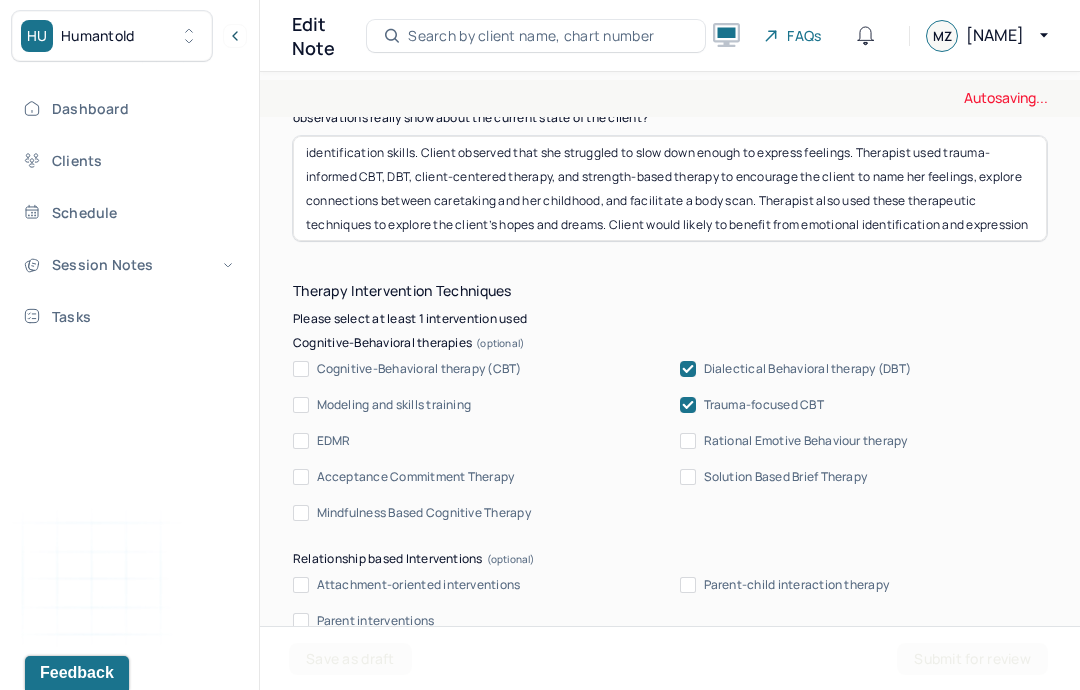 scroll, scrollTop: 60, scrollLeft: 0, axis: vertical 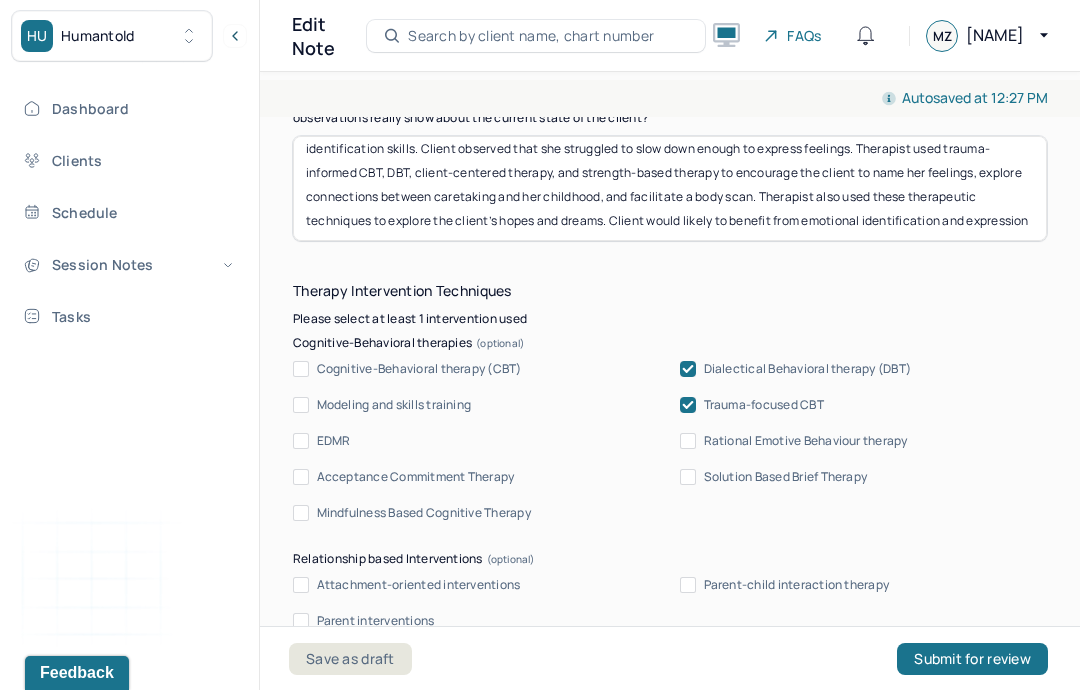 click on "Client’s mental health diagnosis is substantiated because the client’s reports feeling overwhelmed, feeling dread, and fatigue. Client demonstrated progress with her compassionate self-talk. Client continued to demonstrate progress with emotional identification skills. Client observed that she struggled to slow down enough to express feelings. Therapist used trauma-informed CBT, DBT, client-centered therapy, and strength-based therapy to encourage the client to name her feelings, explore connections between caretaking and her childhood, and facilitate a body scan. Therapist also used these therapeutic techniques to explore the client’s hopes and dreams. Client would likely to benefit from emotional identification and expression skills, identifying anxiety triggers, and compassionate self-talk." at bounding box center (670, 188) 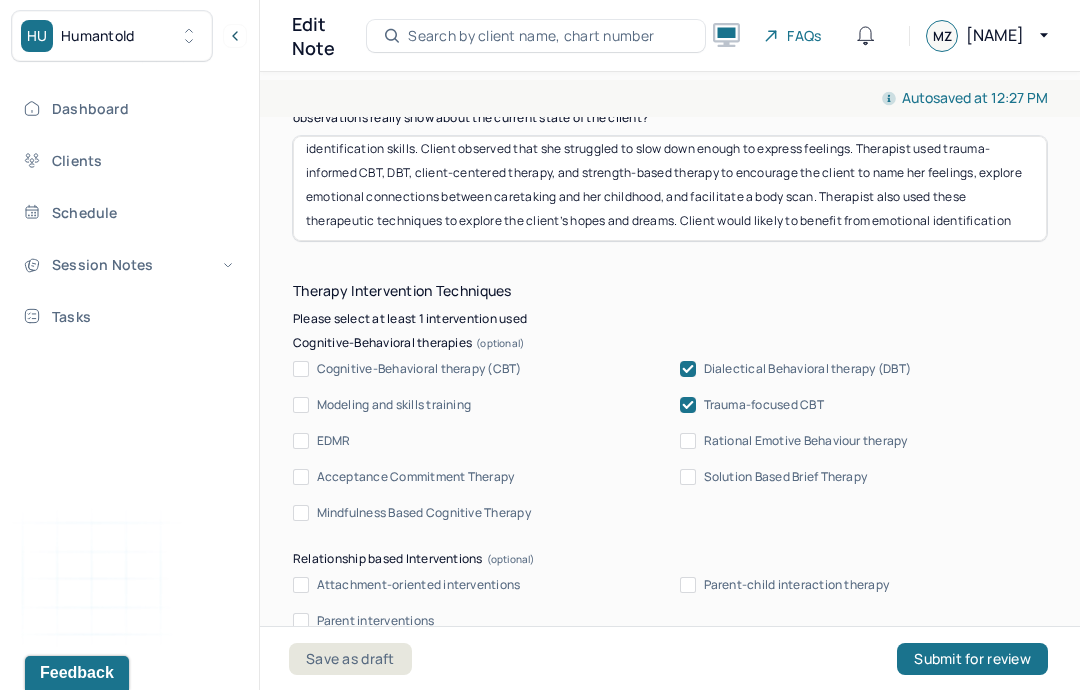 click on "Client’s mental health diagnosis is substantiated because the client’s reports feeling overwhelmed, feeling dread, and fatigue. Client demonstrated progress with her compassionate self-talk. Client continued to demonstrate progress with emotional identification skills. Client observed that she struggled to slow down enough to express feelings. Therapist used trauma-informed CBT, DBT, client-centered therapy, and strength-based therapy to encourage the client to name her feelings, explore emotional connections between caretaking and her childhood, and facilitate a body scan. Therapist also used these therapeutic techniques to explore the client’s hopes and dreams. Client would likely to benefit from emotional identification and expression skills, identifying anxiety triggers, and compassionate self-talk." at bounding box center (670, 188) 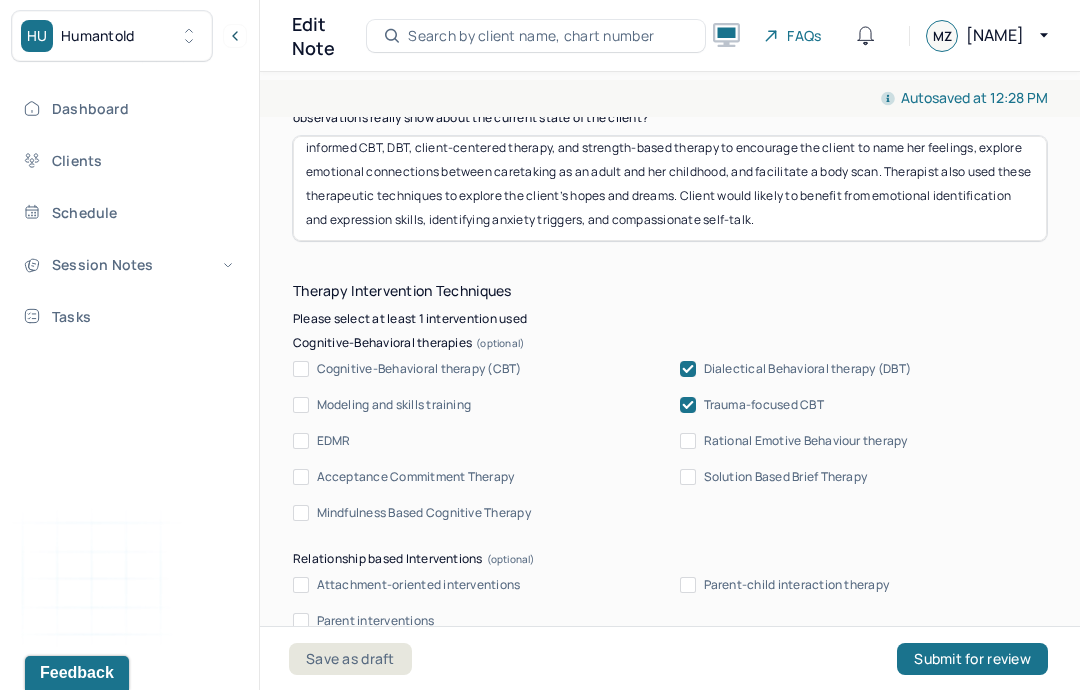 scroll, scrollTop: 87, scrollLeft: 0, axis: vertical 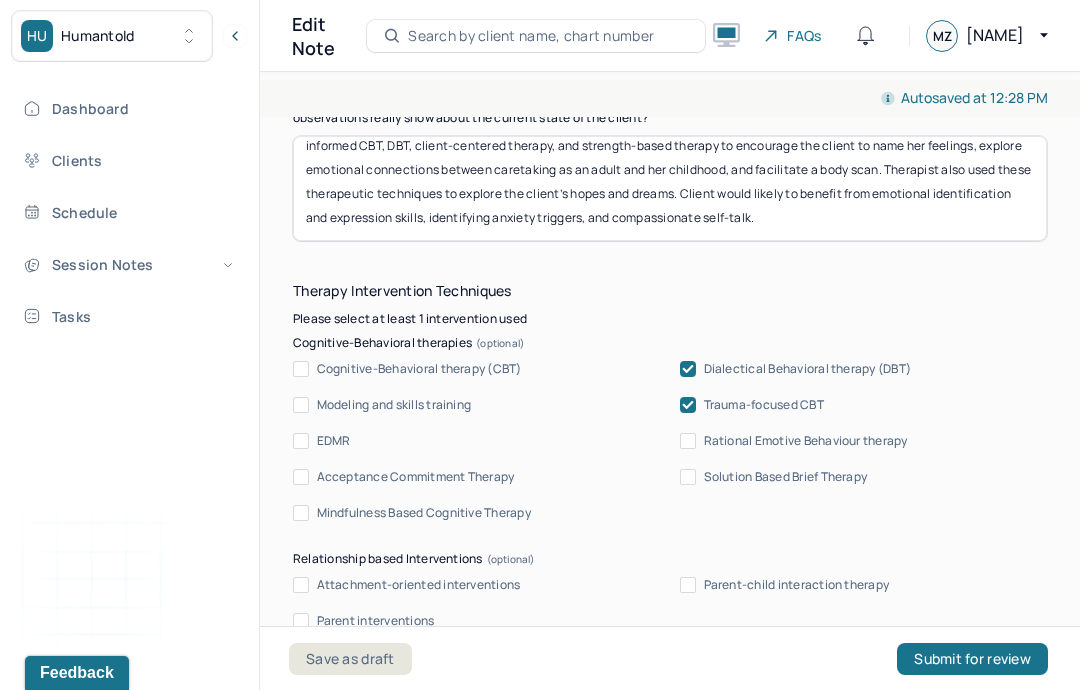 click on "Client’s mental health diagnosis is substantiated because the client’s reports feeling overwhelmed, feeling dread, and fatigue. Client demonstrated progress with her compassionate self-talk. Client continued to demonstrate progress with emotional identification skills. Client observed that she struggled to slow down enough to express feelings. Therapist used trauma-informed CBT, DBT, client-centered therapy, and strength-based therapy to encourage the client to name her feelings, explore emotional connections between caretaking as an adult and her childhood, and facilitate a body scan. Therapist also used these therapeutic techniques to explore the client’s hopes and dreams. Client would likely to benefit from emotional identification and expression skills, identifying anxiety triggers, and compassionate self-talk." at bounding box center [670, 188] 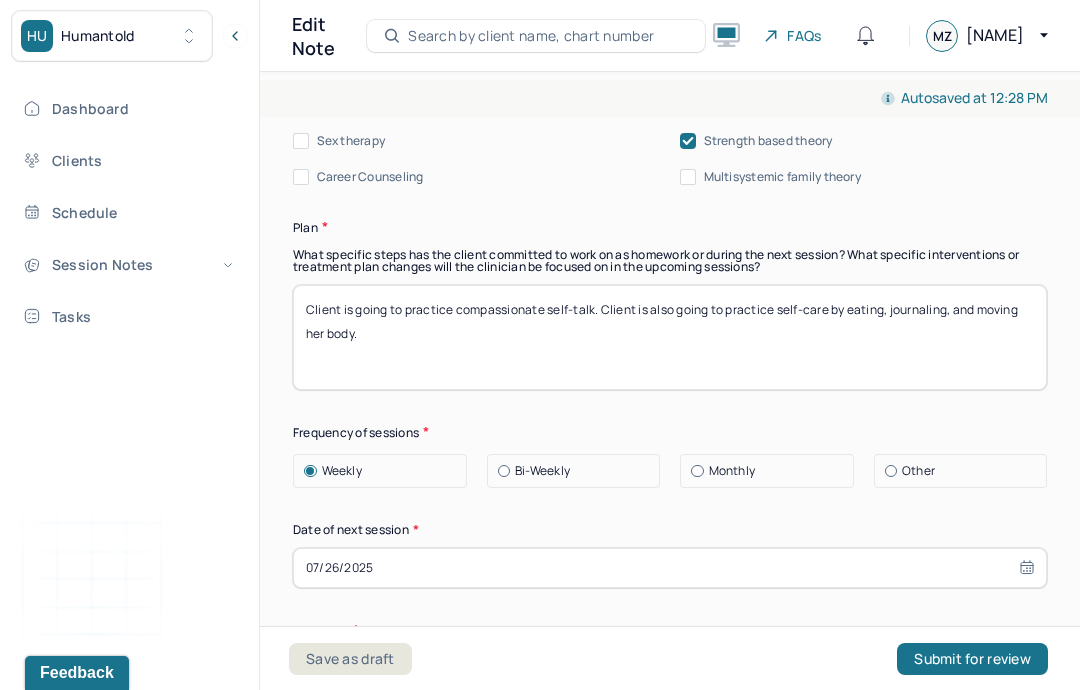 scroll, scrollTop: 2739, scrollLeft: 0, axis: vertical 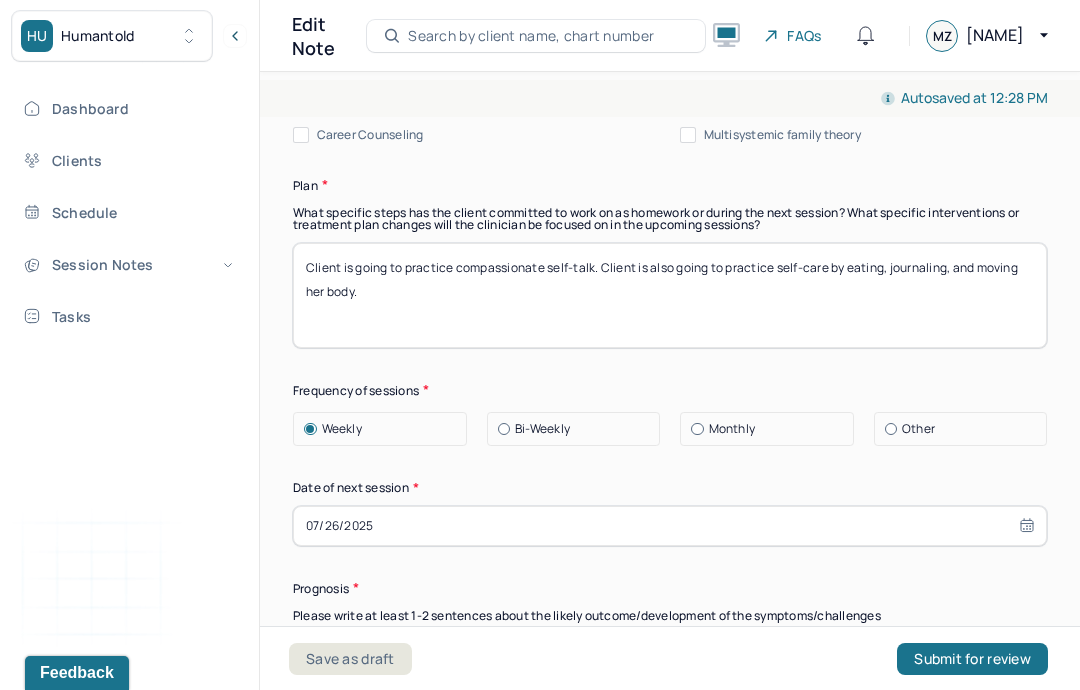 type on "Client’s mental health diagnosis is substantiated because the client’s reports feeling overwhelmed, feeling dread, and fatigue. Client demonstrated progress with her compassionate self-talk. Client continued to demonstrate progress with emotional identification skills. Client observed that she struggled to slow down enough to express feelings. Therapist used trauma-informed CBT, DBT, client-centered therapy, and strength-based therapy to encourage the client to name her feelings, explore emotional connections between caretaking as an adult and her childhood, and facilitate a body scan. Therapist also used these therapeutic techniques to explore the client’s hopes and dreams. Client would likely to benefit from emotional identification and expression skills, identifying anxiety triggers, and compassionate self-talk." 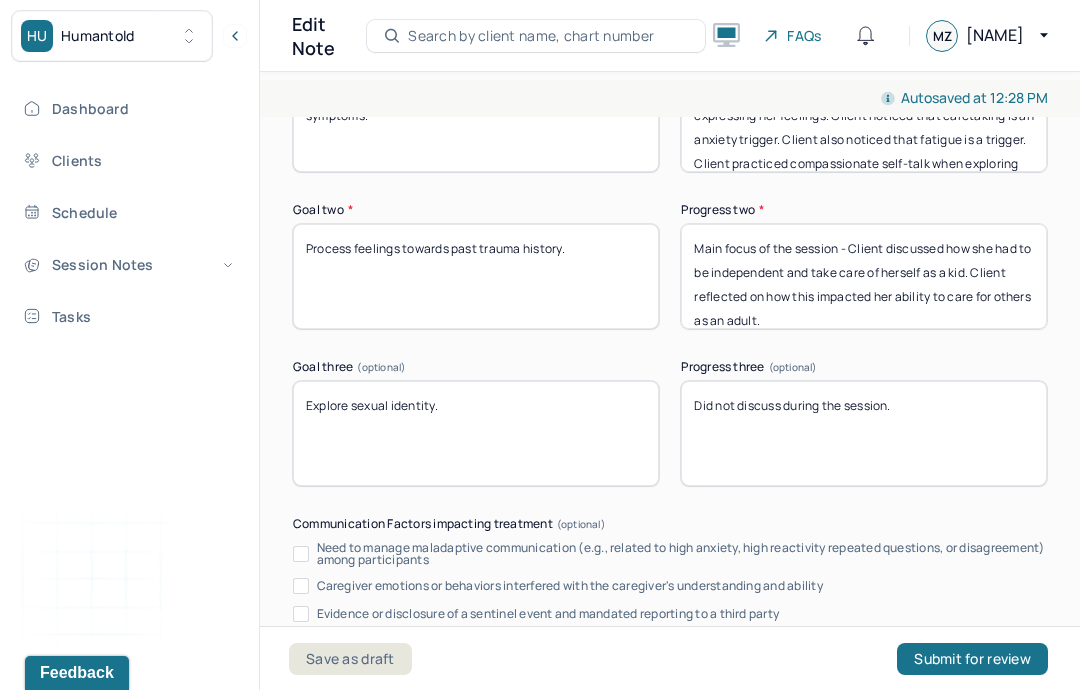 scroll, scrollTop: 3662, scrollLeft: 0, axis: vertical 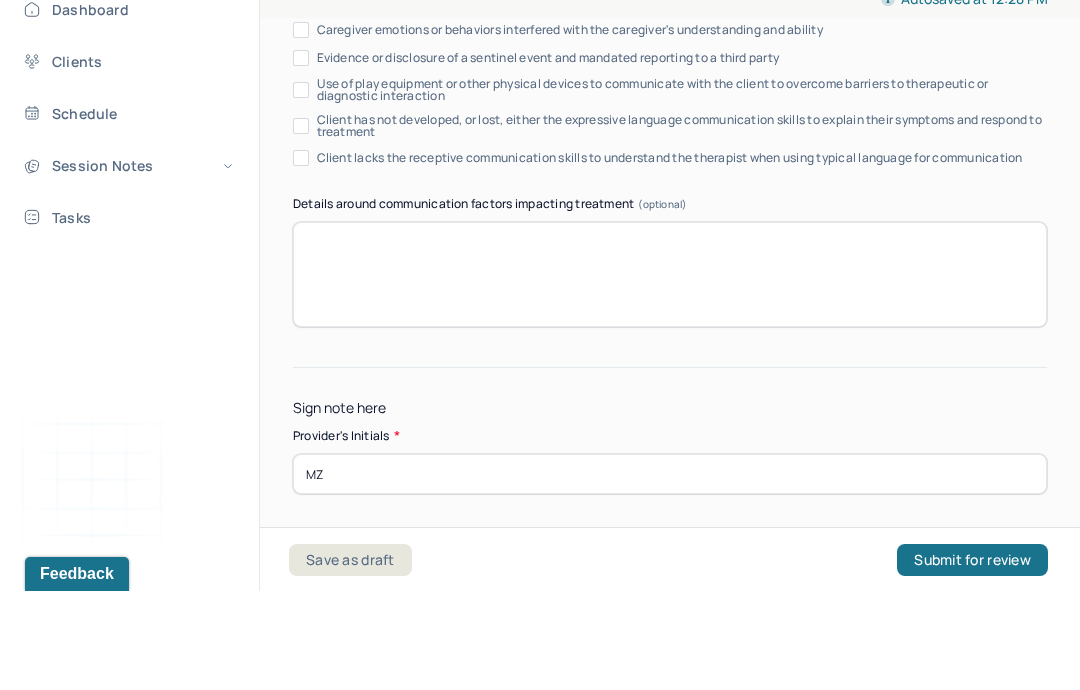 click on "Submit for review" at bounding box center [972, 659] 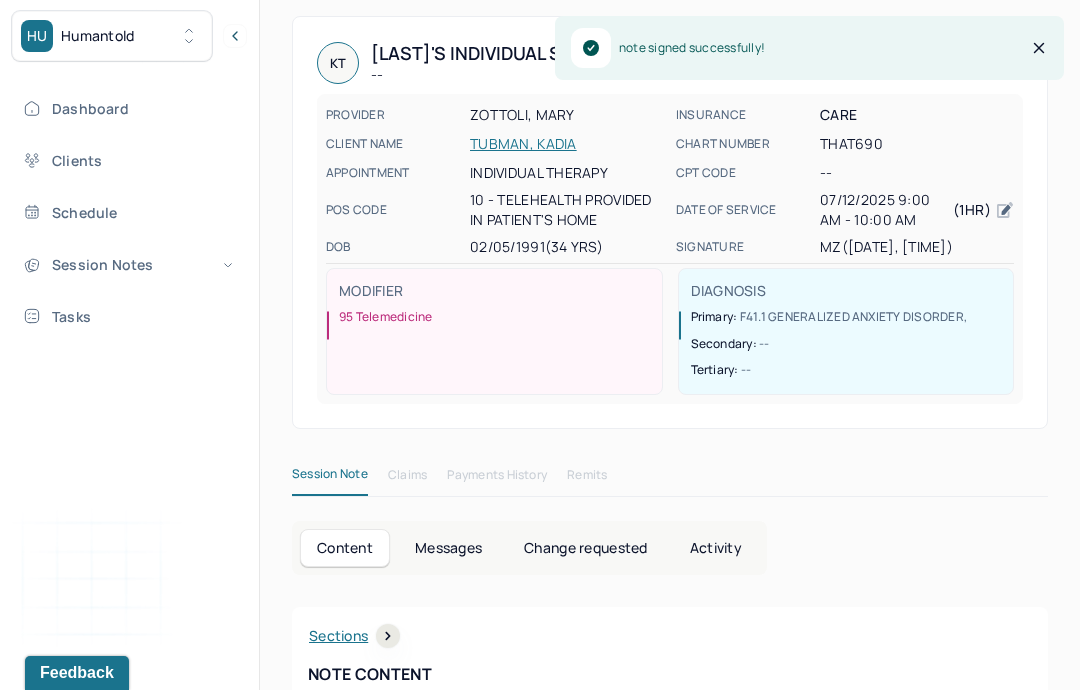 click on "Dashboard" at bounding box center [128, 108] 